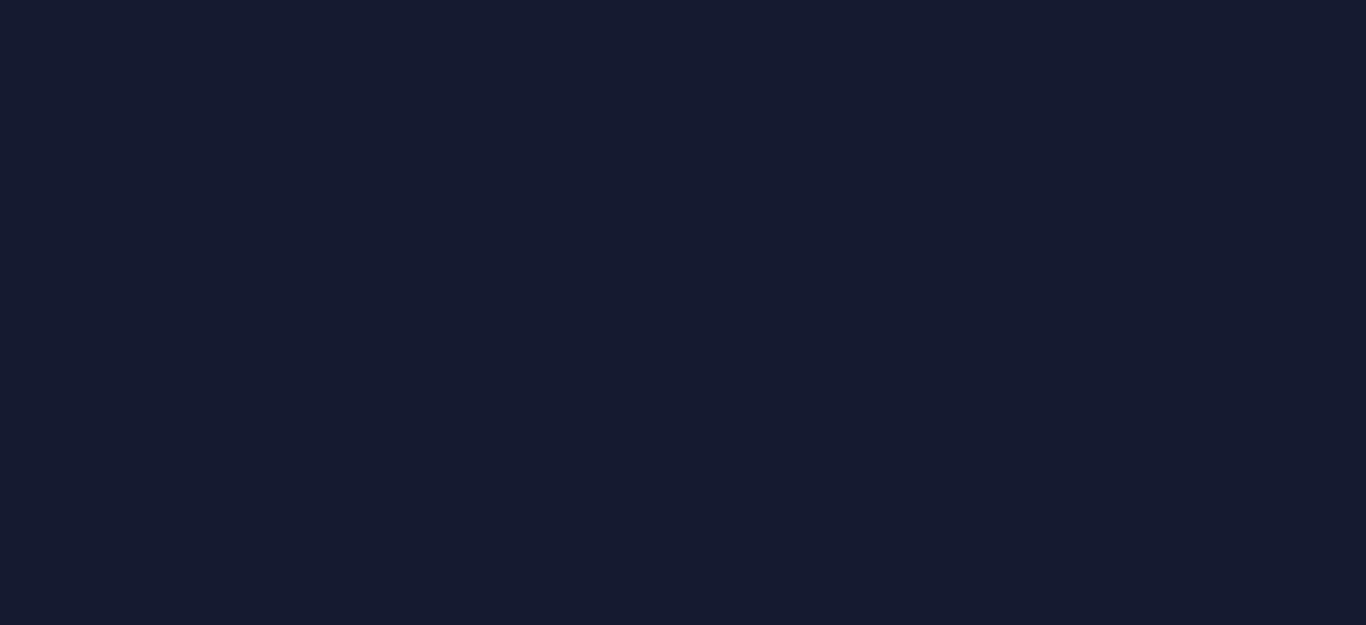 scroll, scrollTop: 0, scrollLeft: 0, axis: both 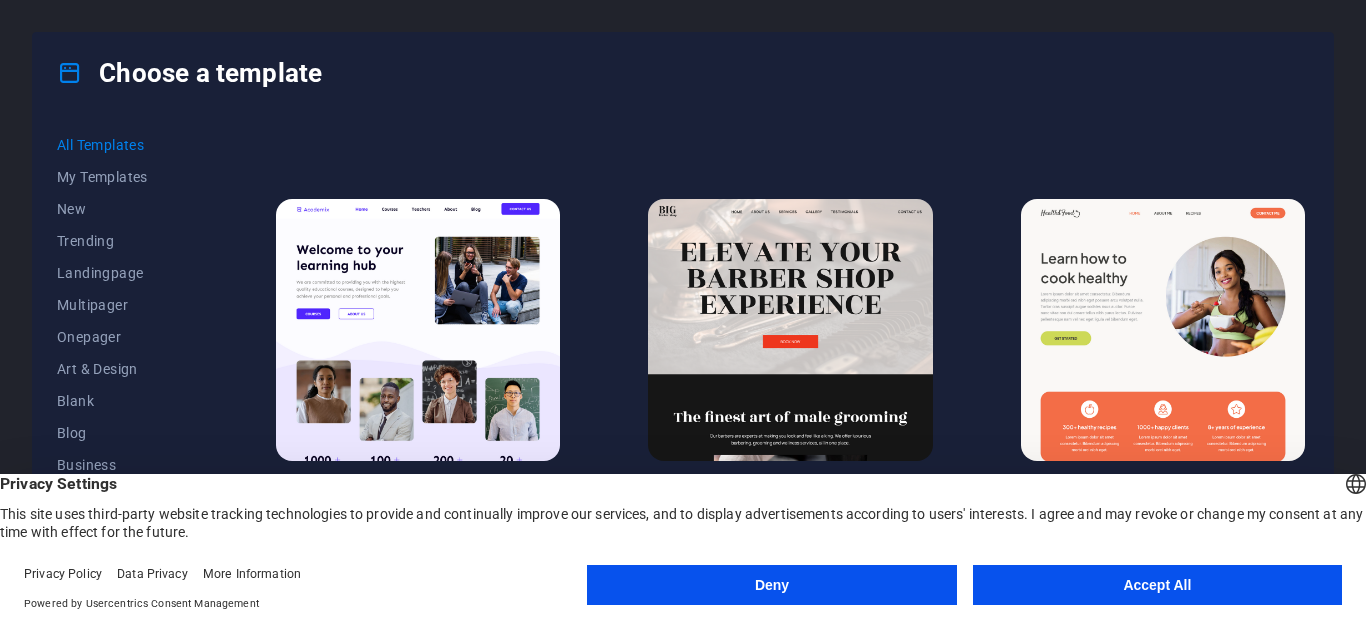click at bounding box center (418, 330) 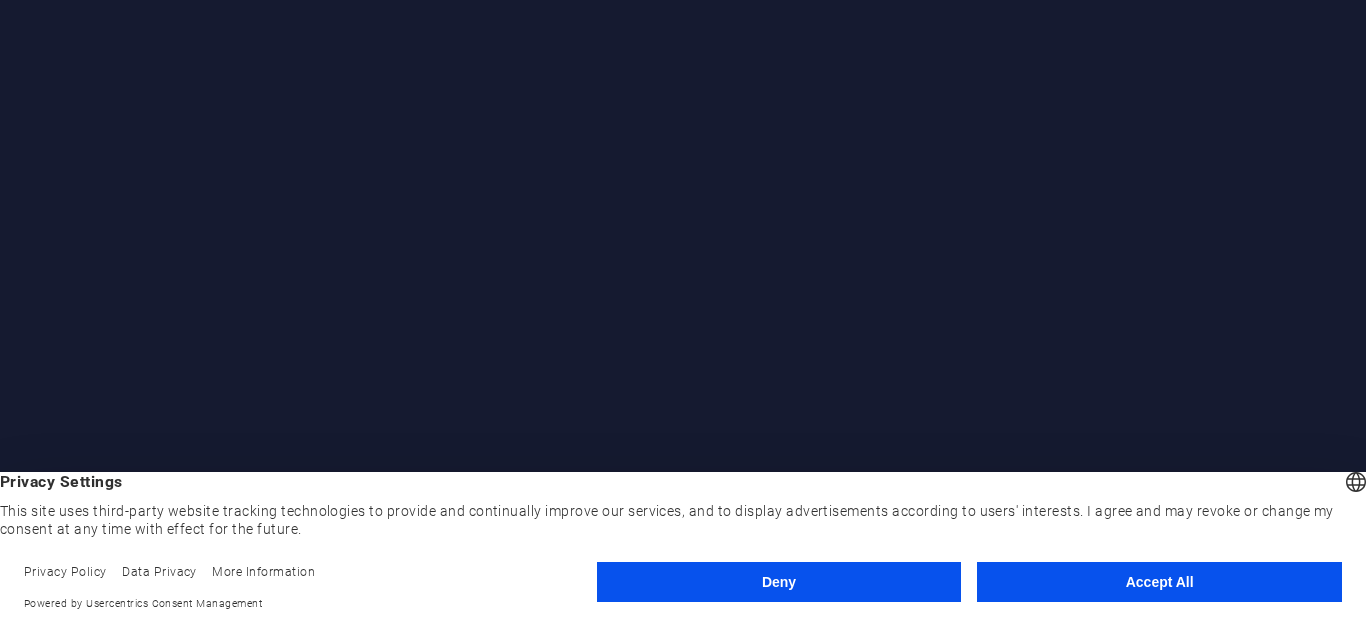 scroll, scrollTop: 0, scrollLeft: 0, axis: both 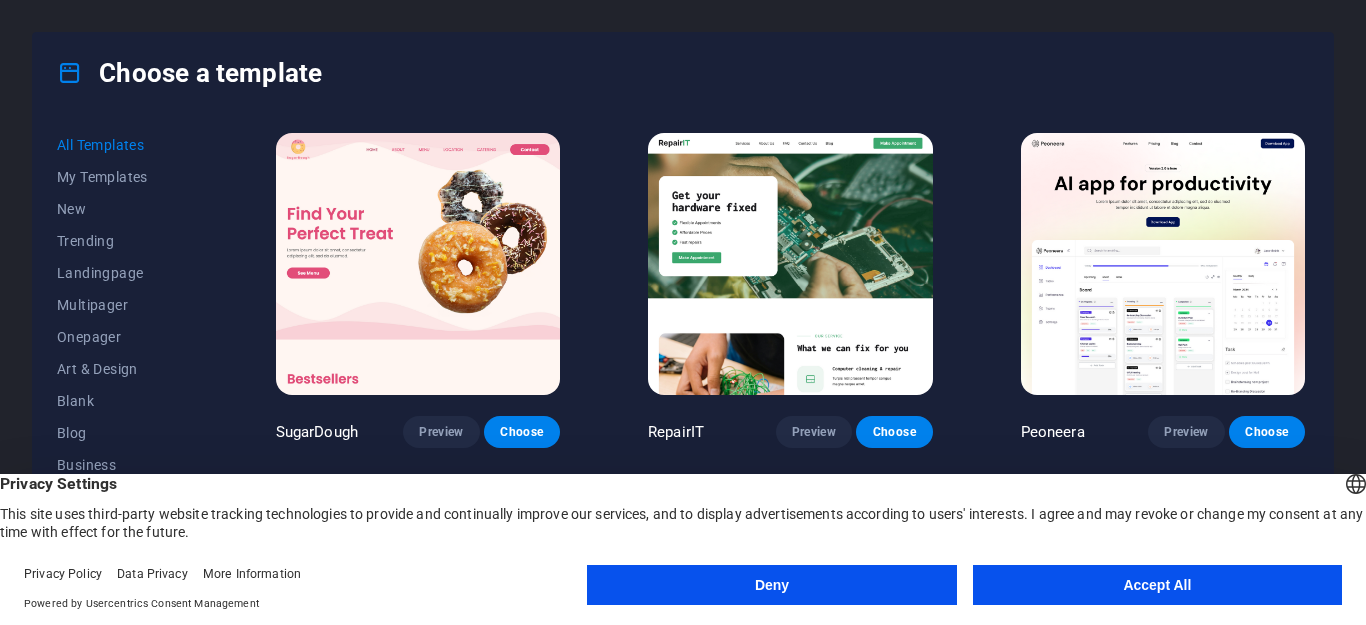 click on "Accept All" at bounding box center [1157, 585] 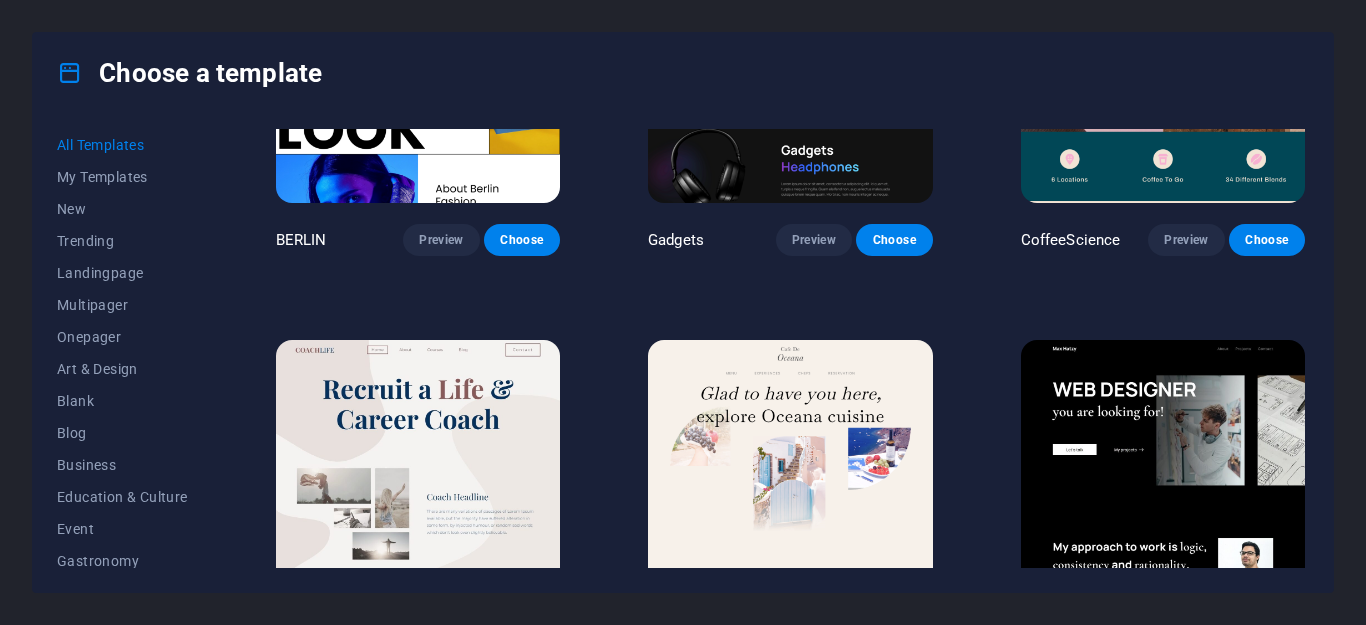 scroll, scrollTop: 4680, scrollLeft: 0, axis: vertical 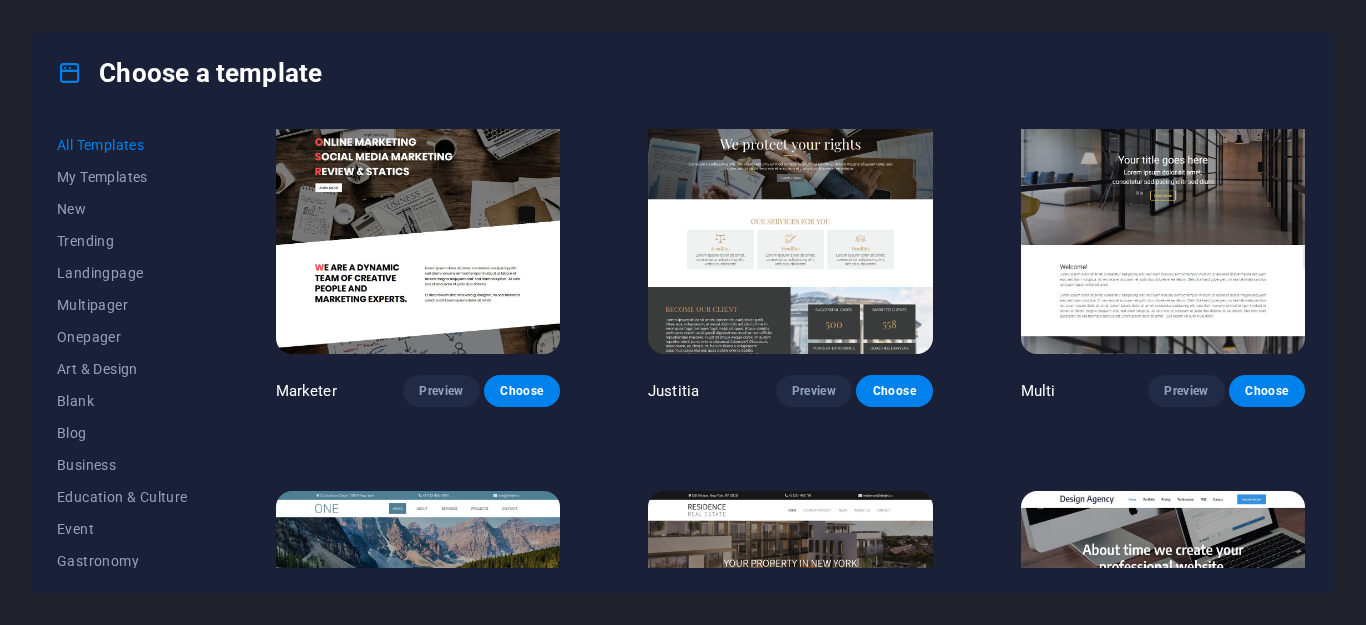 click on "Choose" at bounding box center (522, 790) 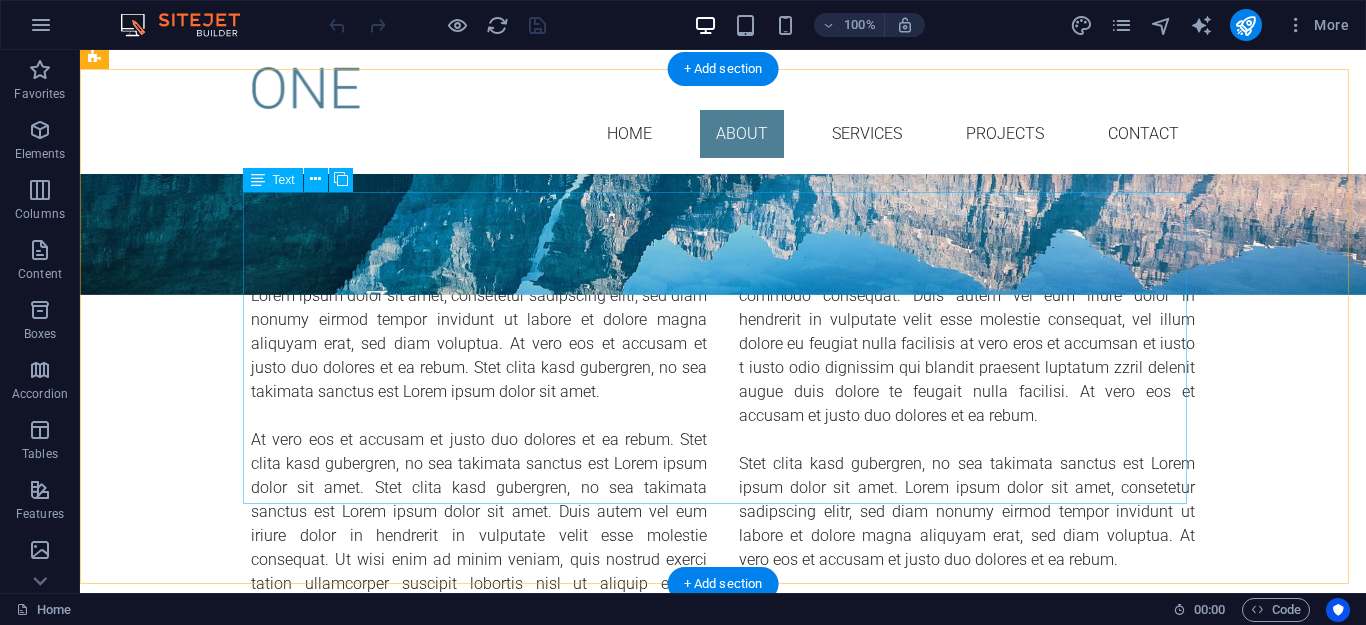 scroll, scrollTop: 0, scrollLeft: 0, axis: both 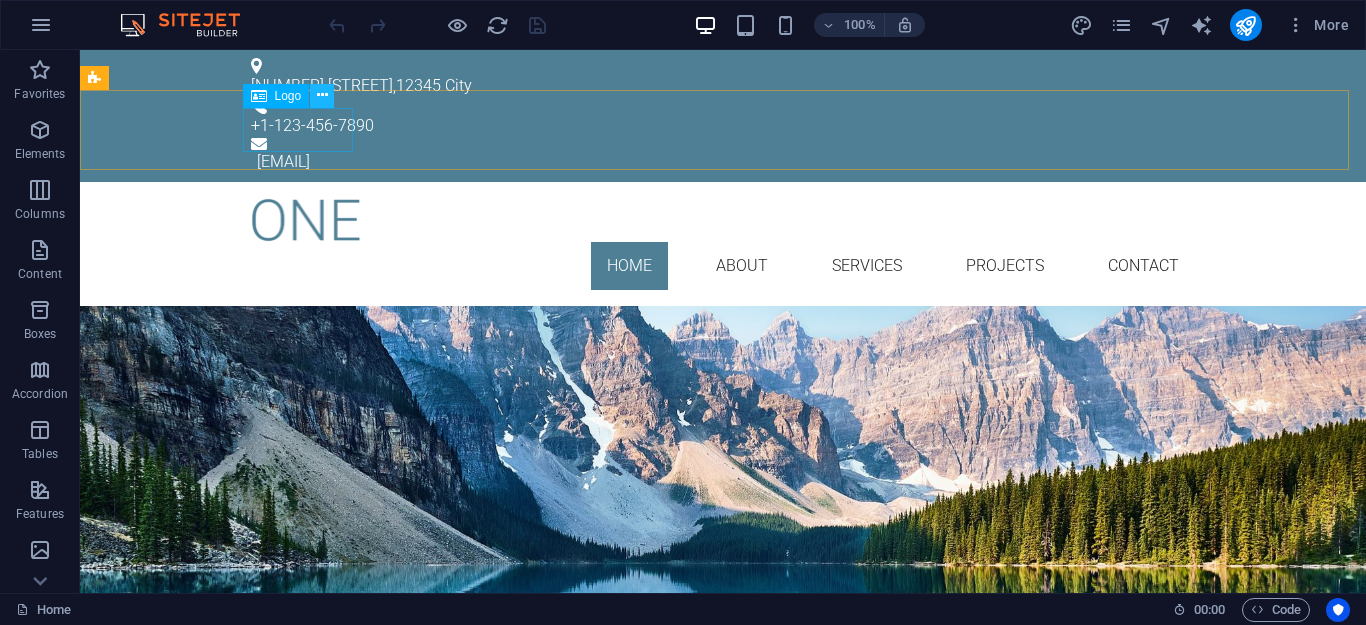 click at bounding box center [322, 95] 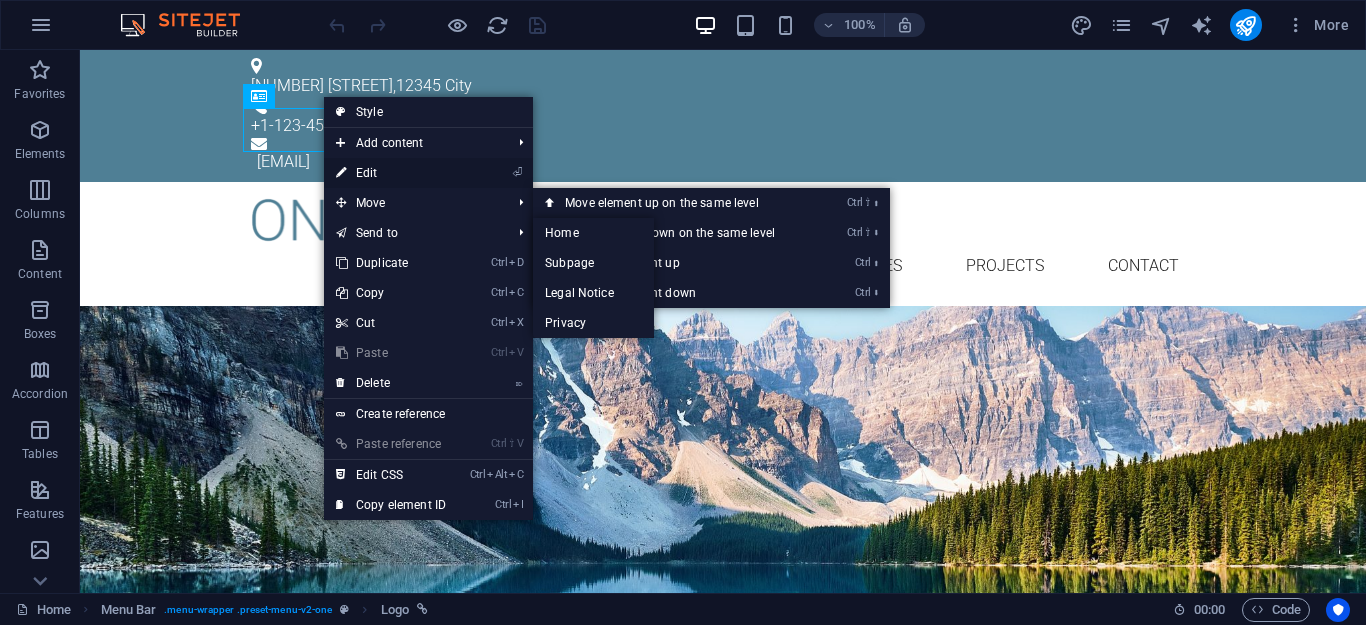 click on "⏎  Edit" at bounding box center [391, 173] 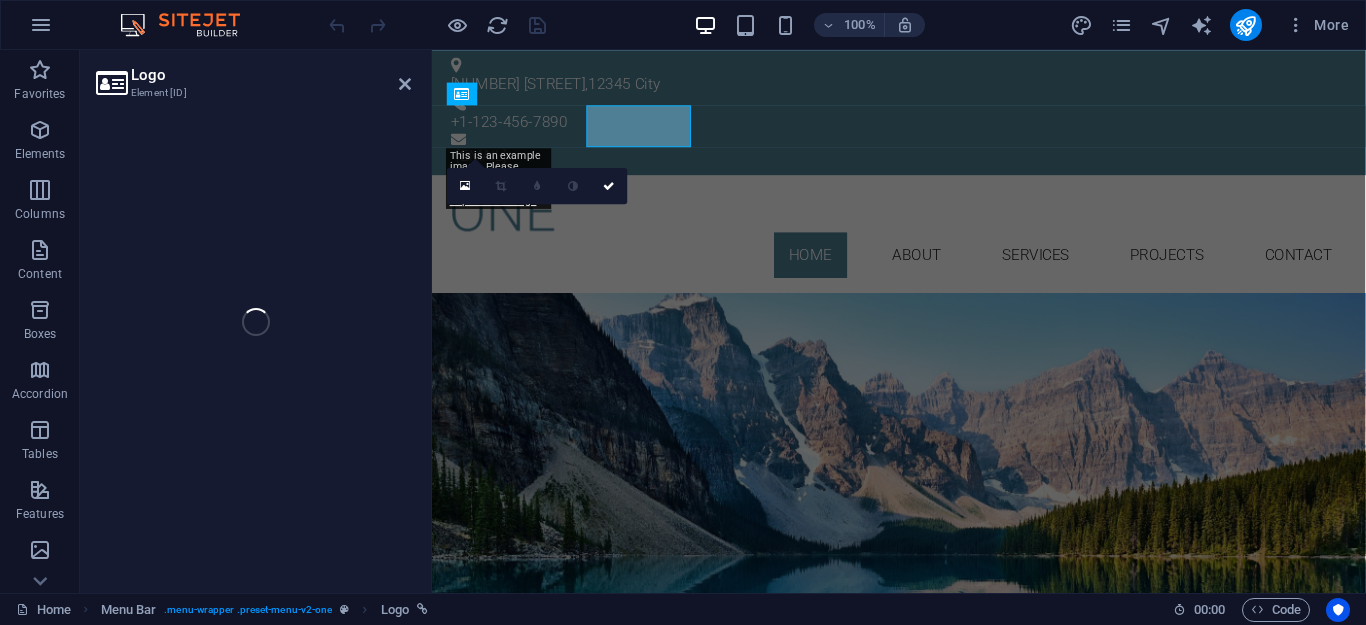 select on "px" 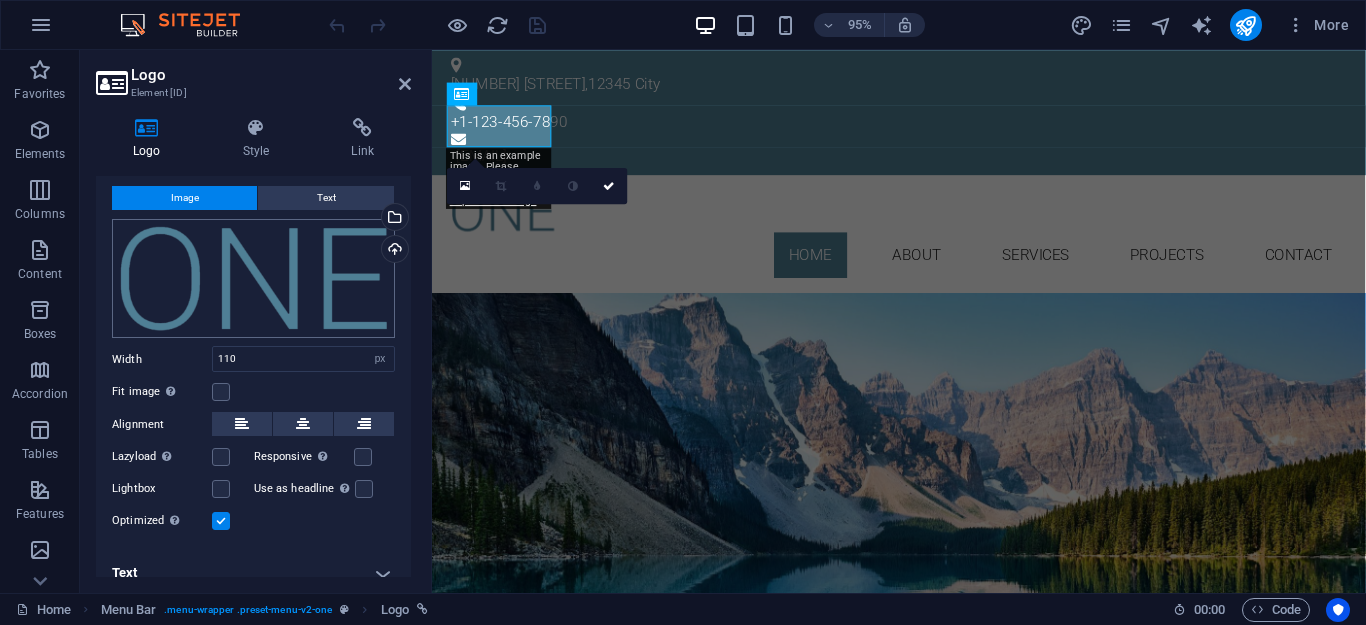 scroll, scrollTop: 56, scrollLeft: 0, axis: vertical 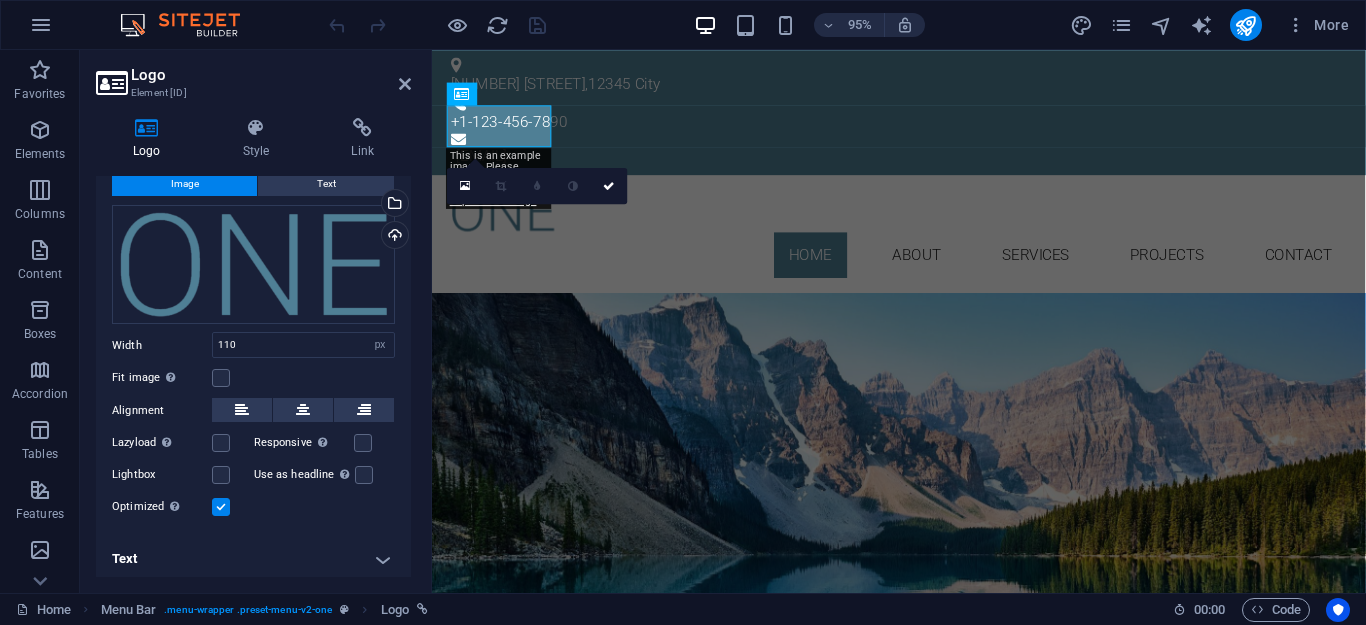 click on "Text" at bounding box center [253, 559] 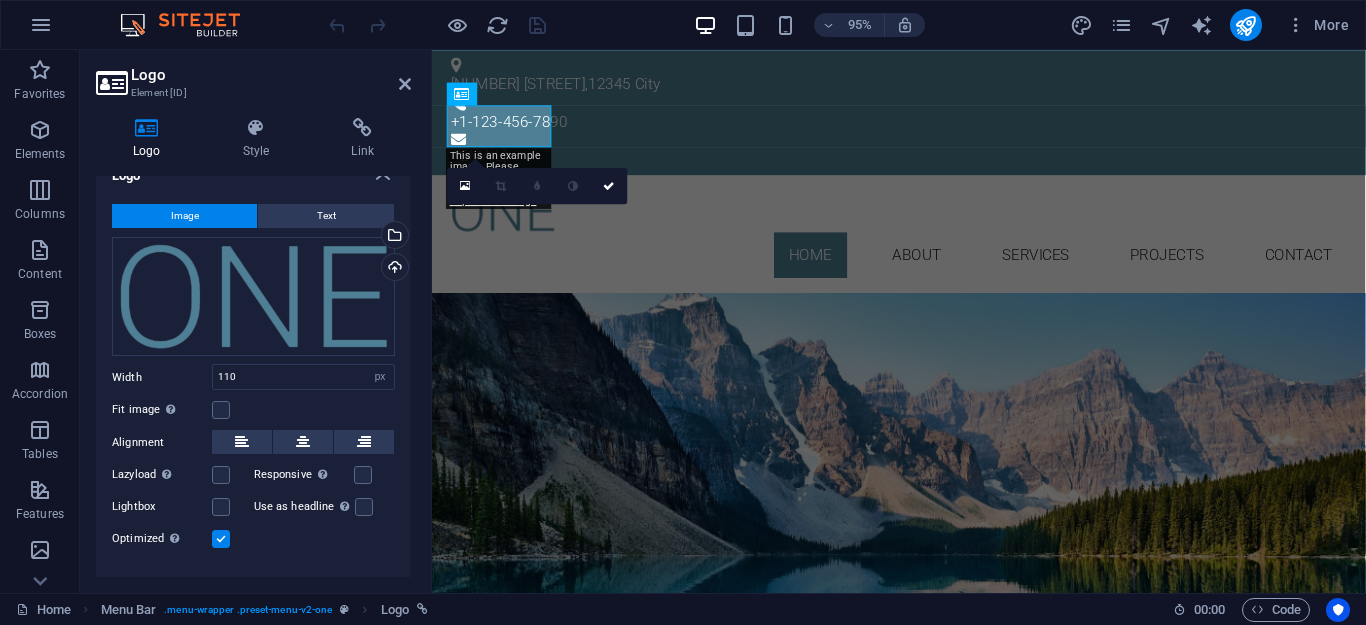 scroll, scrollTop: 0, scrollLeft: 0, axis: both 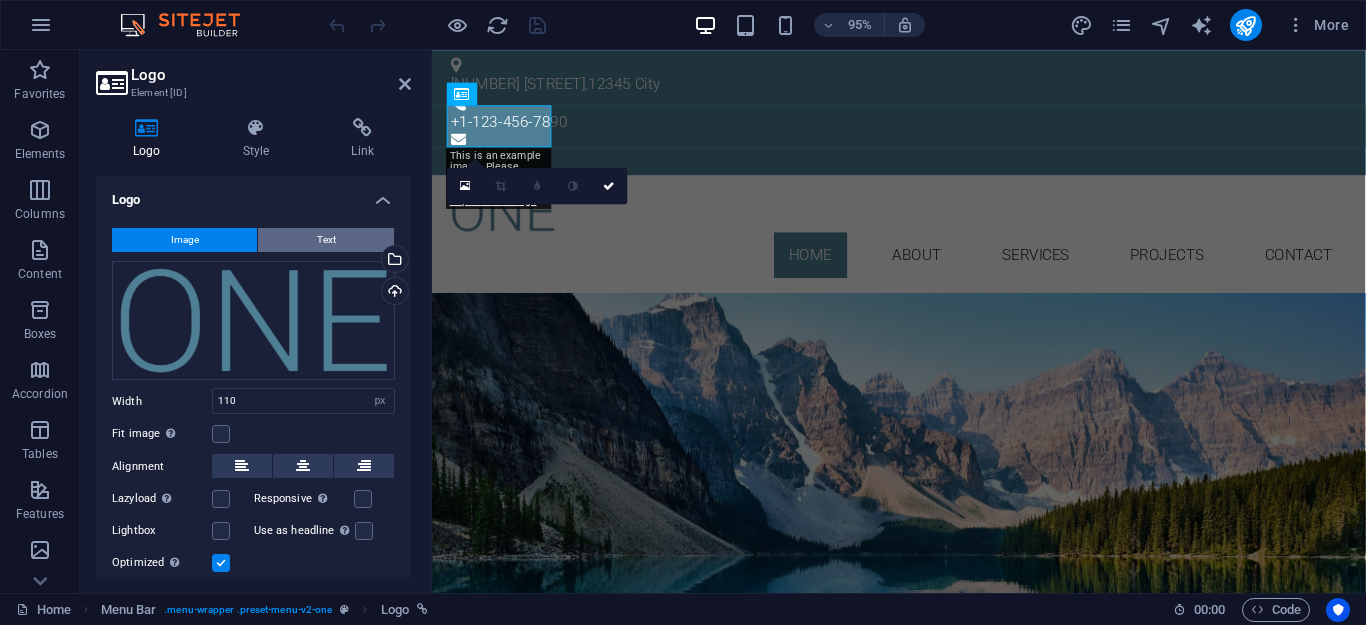 click on "Text" at bounding box center (326, 240) 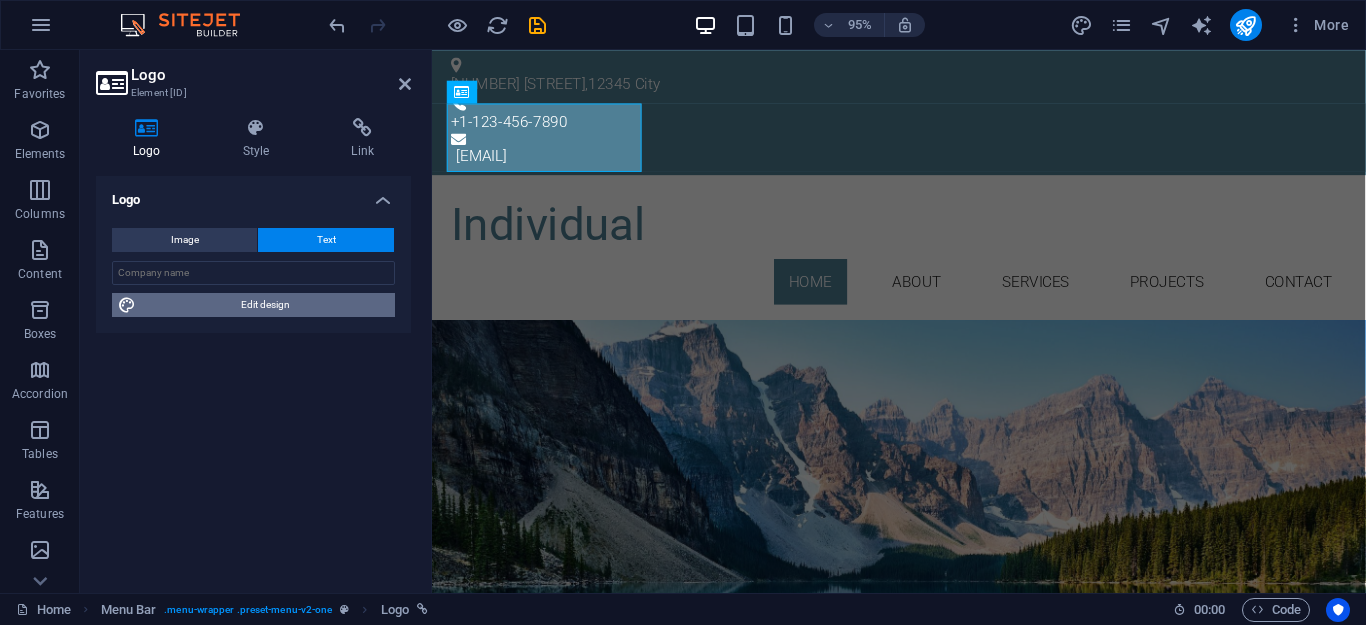 click on "Edit design" at bounding box center [265, 305] 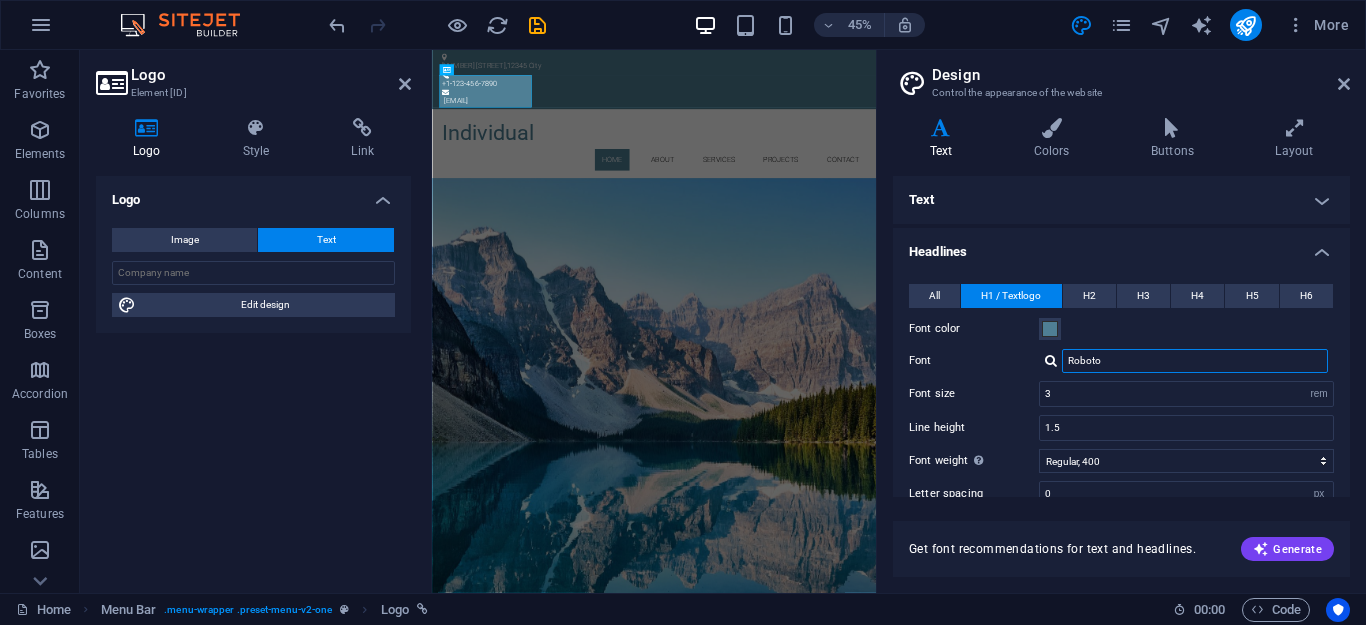 drag, startPoint x: 1130, startPoint y: 363, endPoint x: 952, endPoint y: 369, distance: 178.10109 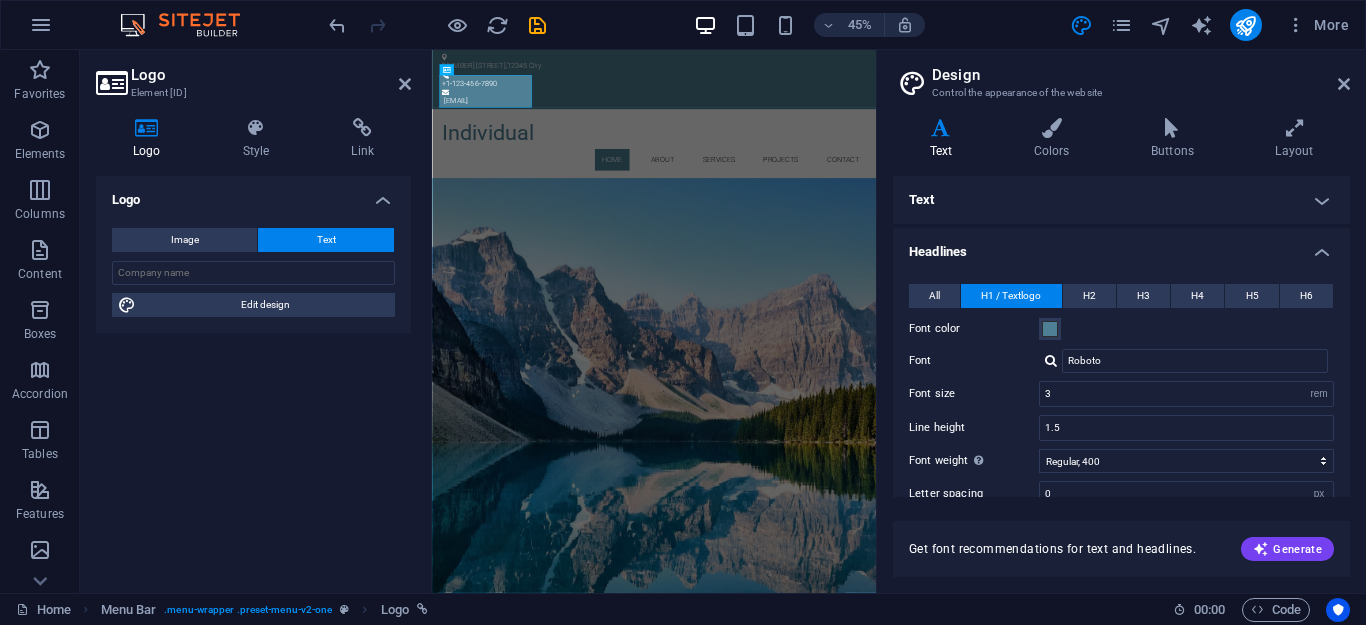 click at bounding box center [1051, 360] 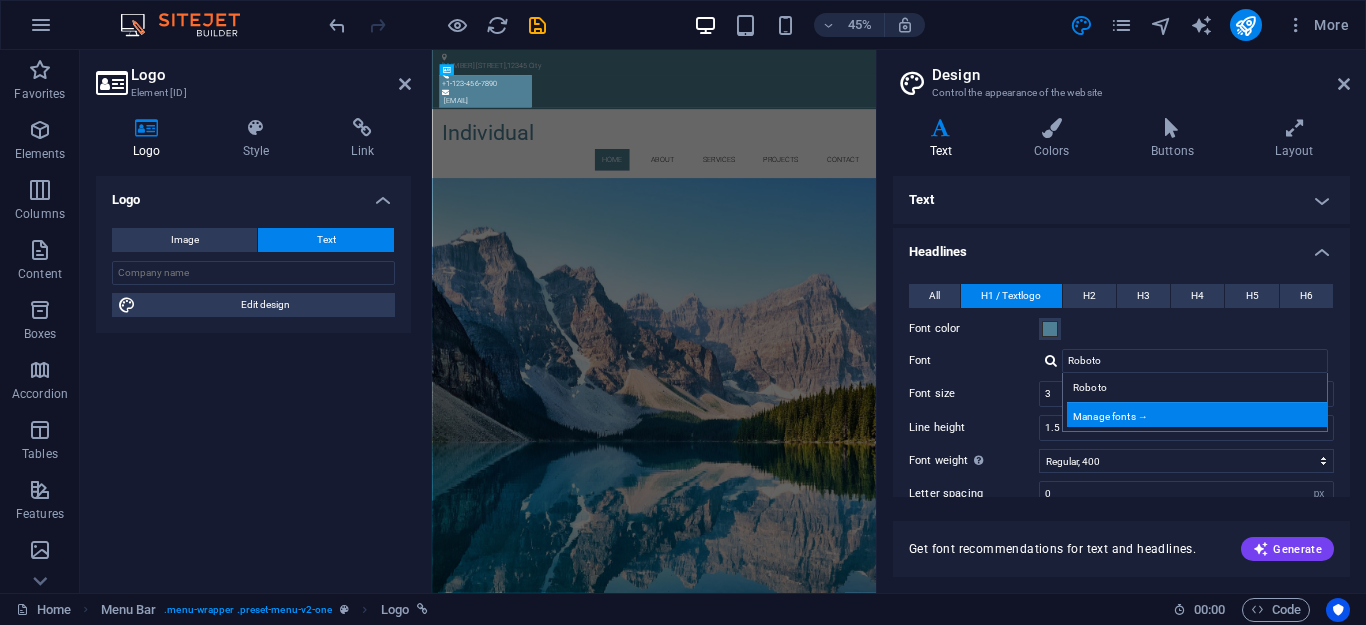 click on "Manage fonts →" at bounding box center (1199, 414) 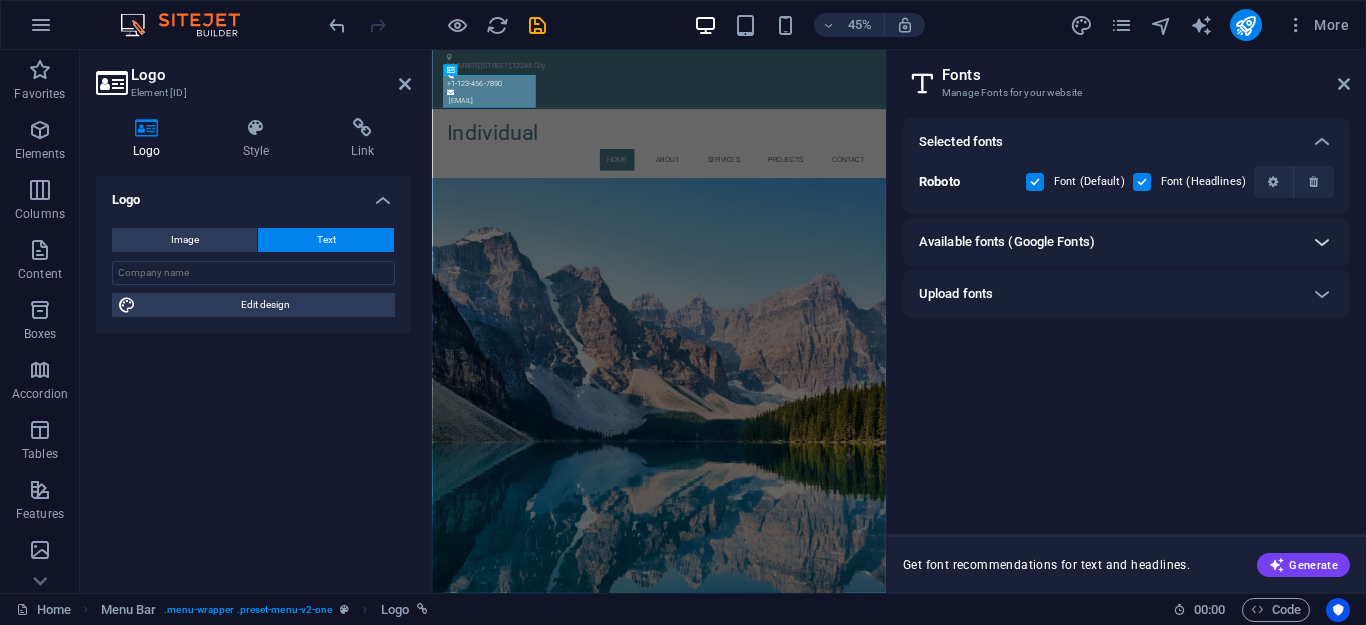 click at bounding box center (1322, 242) 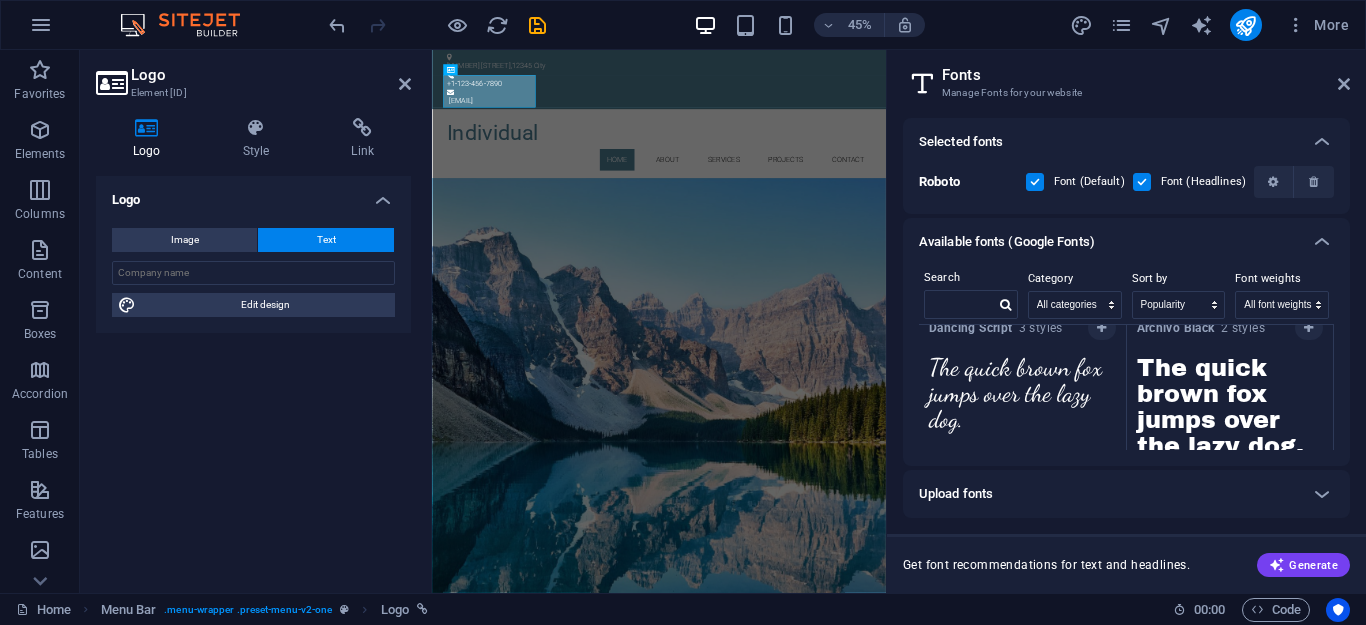 scroll, scrollTop: 4495, scrollLeft: 0, axis: vertical 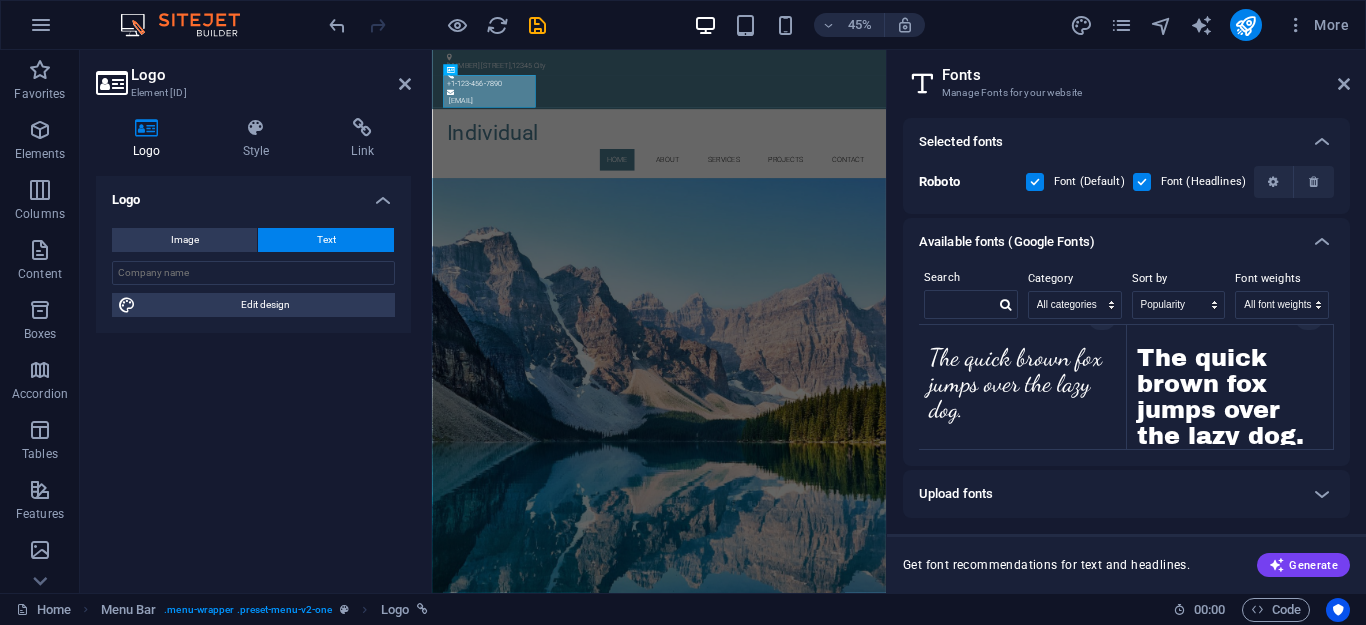 click on "The quick brown fox jumps over the lazy dog." at bounding box center (1022, 390) 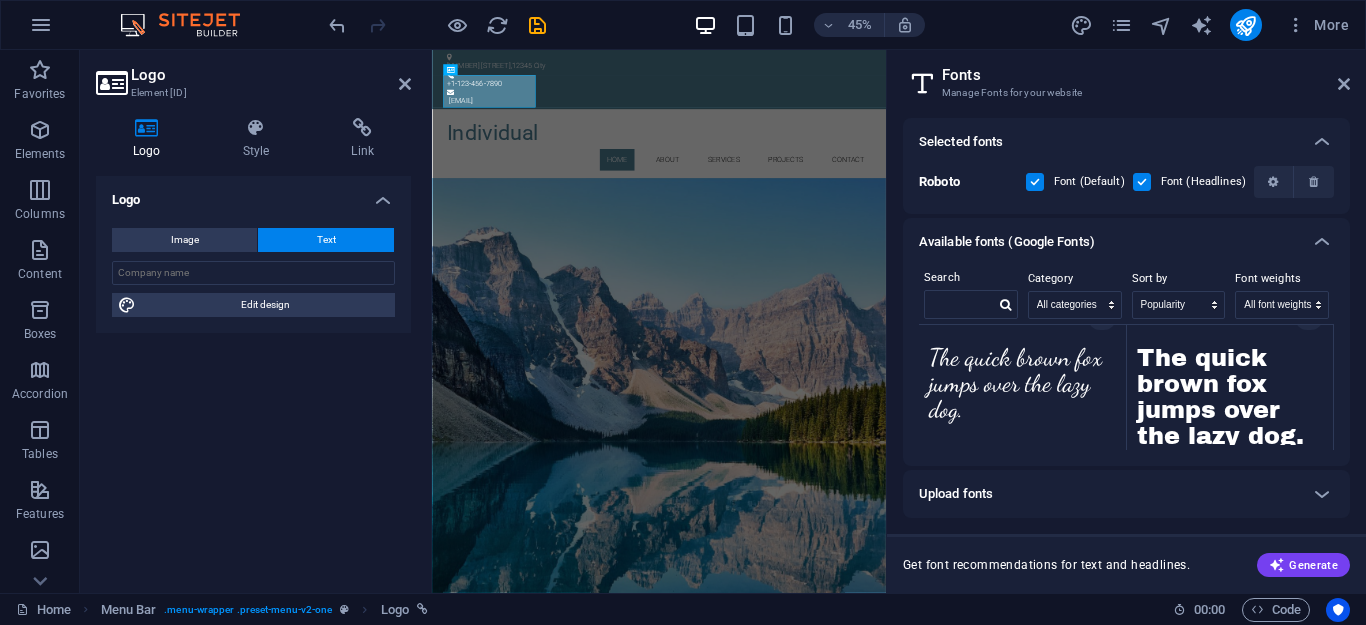 click on "The quick brown fox jumps over the lazy dog." at bounding box center (1022, 390) 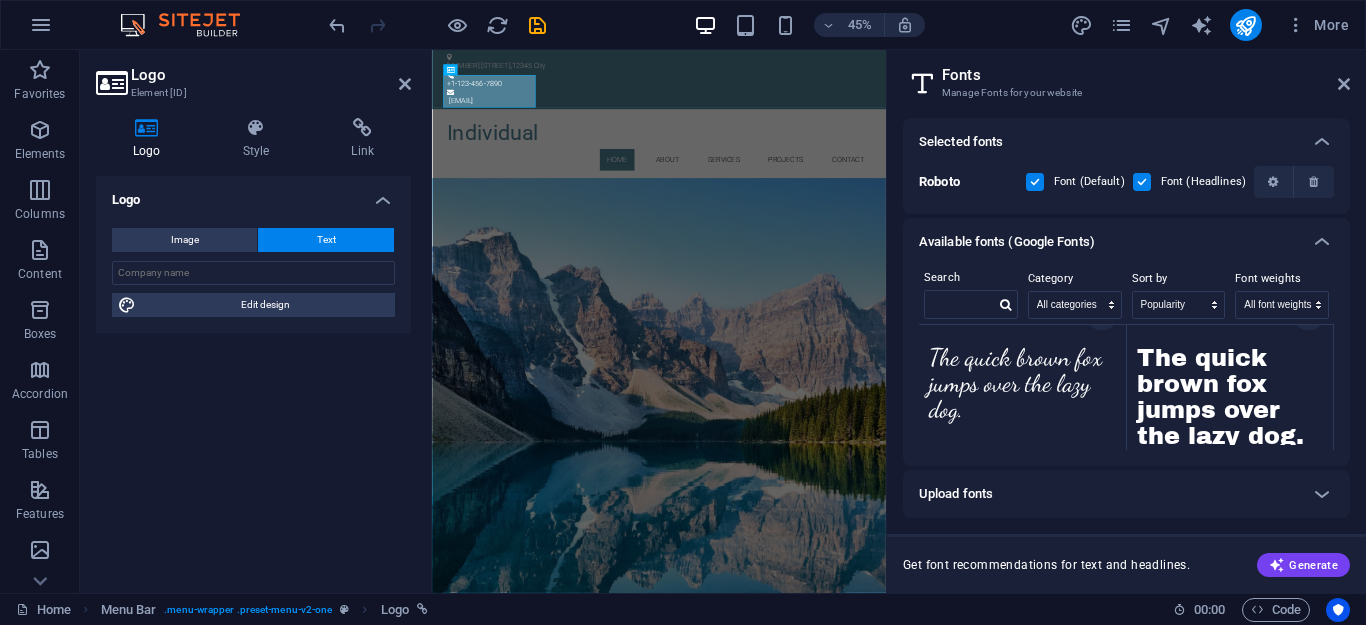 click on "The quick brown fox jumps over the lazy dog." at bounding box center [1022, 390] 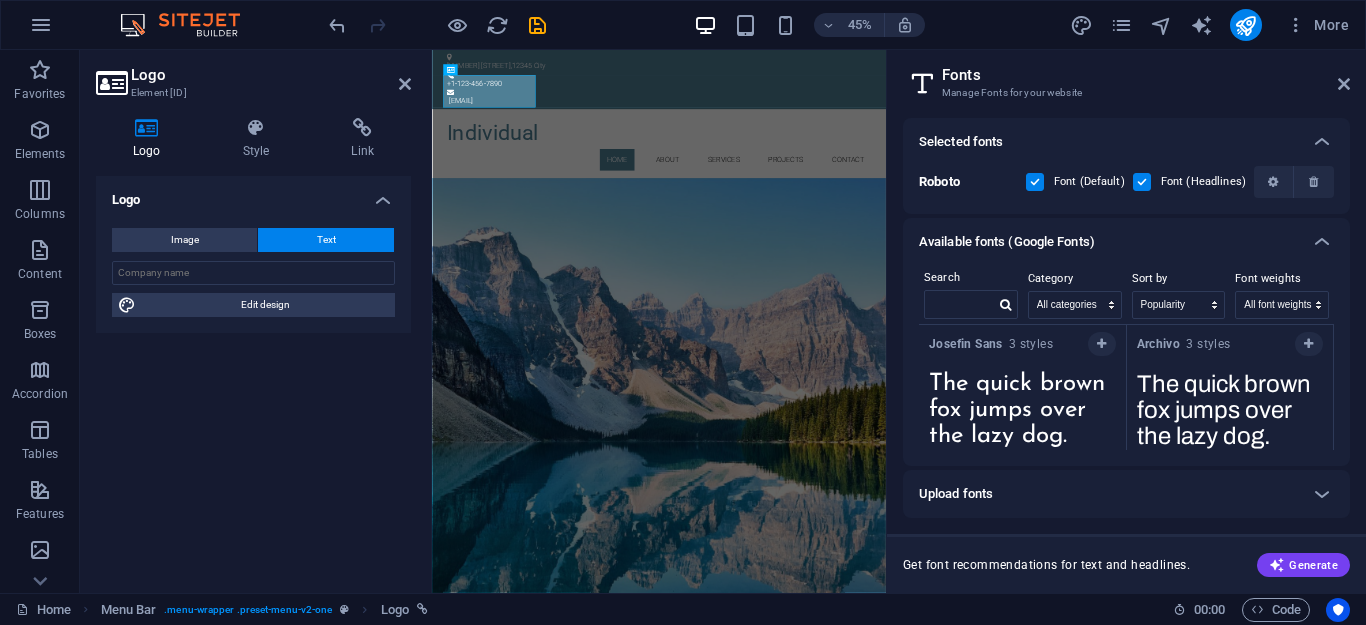 scroll, scrollTop: 4405, scrollLeft: 0, axis: vertical 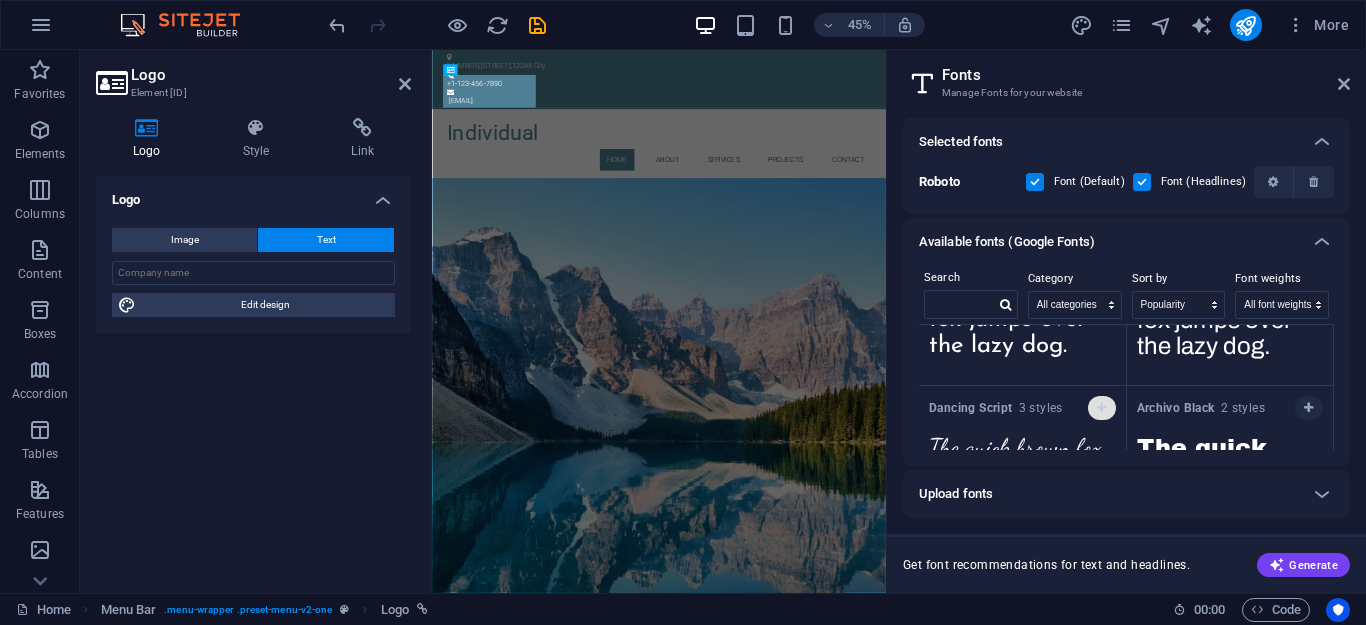 click at bounding box center [1101, 408] 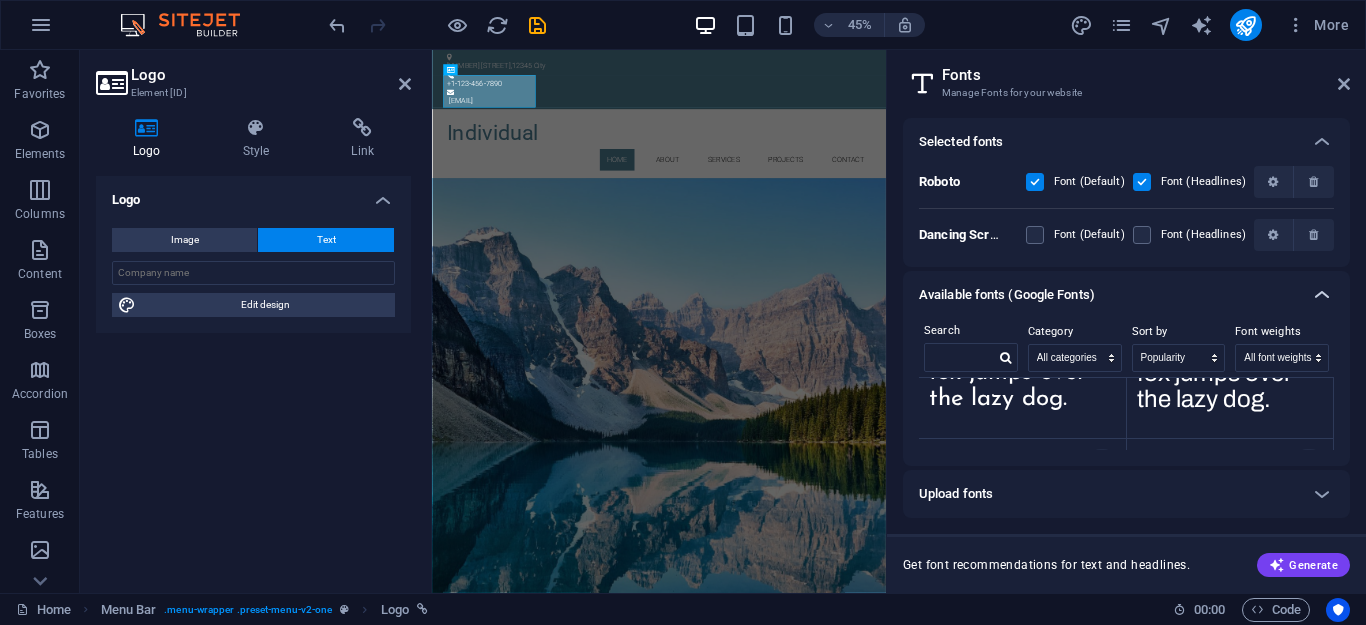click at bounding box center [1322, 295] 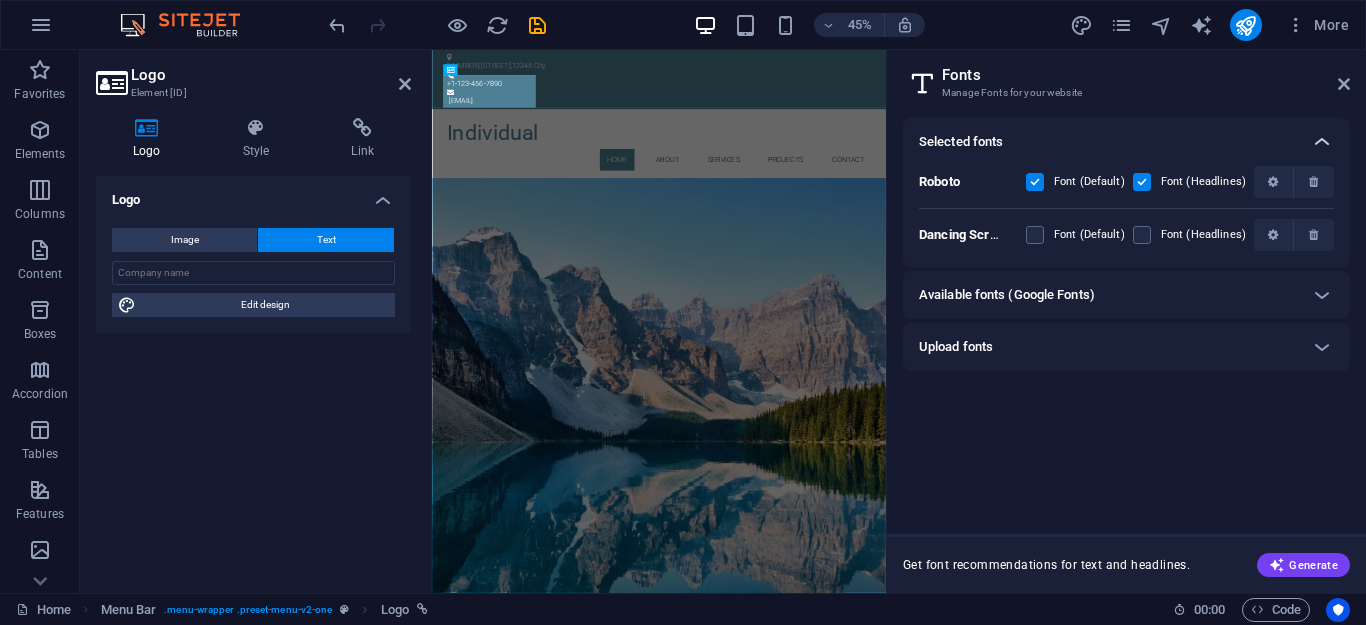click at bounding box center (1322, 142) 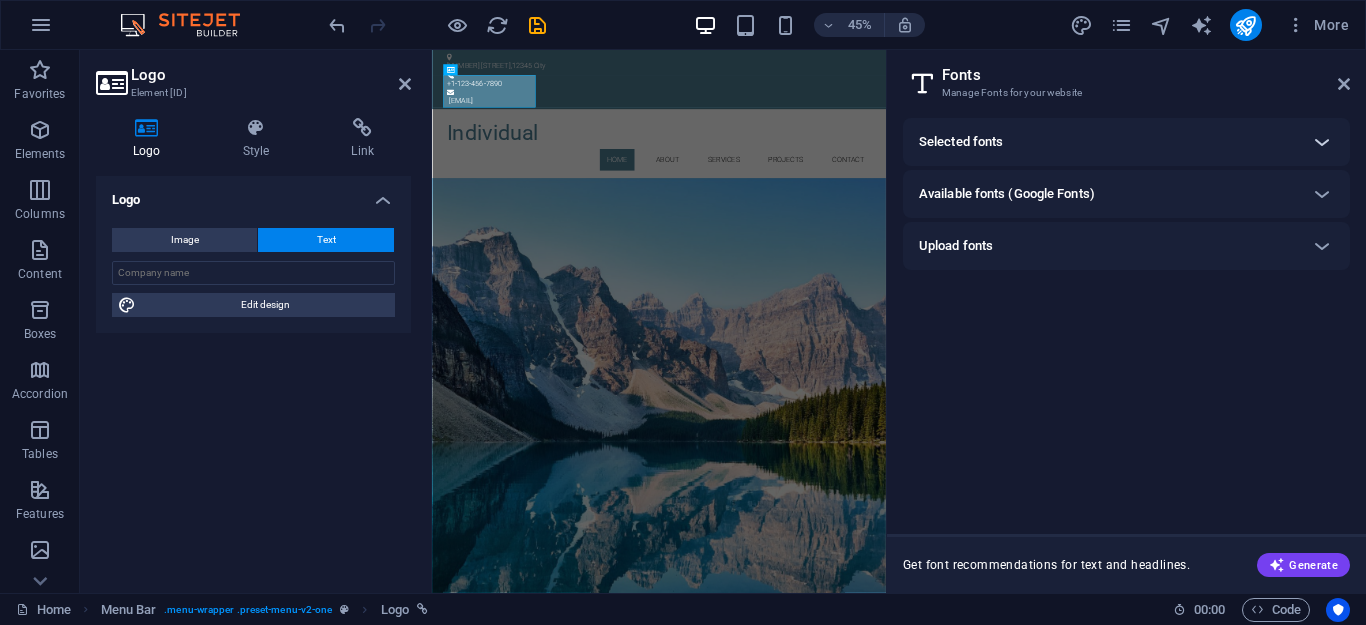 click at bounding box center [1322, 142] 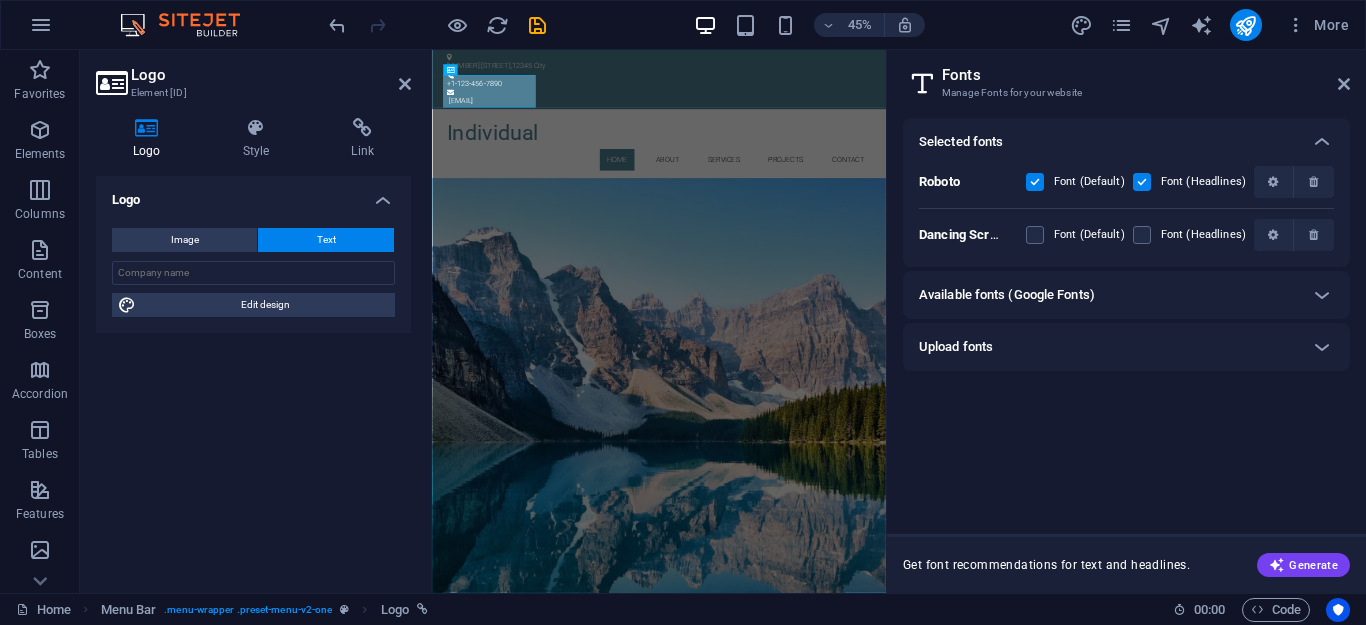 click on "Text" at bounding box center (326, 240) 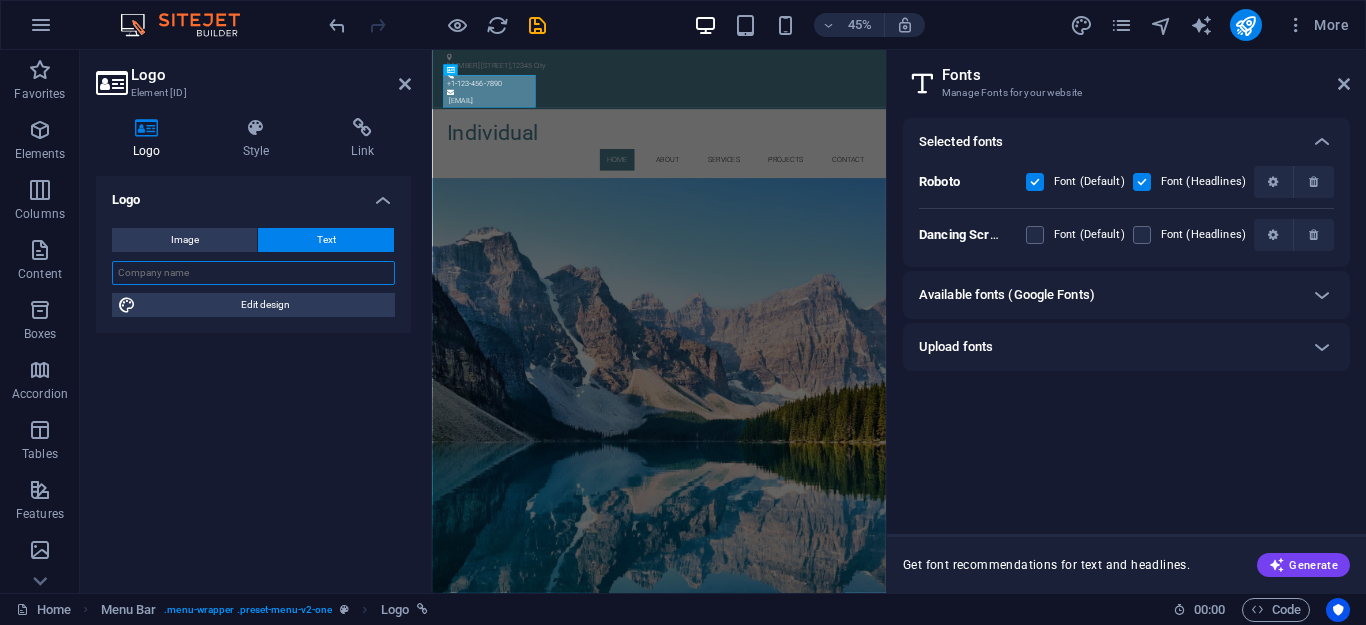 click at bounding box center (253, 273) 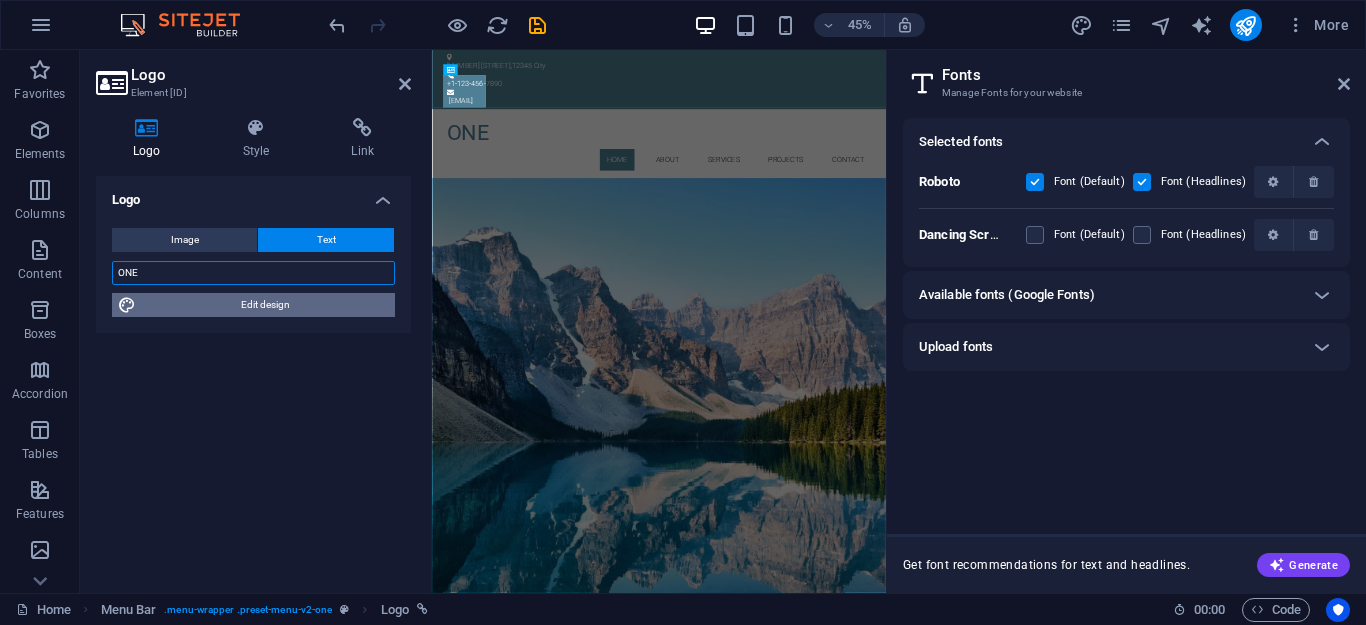 type on "ONE" 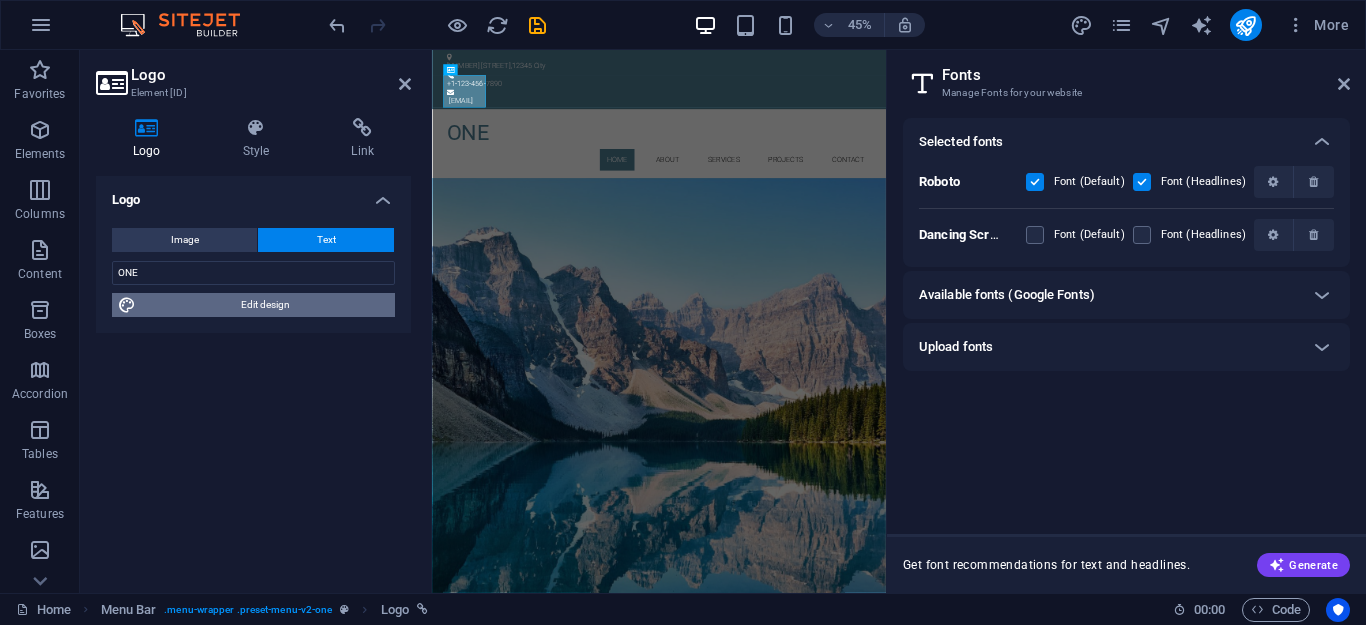 click on "Edit design" at bounding box center [265, 305] 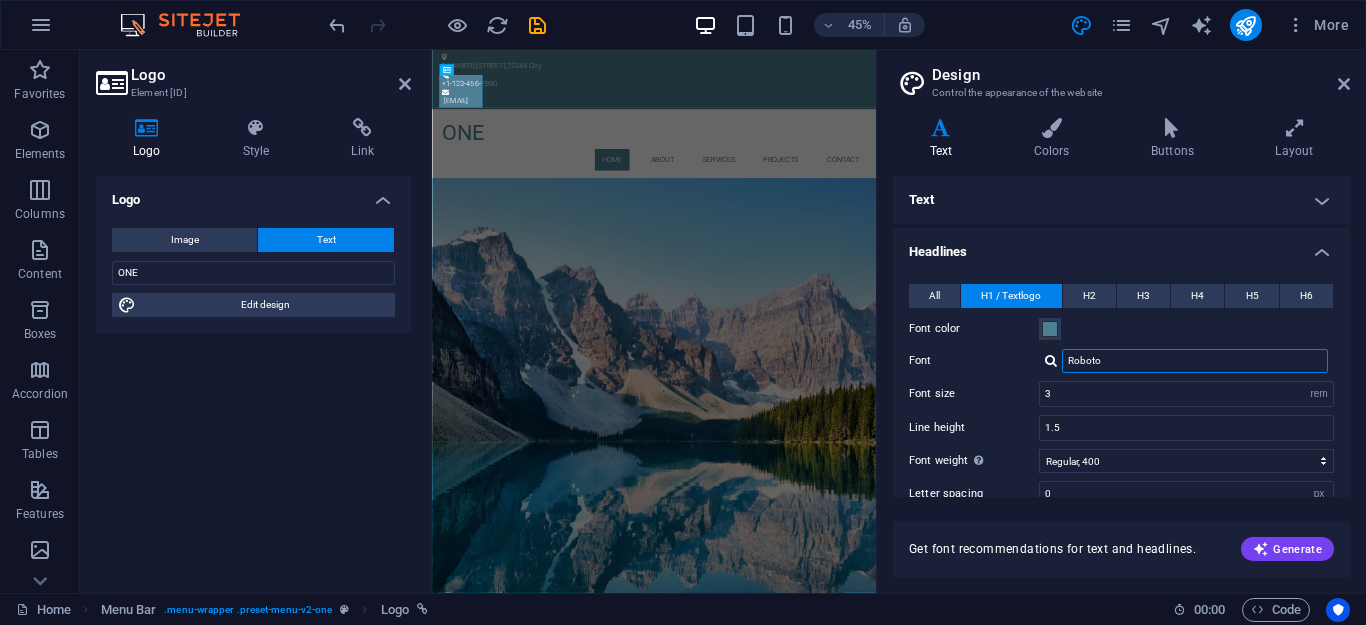 drag, startPoint x: 1188, startPoint y: 356, endPoint x: 932, endPoint y: 351, distance: 256.04883 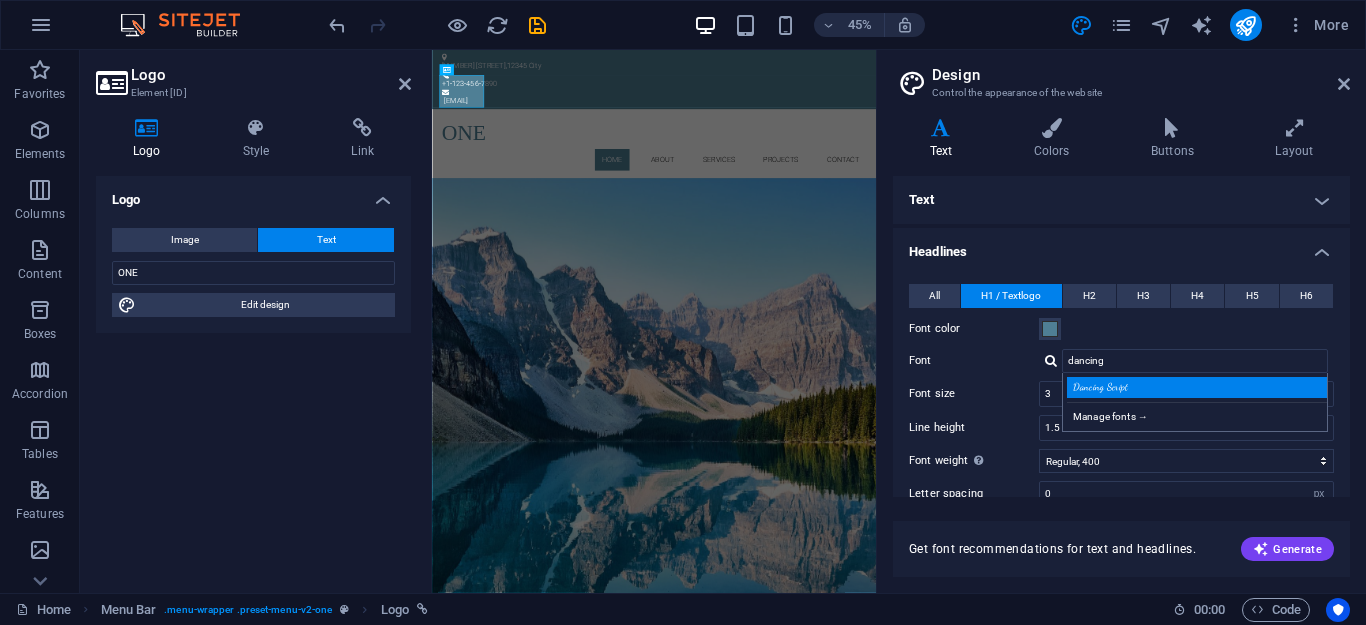 click on "Dancing Script" at bounding box center (1199, 387) 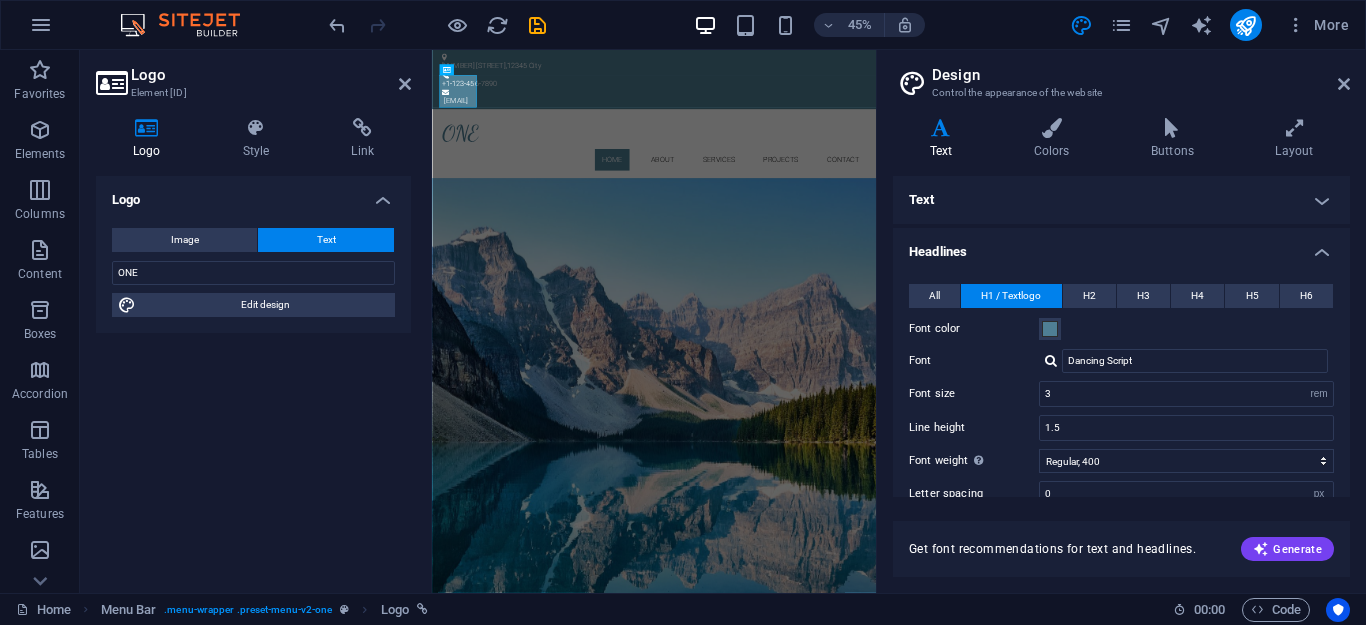 click on "Dancing Script Manage fonts →" at bounding box center [1186, 361] 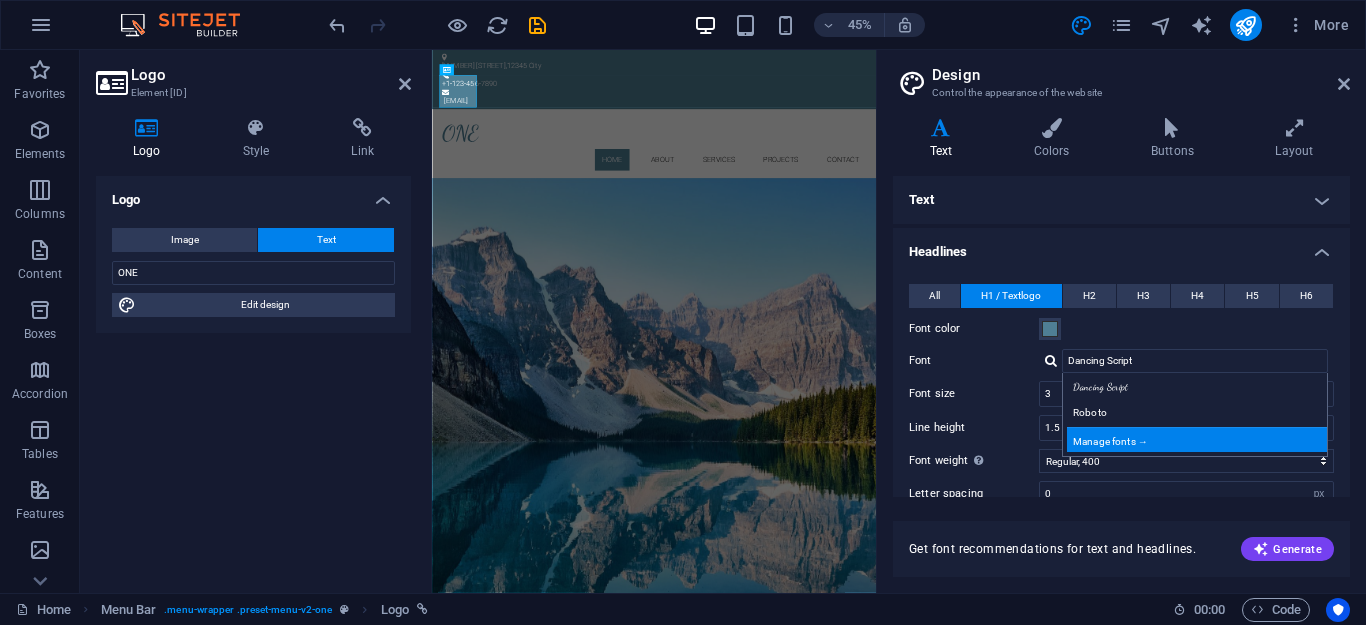 click on "Manage fonts →" at bounding box center [1199, 439] 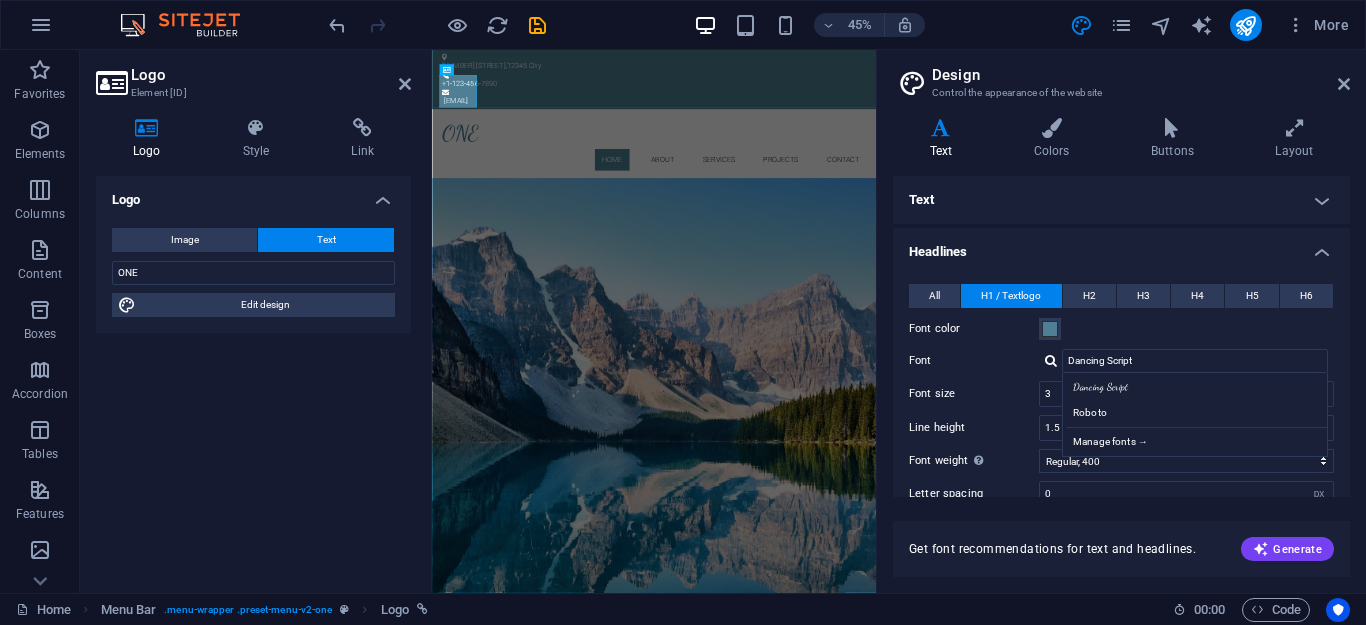 select on "popularity" 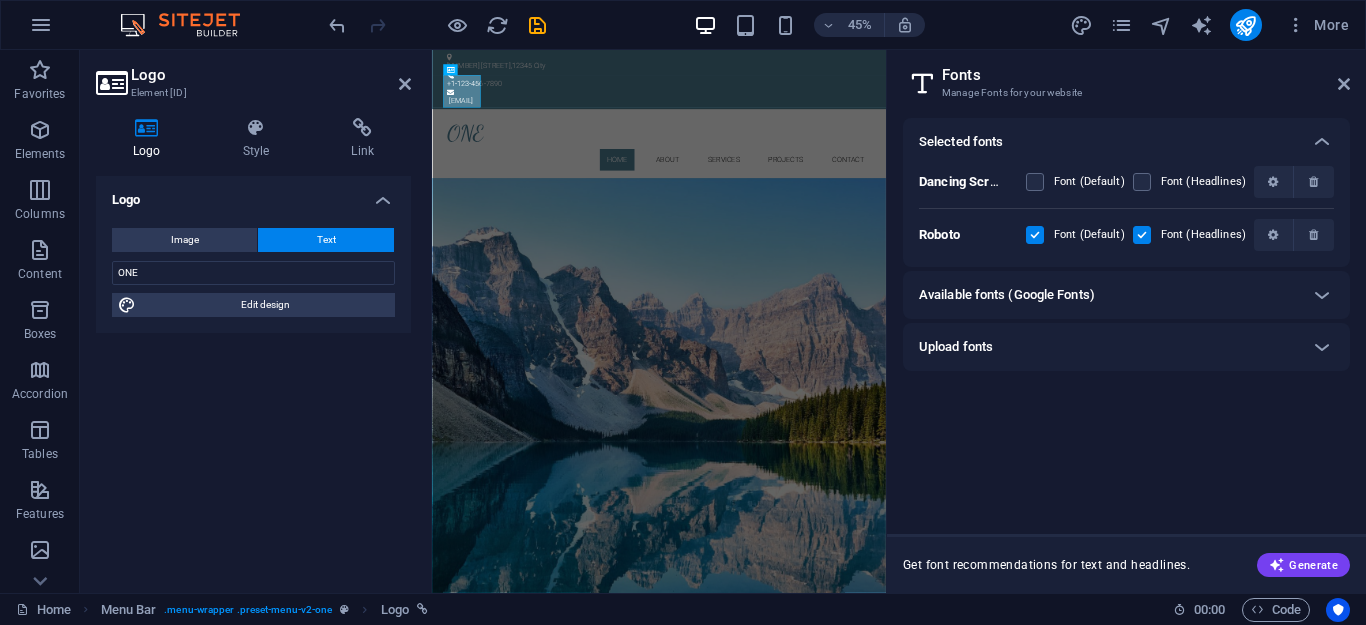 click on "Available fonts (Google Fonts)" at bounding box center (1108, 295) 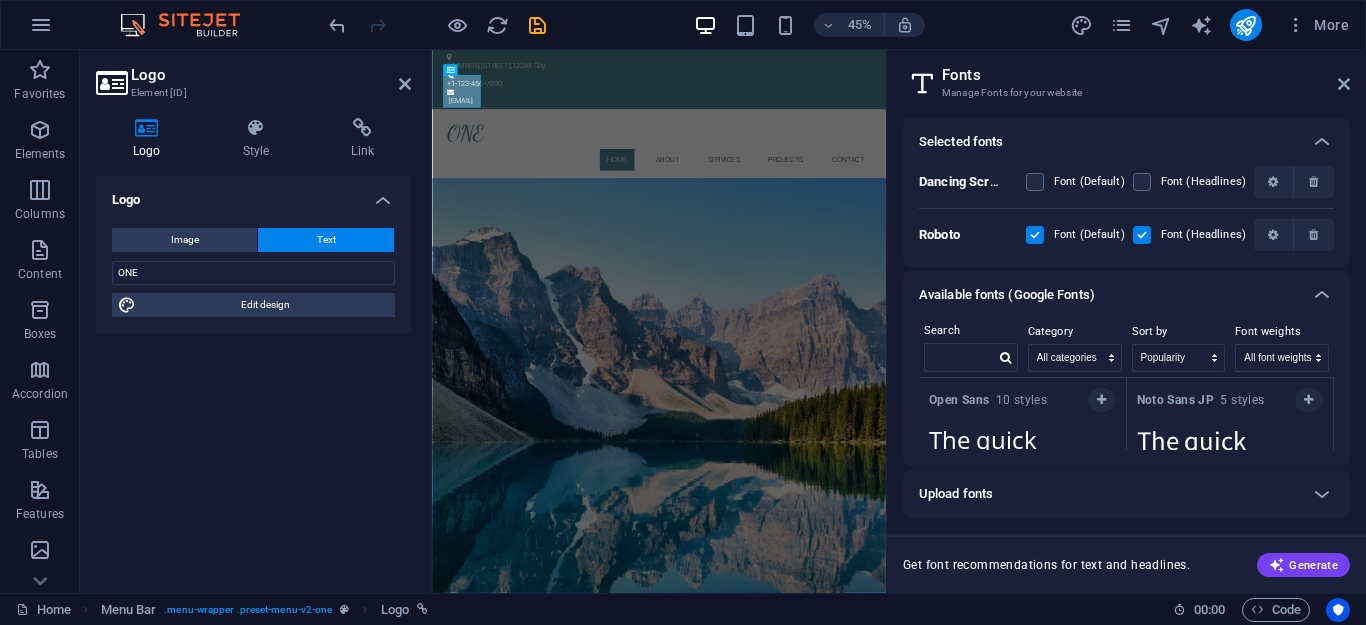 scroll, scrollTop: 1468, scrollLeft: 0, axis: vertical 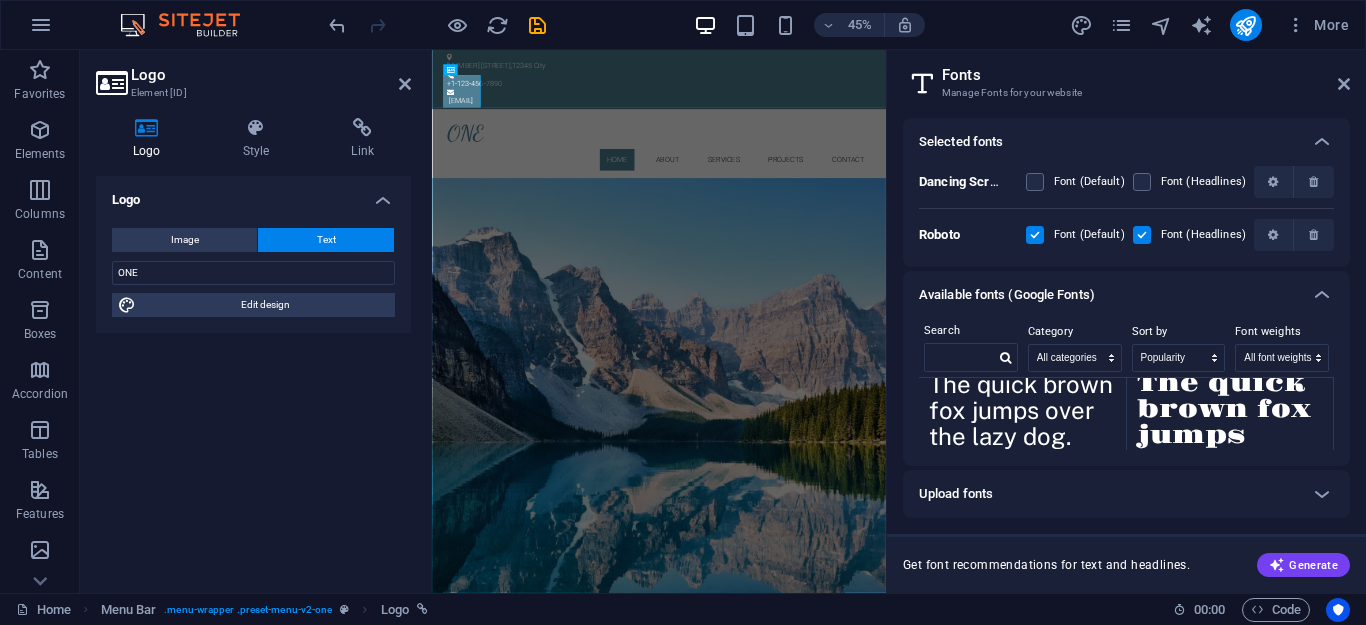 drag, startPoint x: 1324, startPoint y: 447, endPoint x: 1365, endPoint y: 654, distance: 211.02133 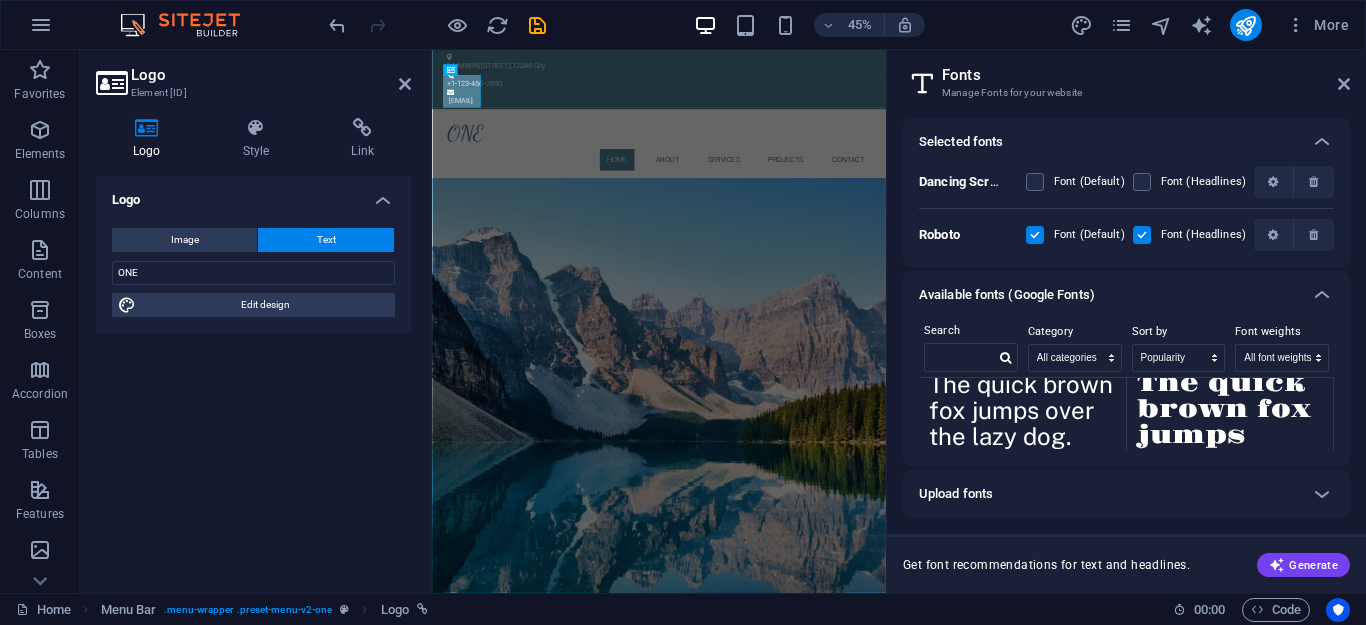 scroll, scrollTop: 5555, scrollLeft: 0, axis: vertical 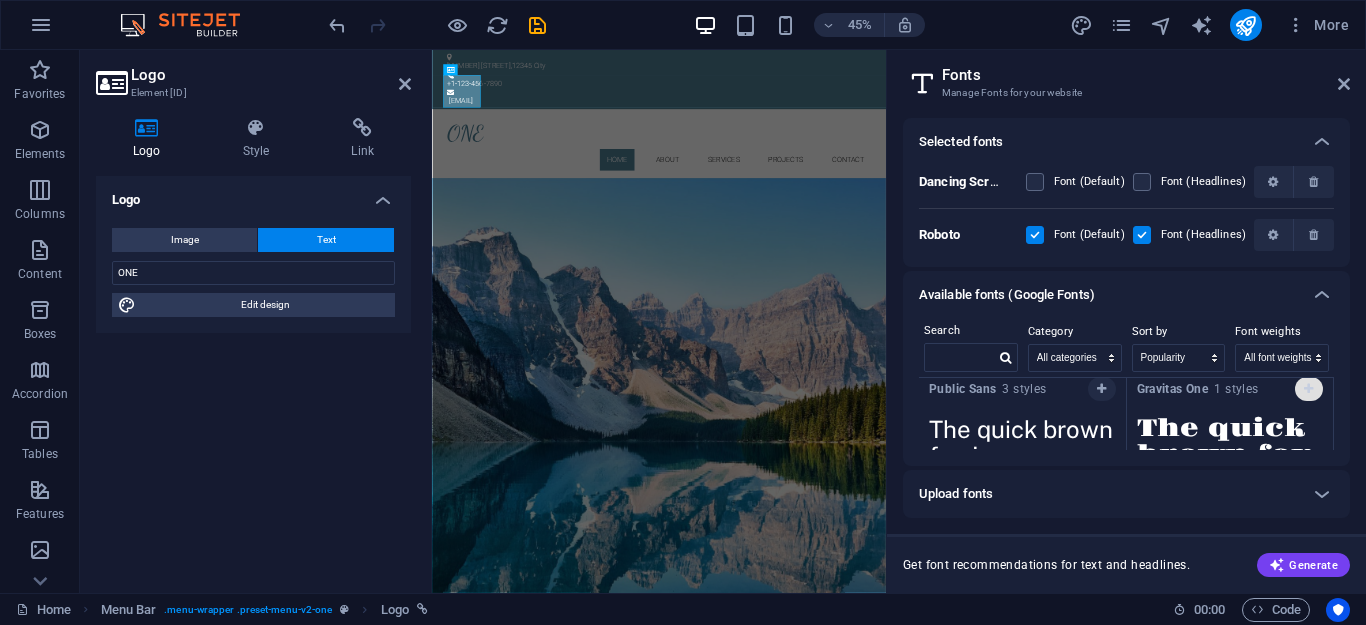 click at bounding box center (1308, 389) 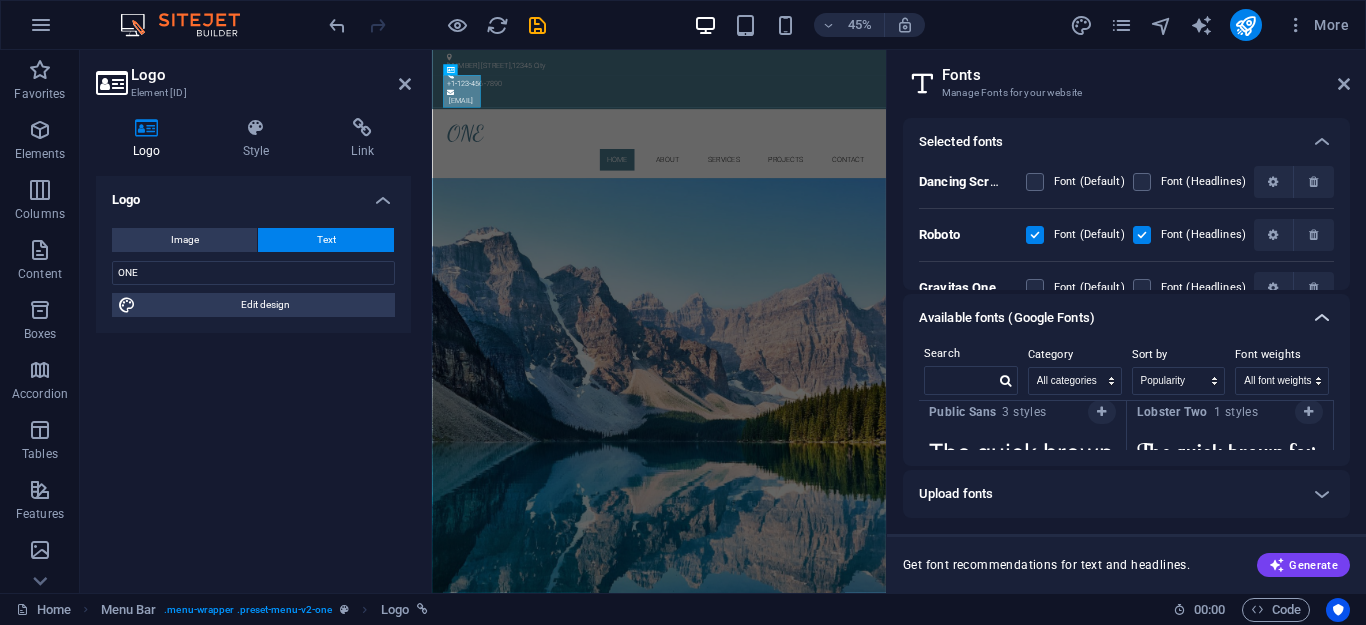click at bounding box center [1322, 318] 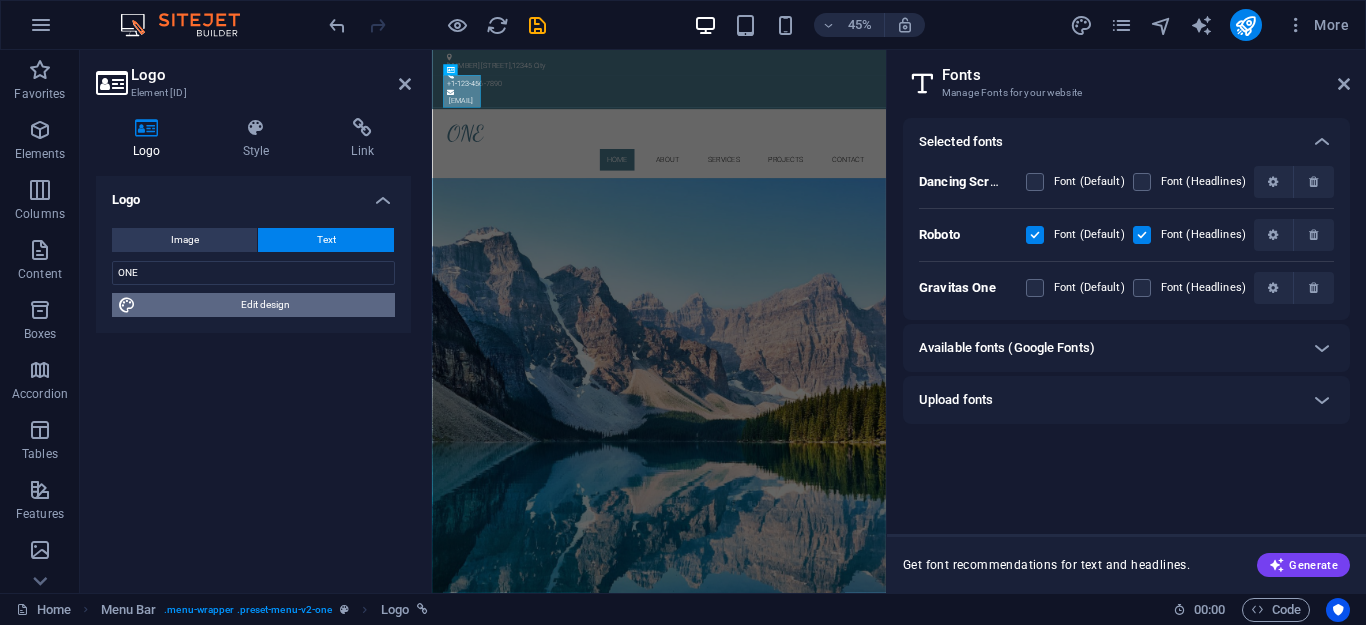 click on "Edit design" at bounding box center (265, 305) 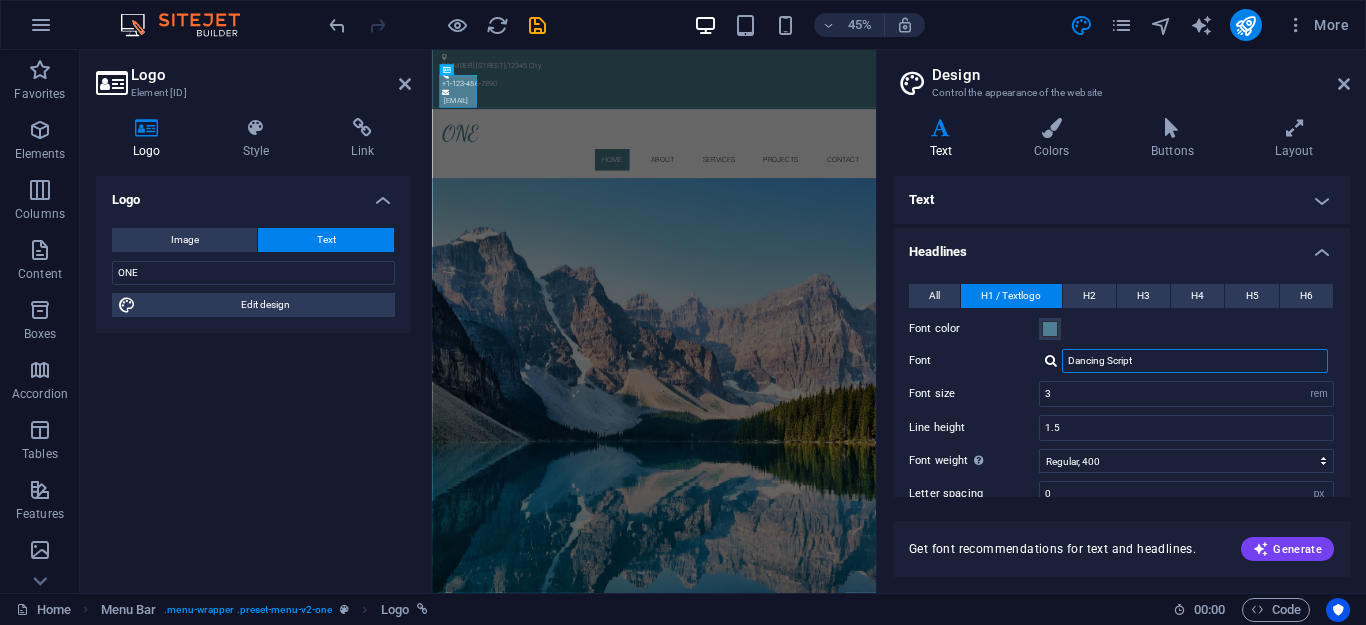 drag, startPoint x: 1092, startPoint y: 358, endPoint x: 1009, endPoint y: 358, distance: 83 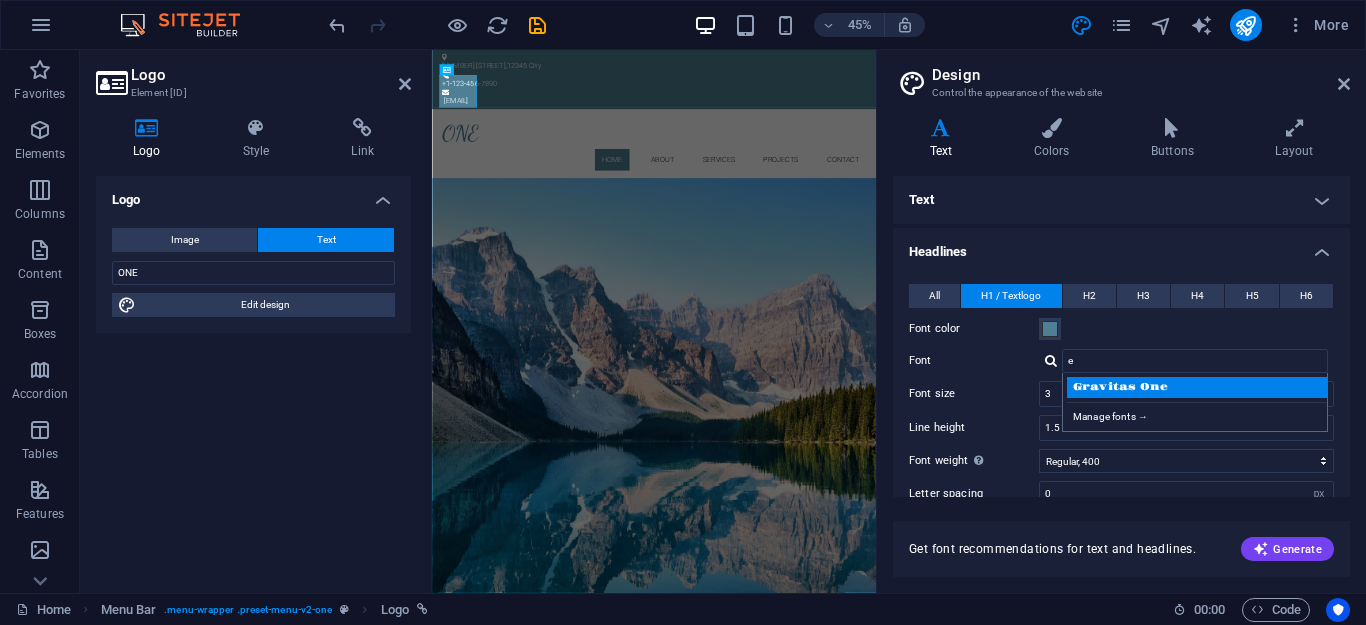 click on "Gravitas One" at bounding box center [1199, 387] 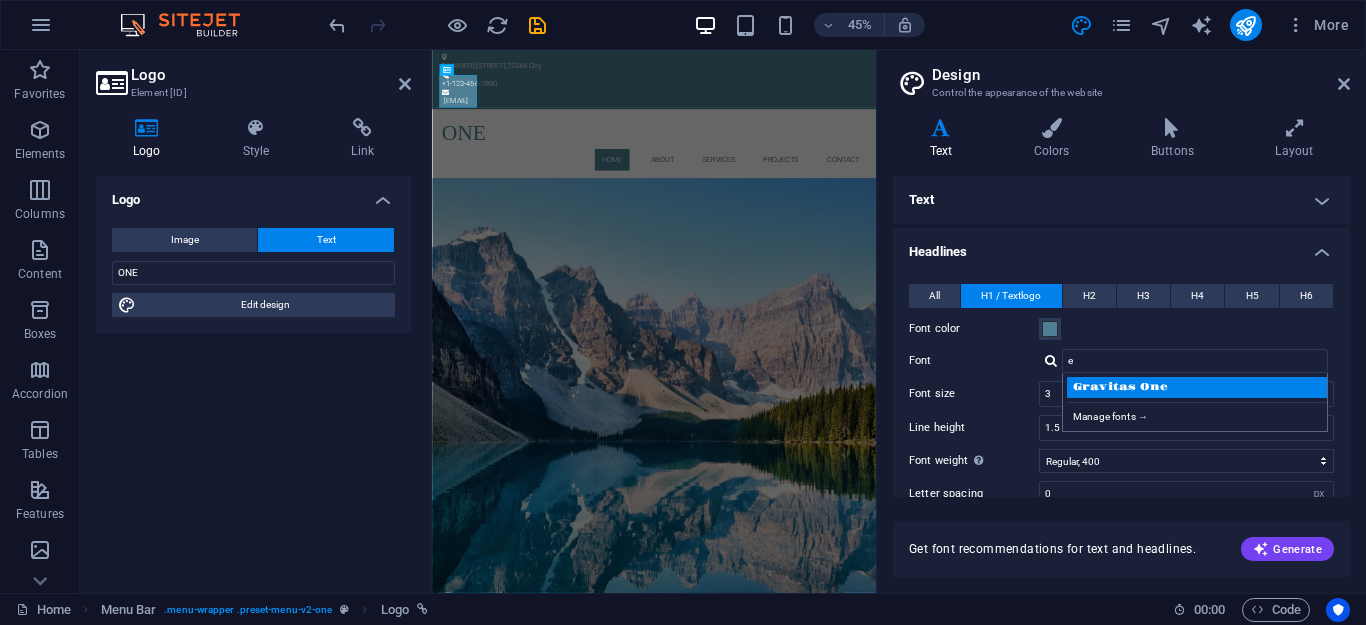 type on "Gravitas One" 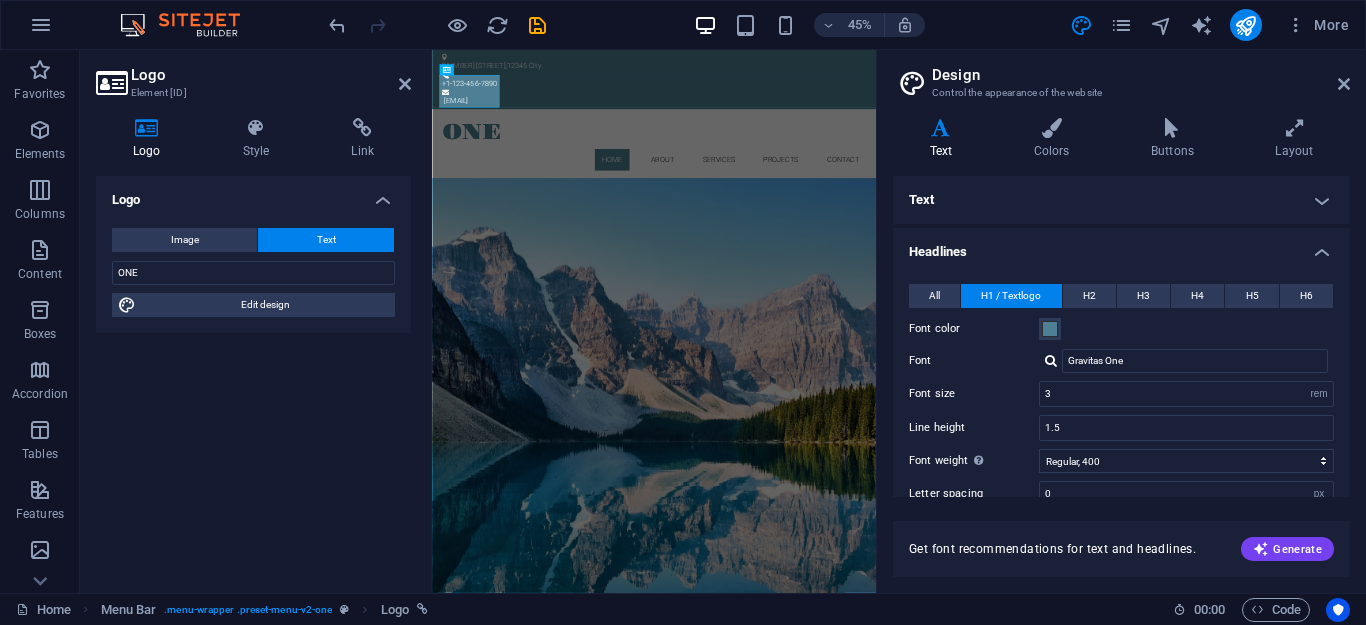 click on "Individual Home Favorites Elements Columns Content Boxes Accordion Tables Features Images Slider Header Footer Forms Marketing Collections Text Element [ID] Text Style Text Add, edit, and format text directly on the website. Default colors and font sizes are defined in Design. Edit design Alignment Left aligned Centered Right aligned Info Bar Element Layout How this element expands within the layout (Flexbox). Size Default auto px % 1/1 1/2 1/3 1/4 1/5 1/6 1/7 1/8 1/9 1/10 Grow Shrink Order 0 Container layout Visible Visible Opacity 100 % Overflow Spacing Margin Default auto px % rem vw vh Custom Custom auto px % rem vw vh auto px % rem vw vh auto px % rem vw vh auto px % rem vw vh Padding Default px rem % vh vw Custom Custom px rem % vh vw px rem % vh vw px rem % vh vw px rem % vh vw Border Style              - Width 1 auto px rem % vh vw Custom Custom 1 auto px rem % vh vw 1 auto px rem" at bounding box center [253, 376] 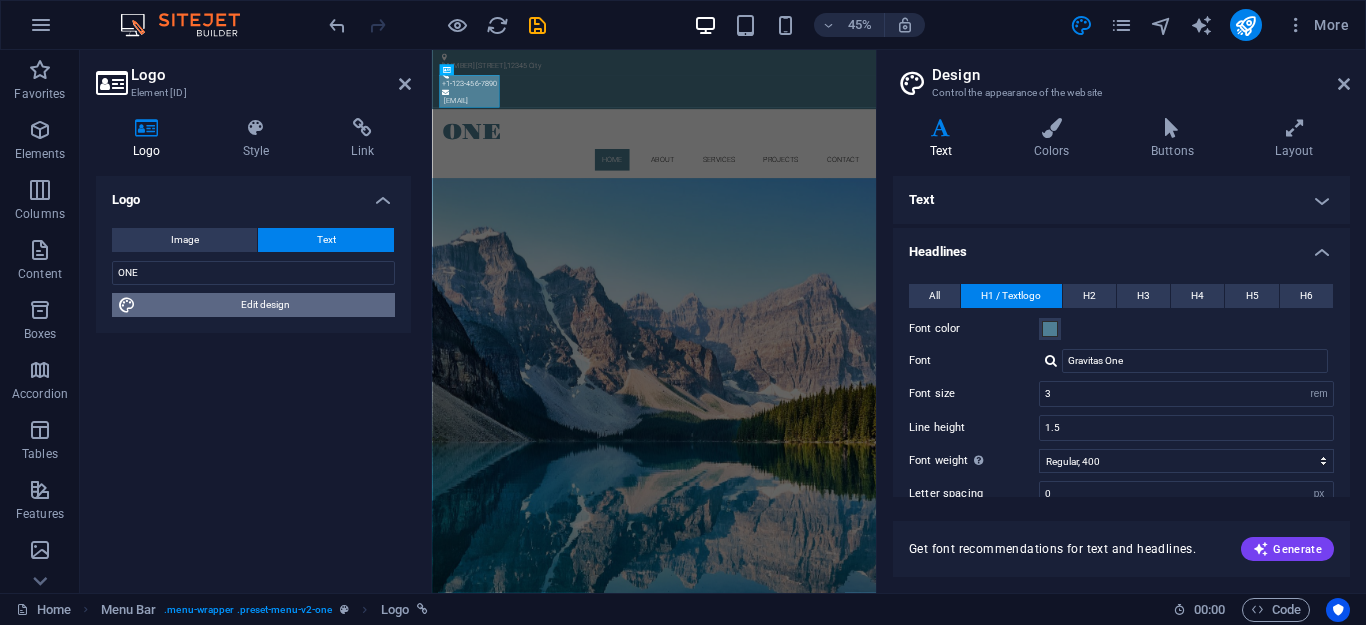 click on "Edit design" at bounding box center [265, 305] 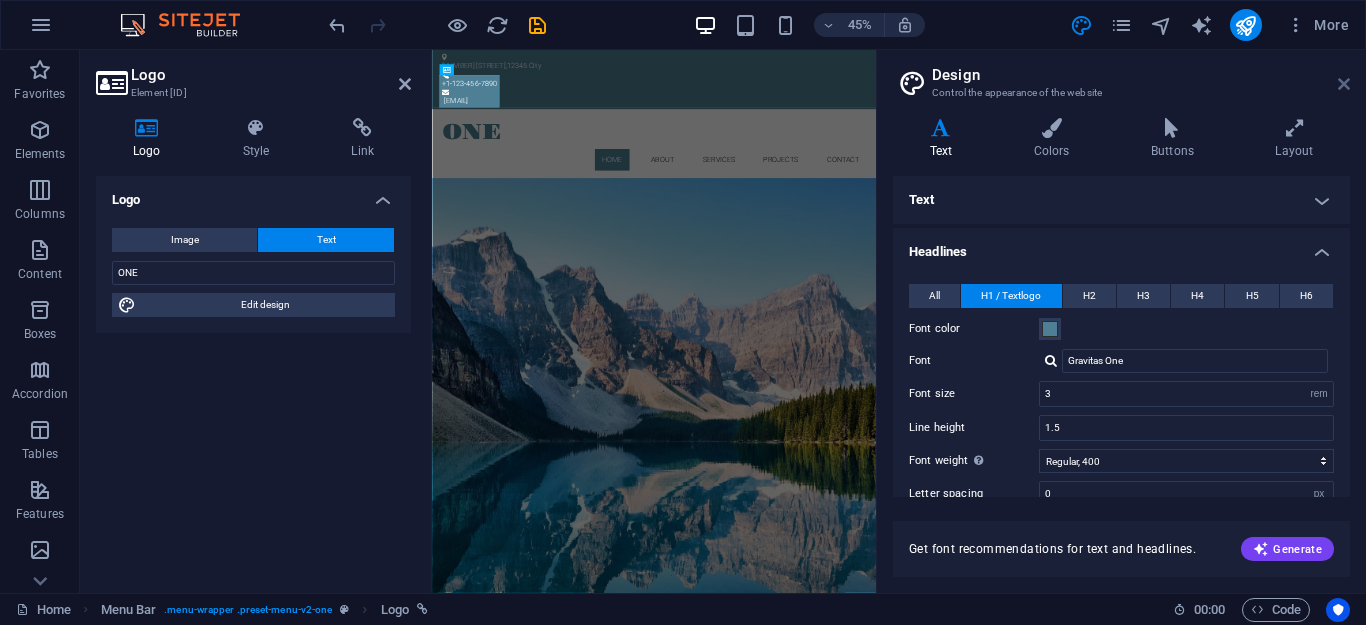 click at bounding box center (1344, 84) 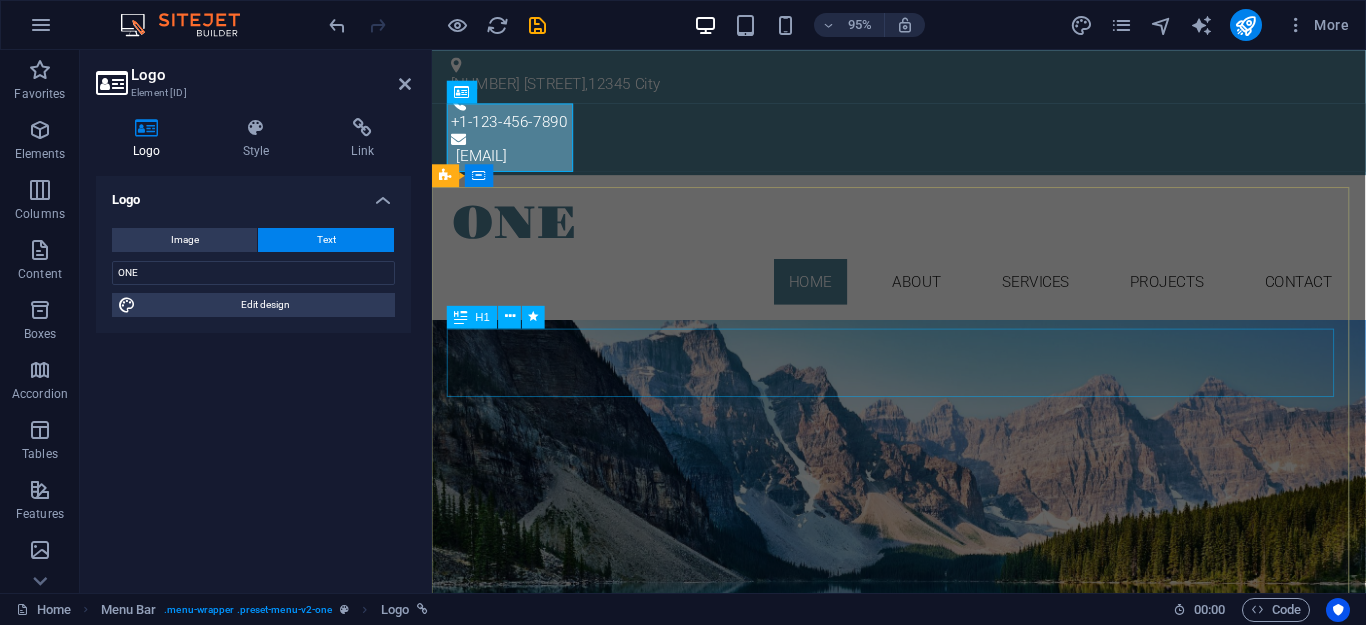 click on "Your Title goes here" at bounding box center [924, 450] 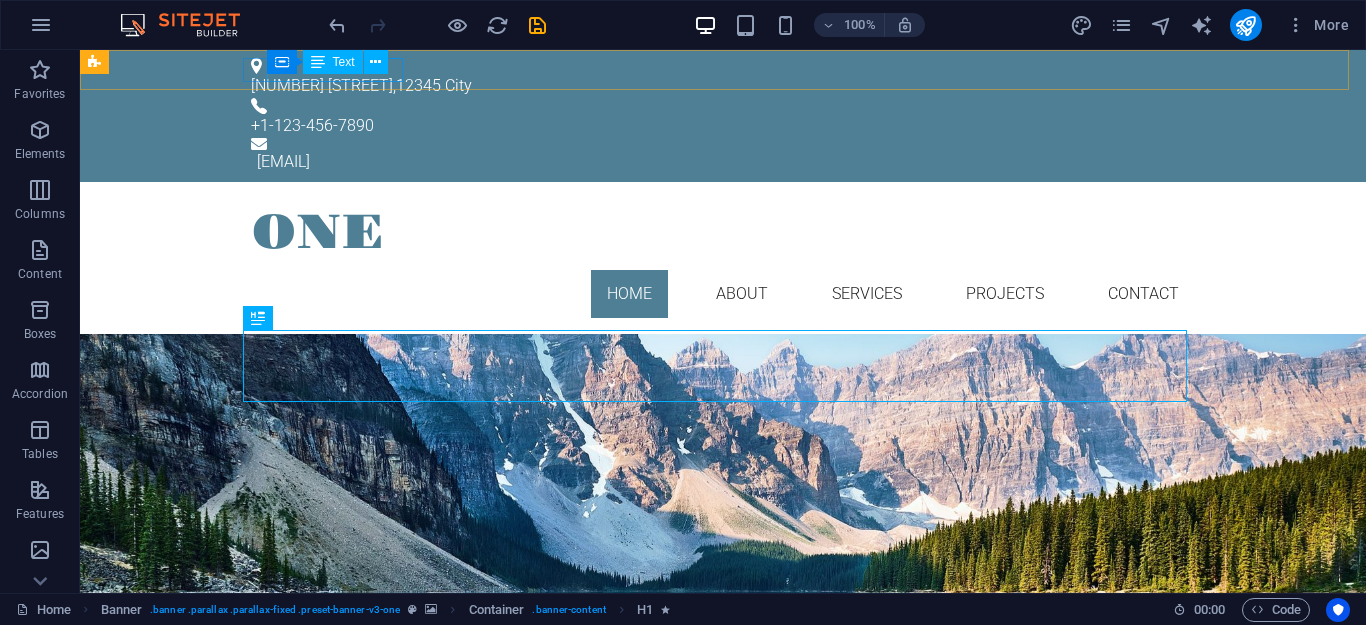 click on "Container   Text" at bounding box center [334, 62] 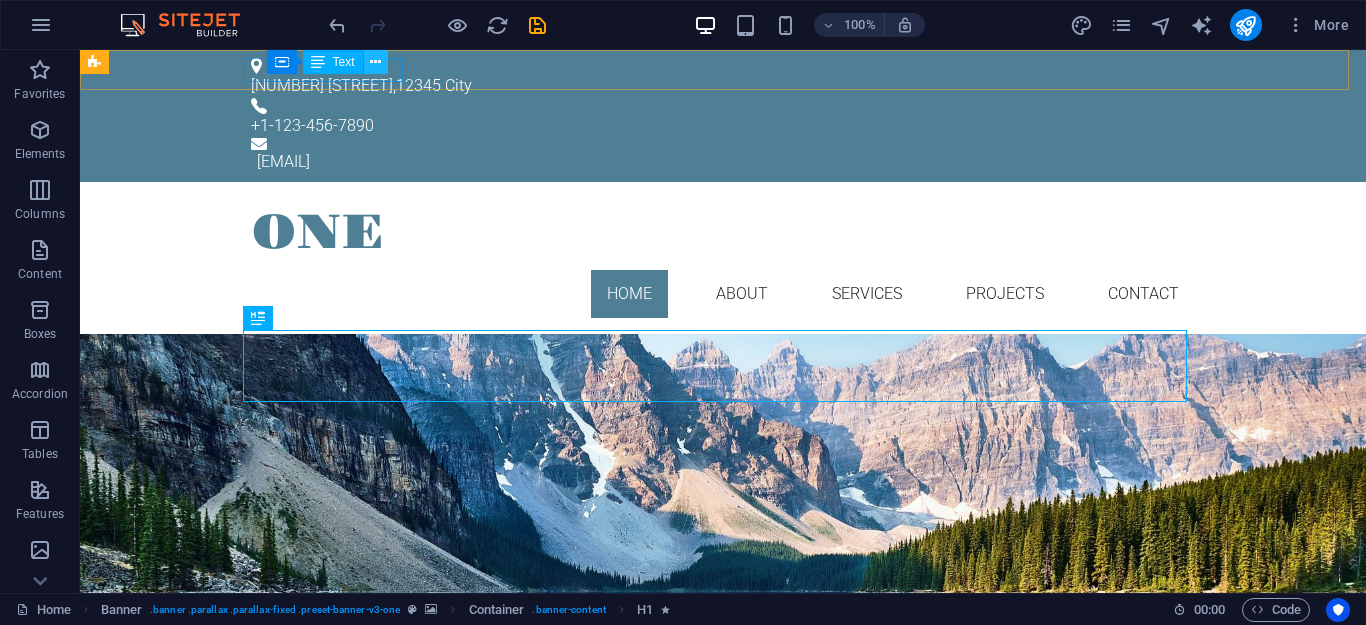 click at bounding box center [375, 62] 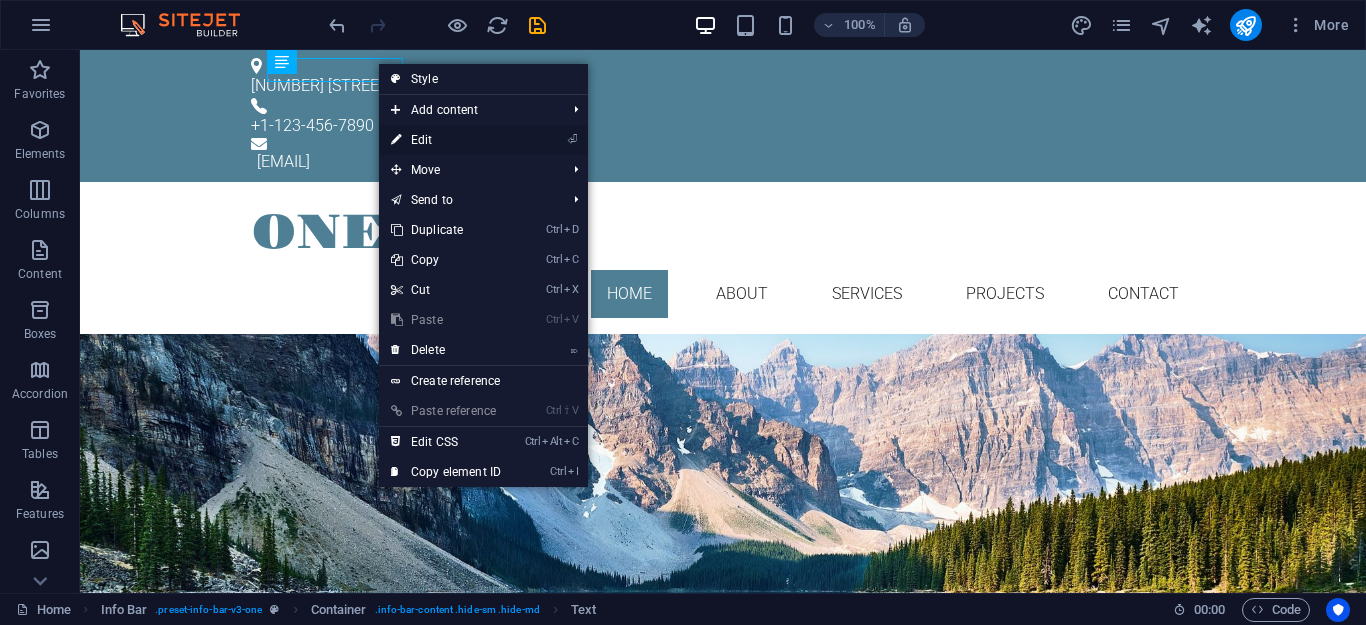 click on "⏎  Edit" at bounding box center (446, 140) 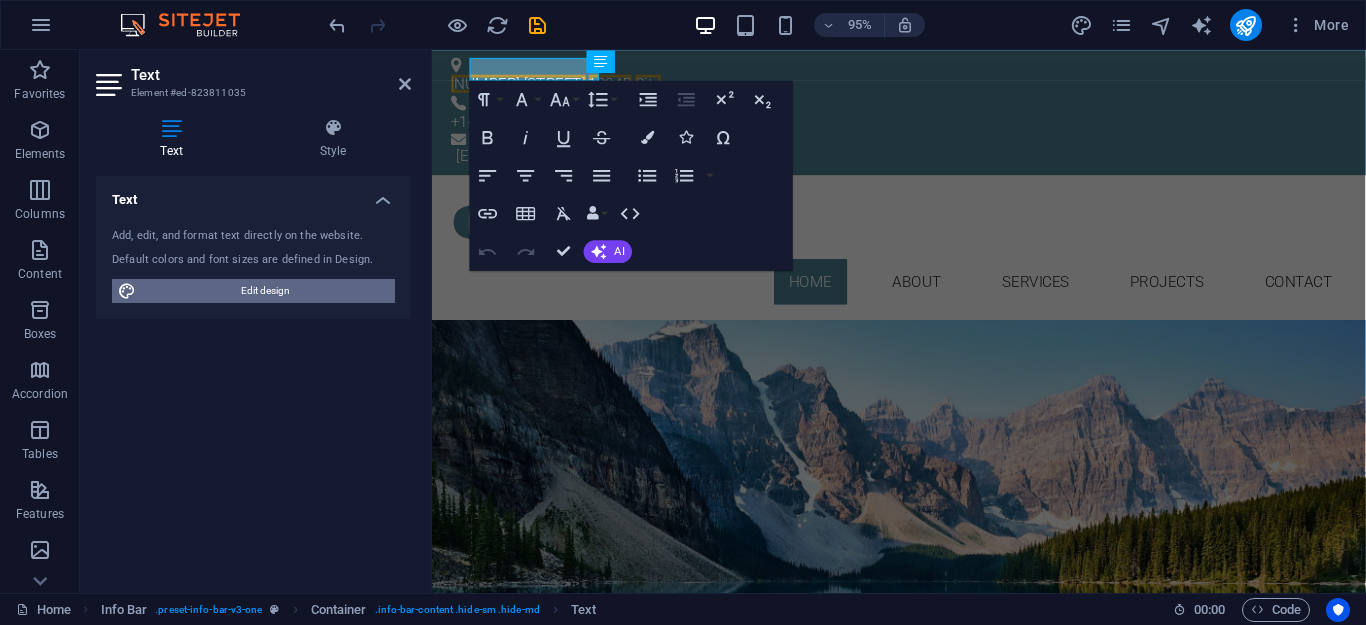 click on "Edit design" at bounding box center [265, 291] 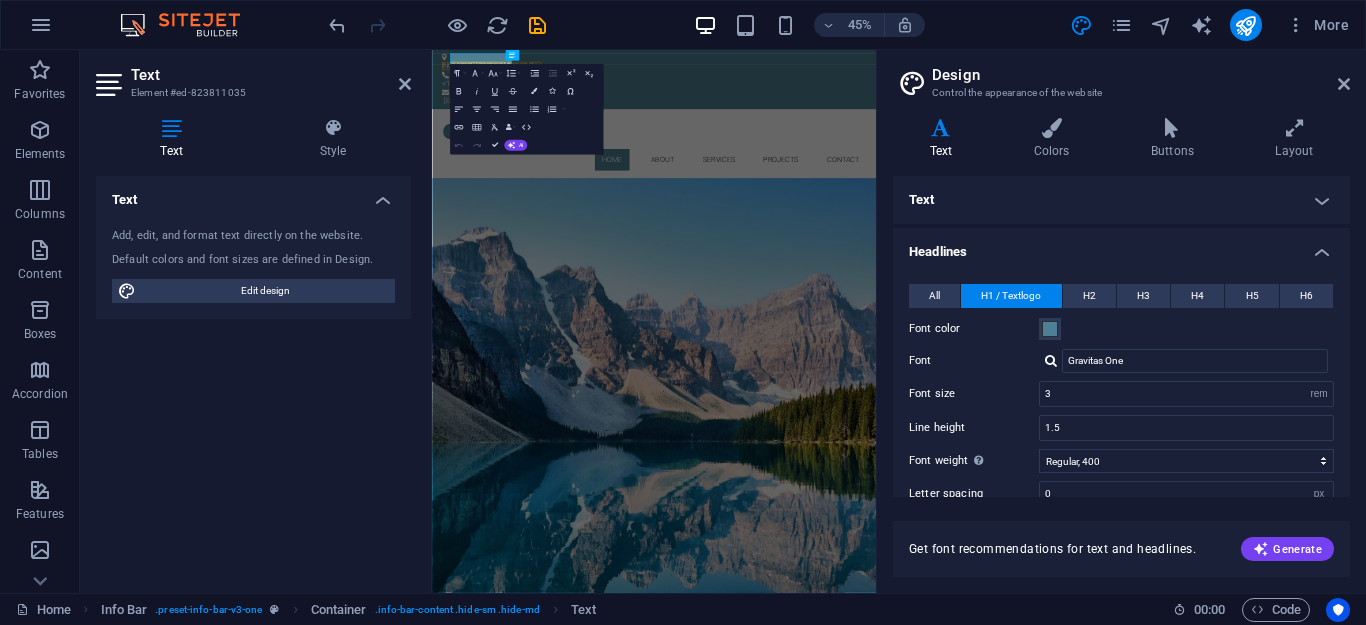 click at bounding box center [171, 128] 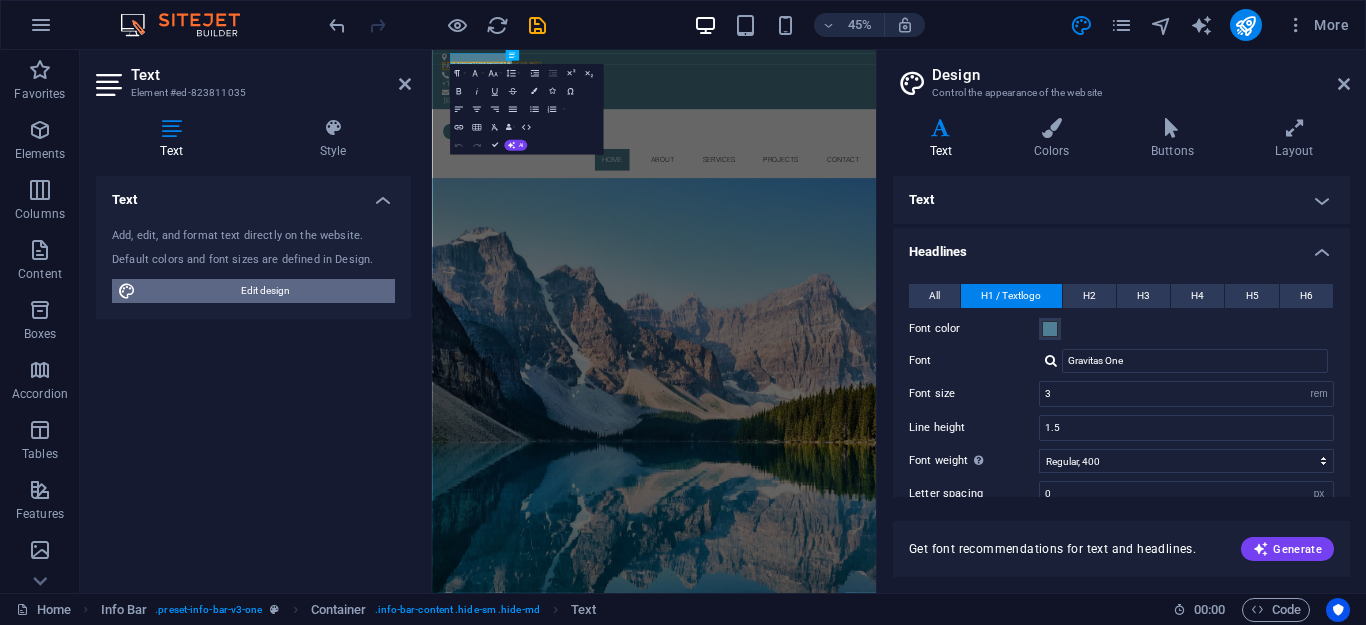 click on "Edit design" at bounding box center [265, 291] 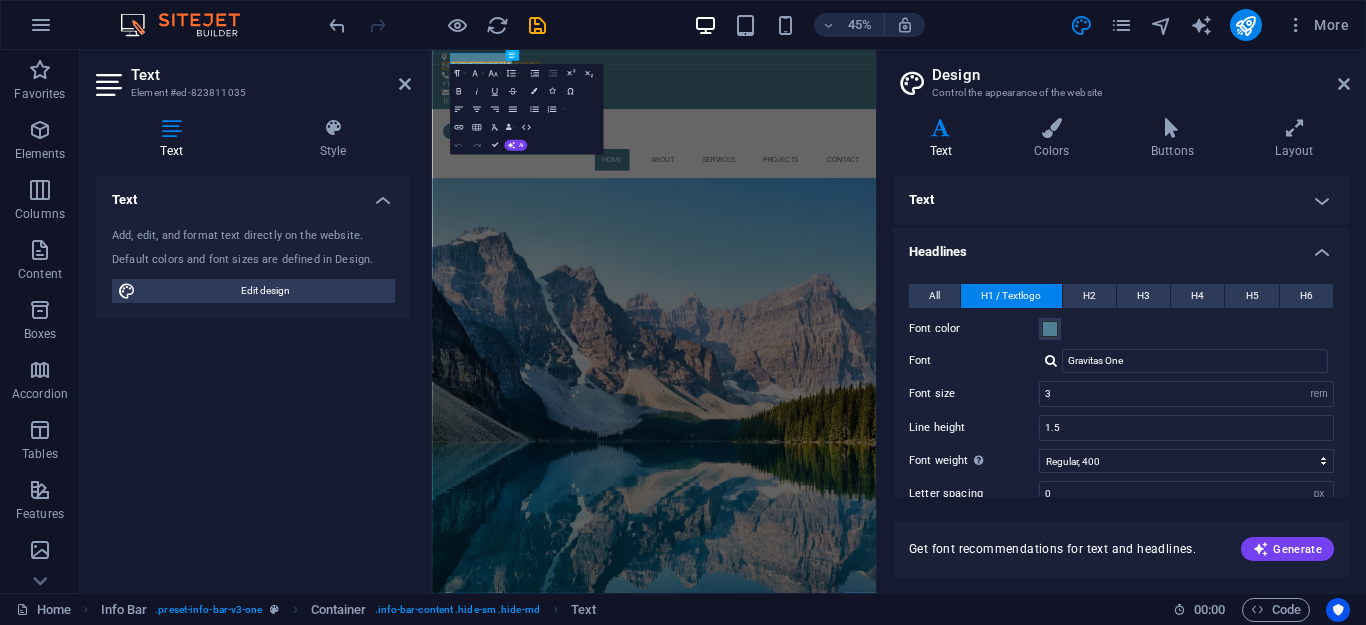 click on "Text" at bounding box center [1121, 200] 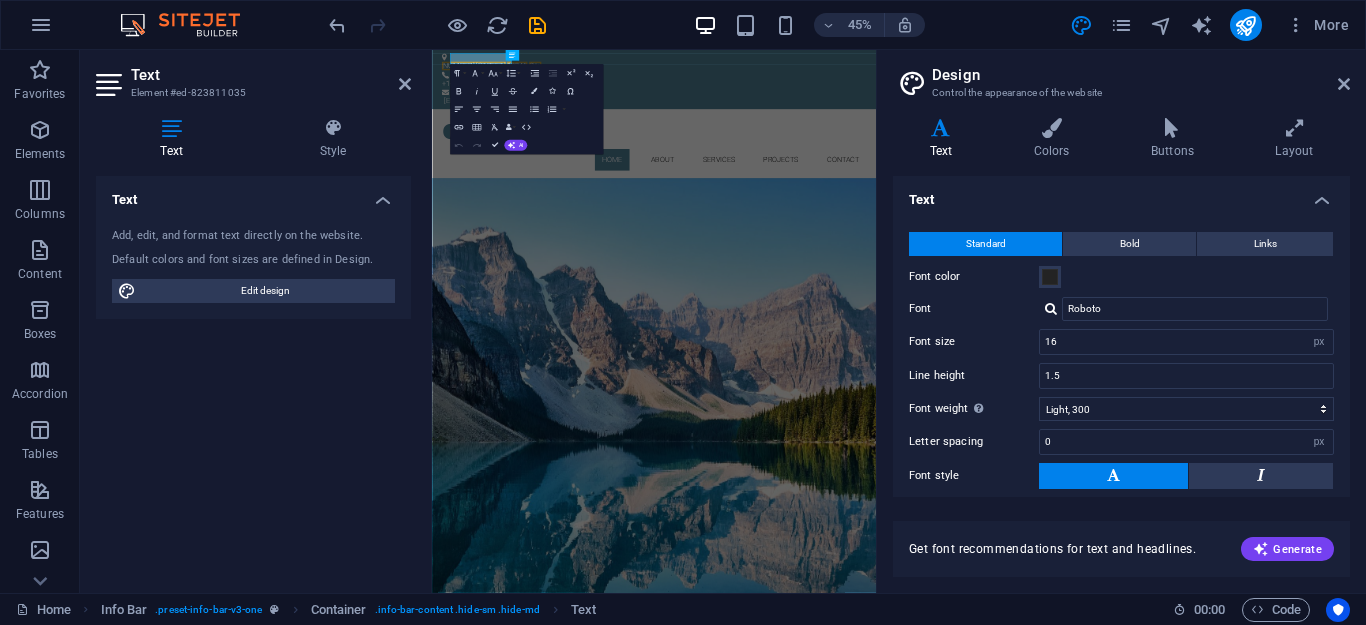 click on "Text" at bounding box center (1121, 194) 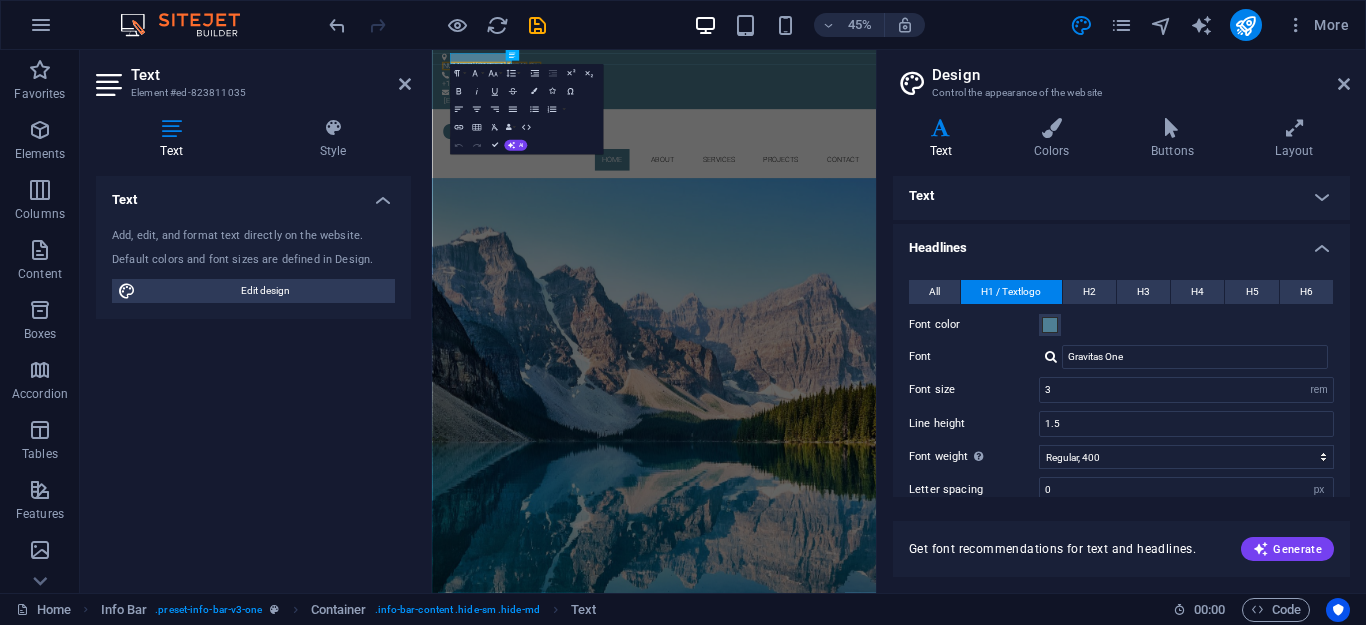 scroll, scrollTop: 0, scrollLeft: 0, axis: both 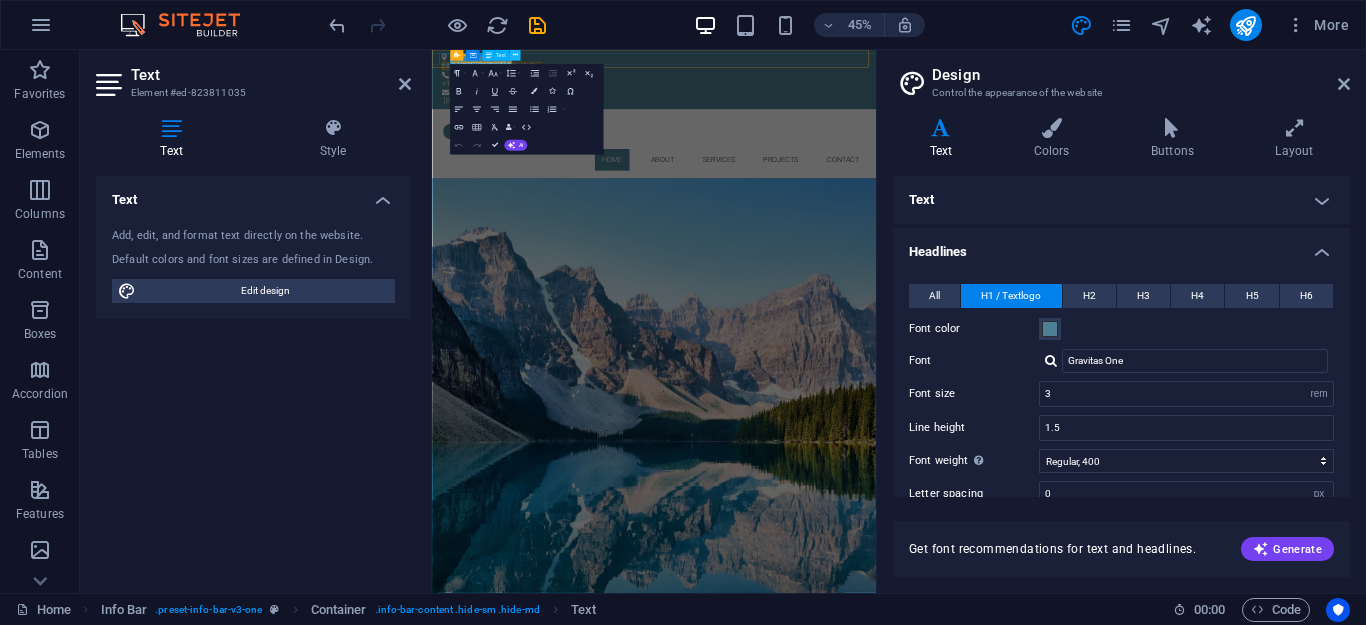 click at bounding box center (514, 55) 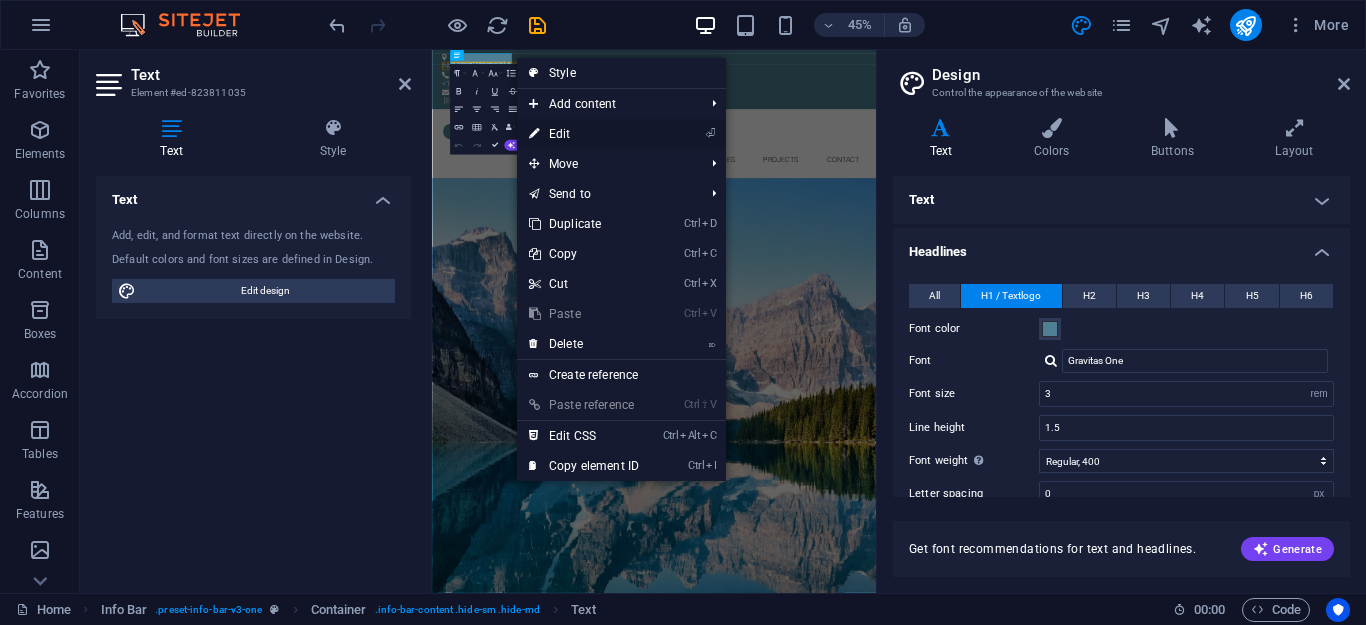 click on "⏎  Edit" at bounding box center (584, 134) 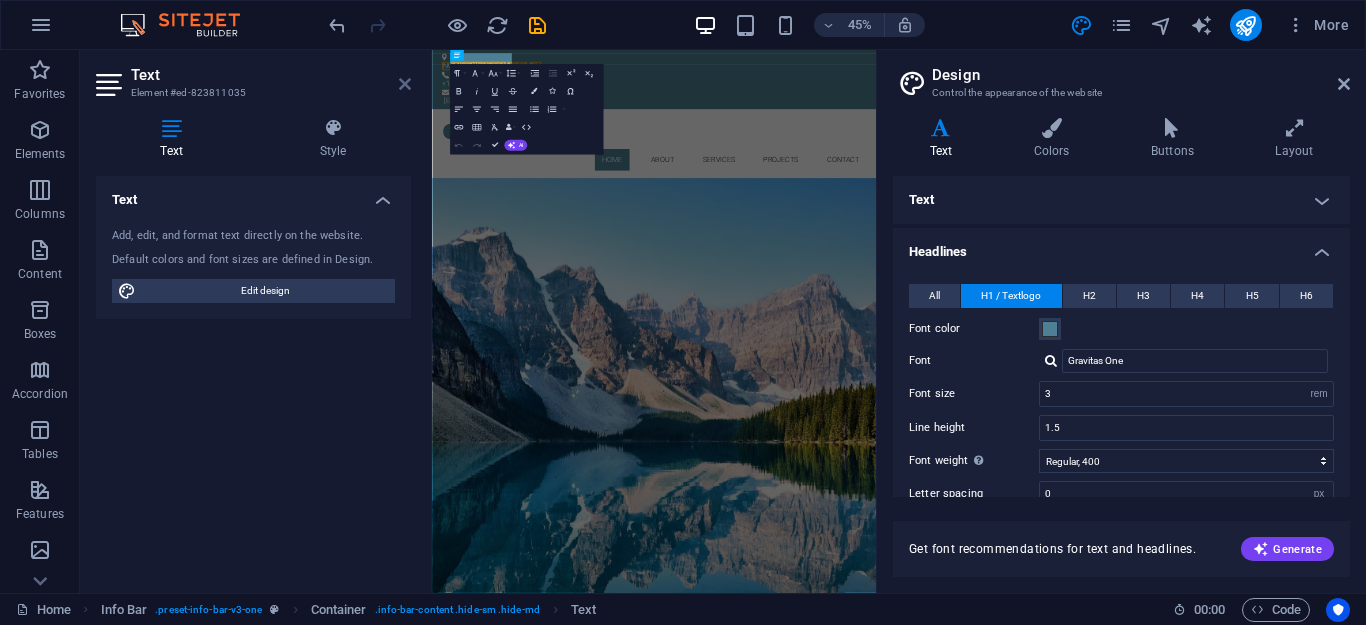 click at bounding box center [405, 84] 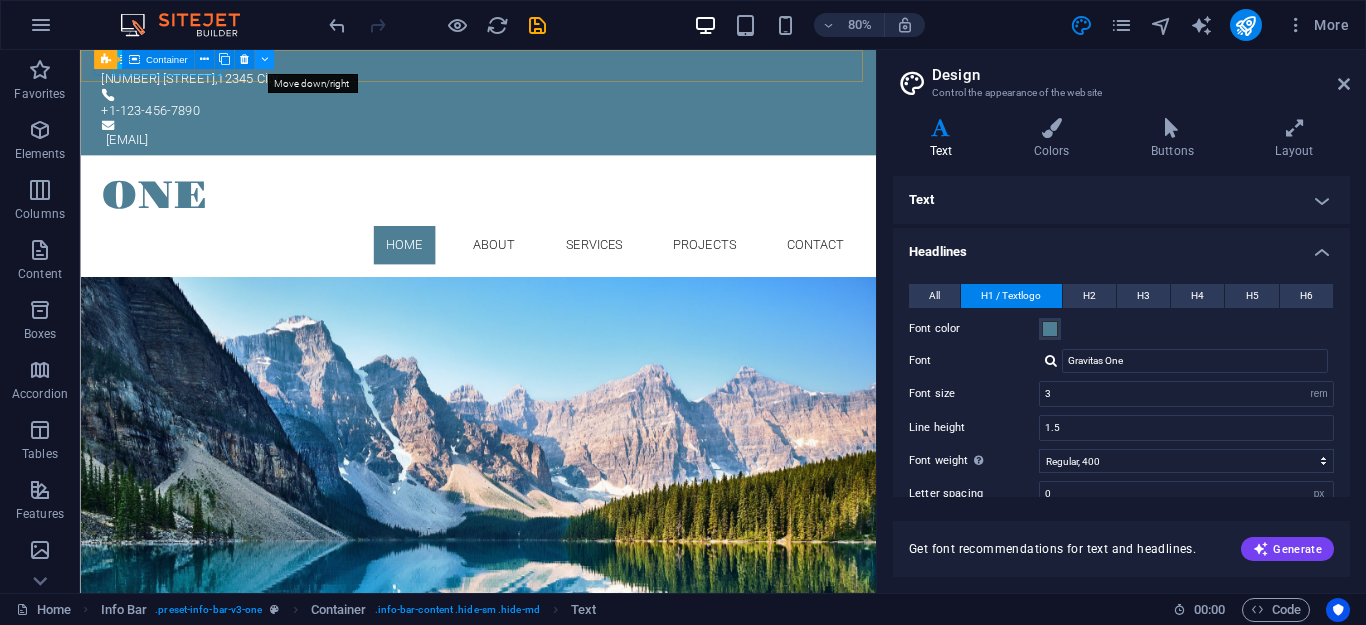 click at bounding box center [263, 59] 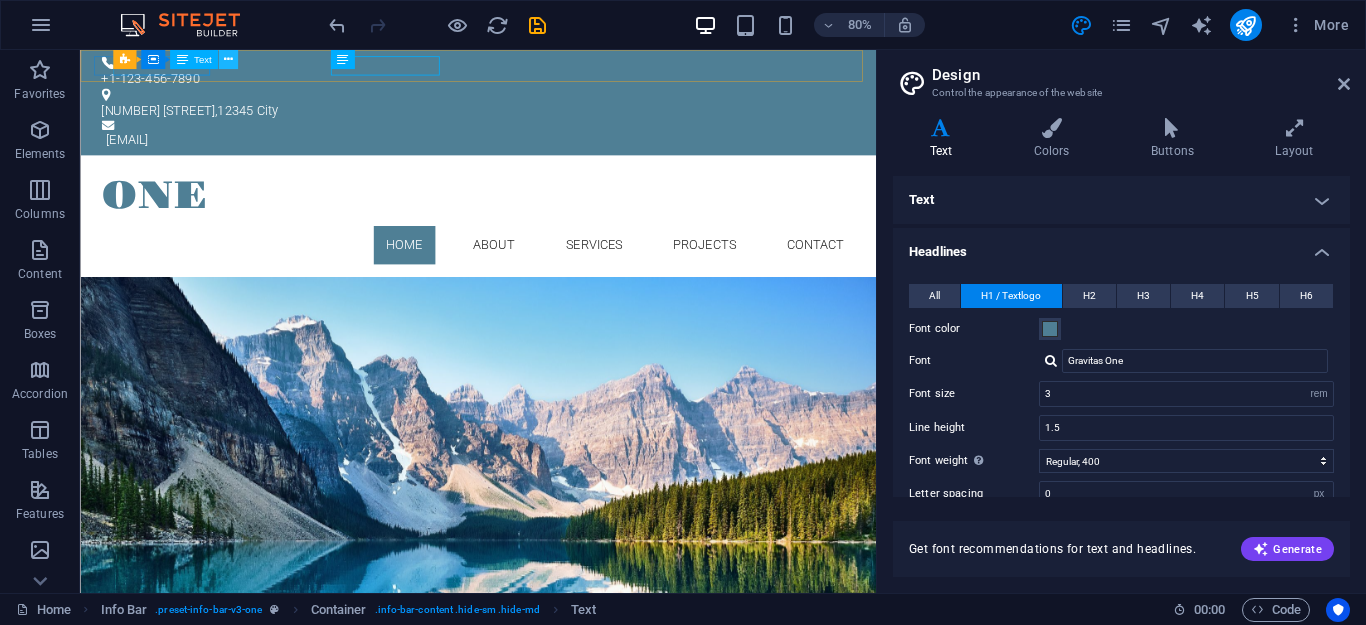 click at bounding box center (228, 59) 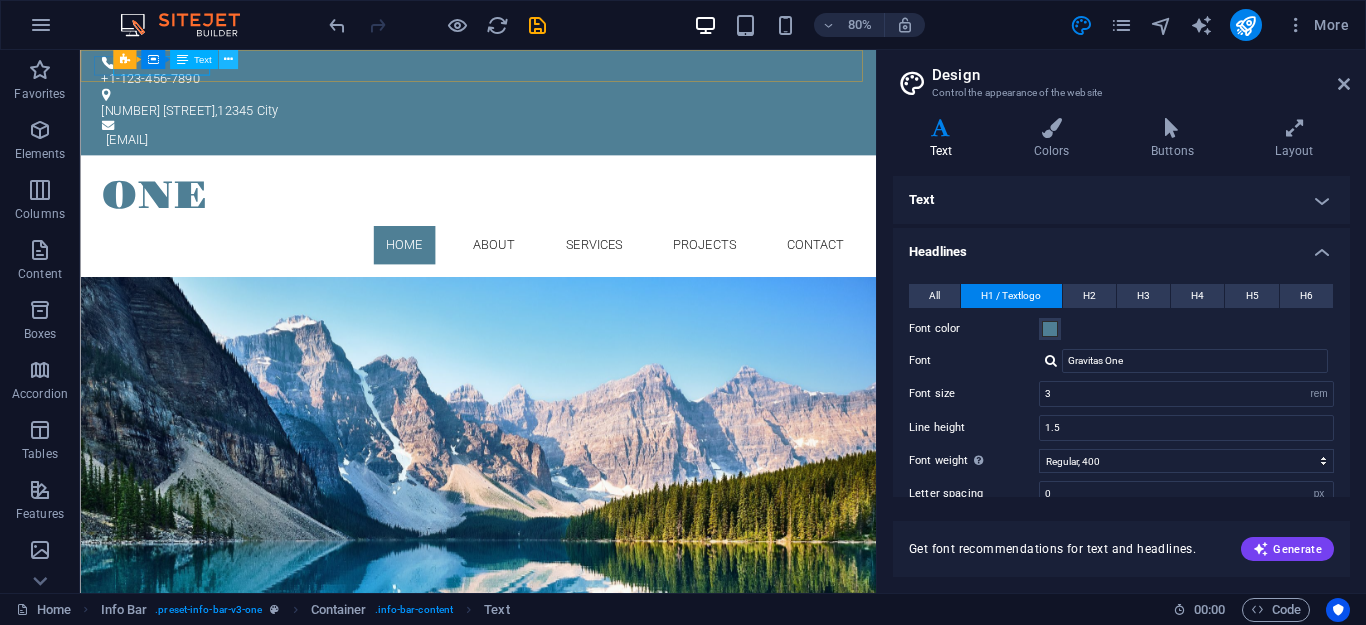 click at bounding box center (228, 59) 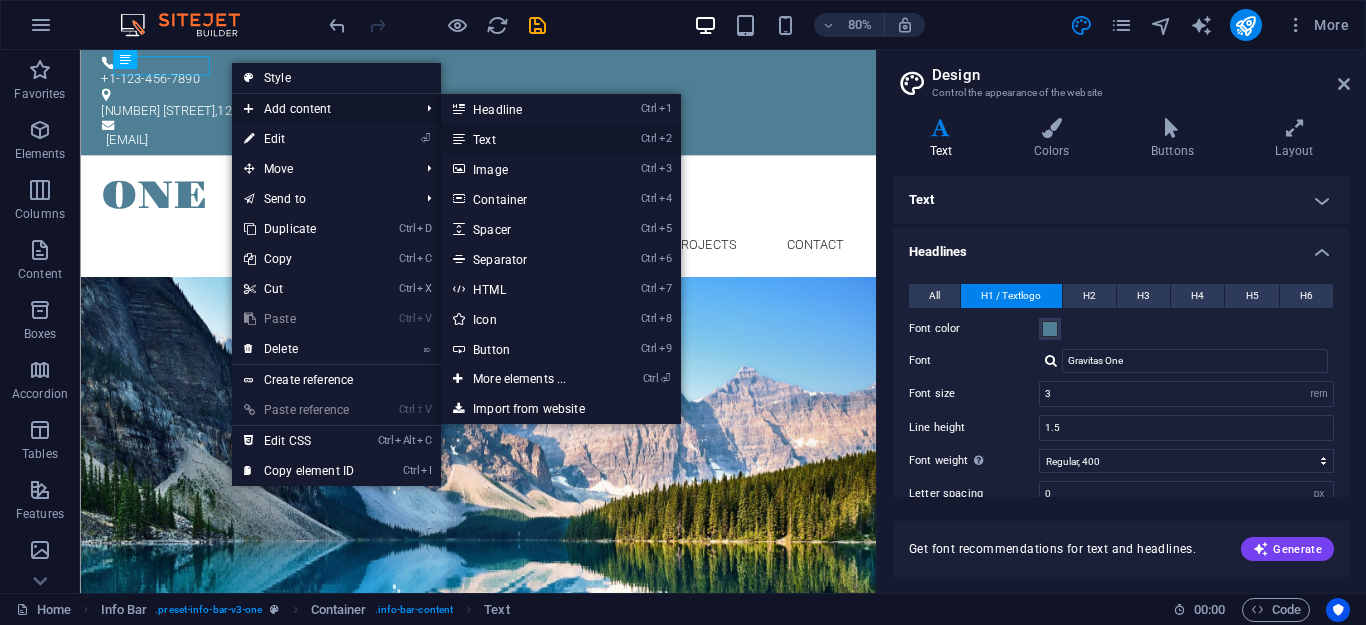 click on "Ctrl 2  Text" at bounding box center (523, 139) 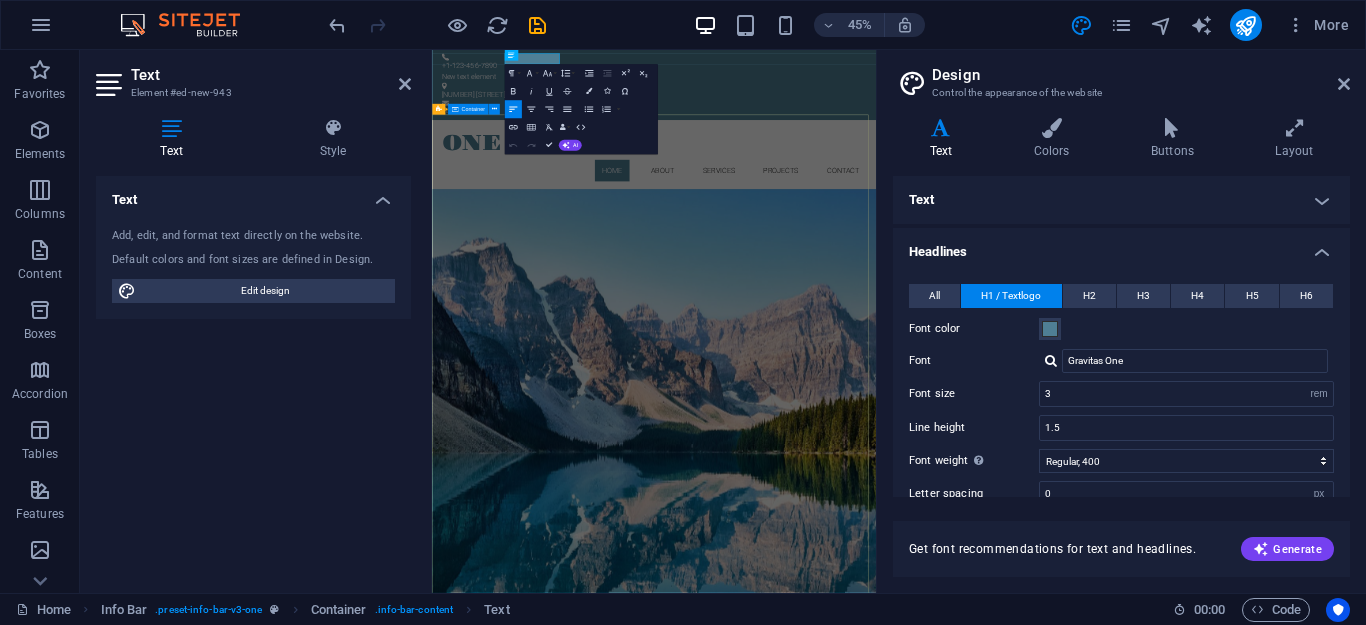 type 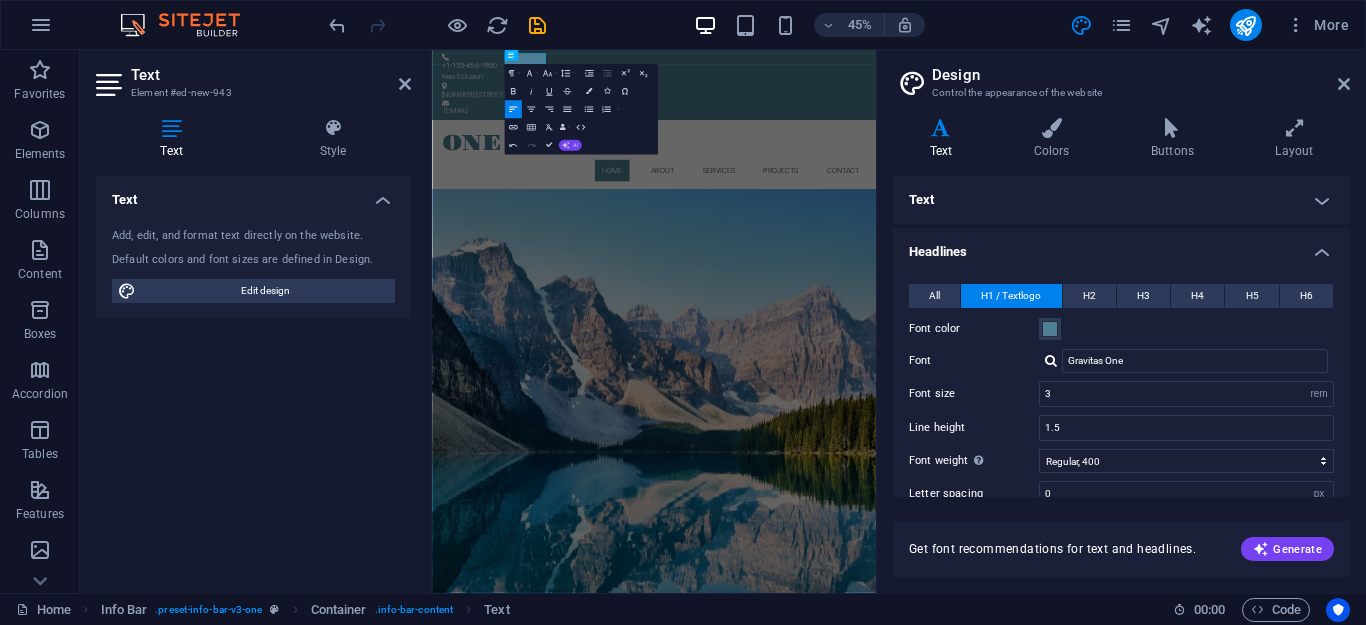 click 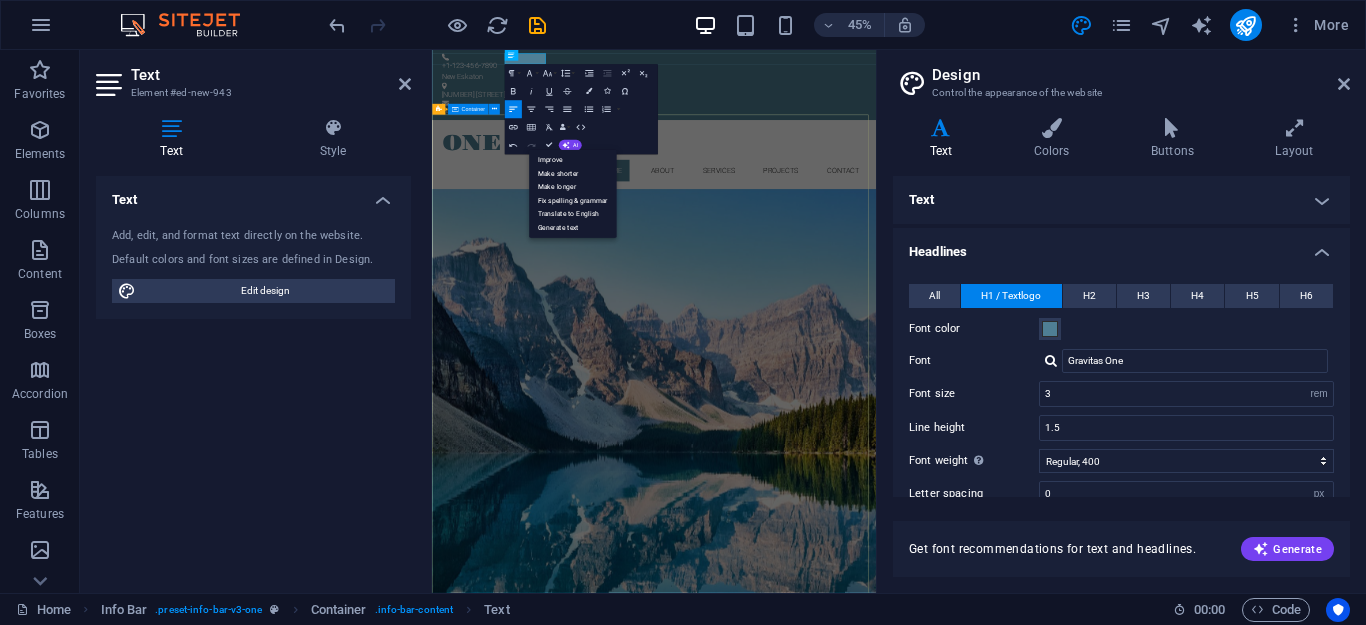 drag, startPoint x: 1279, startPoint y: 210, endPoint x: 1252, endPoint y: 186, distance: 36.124783 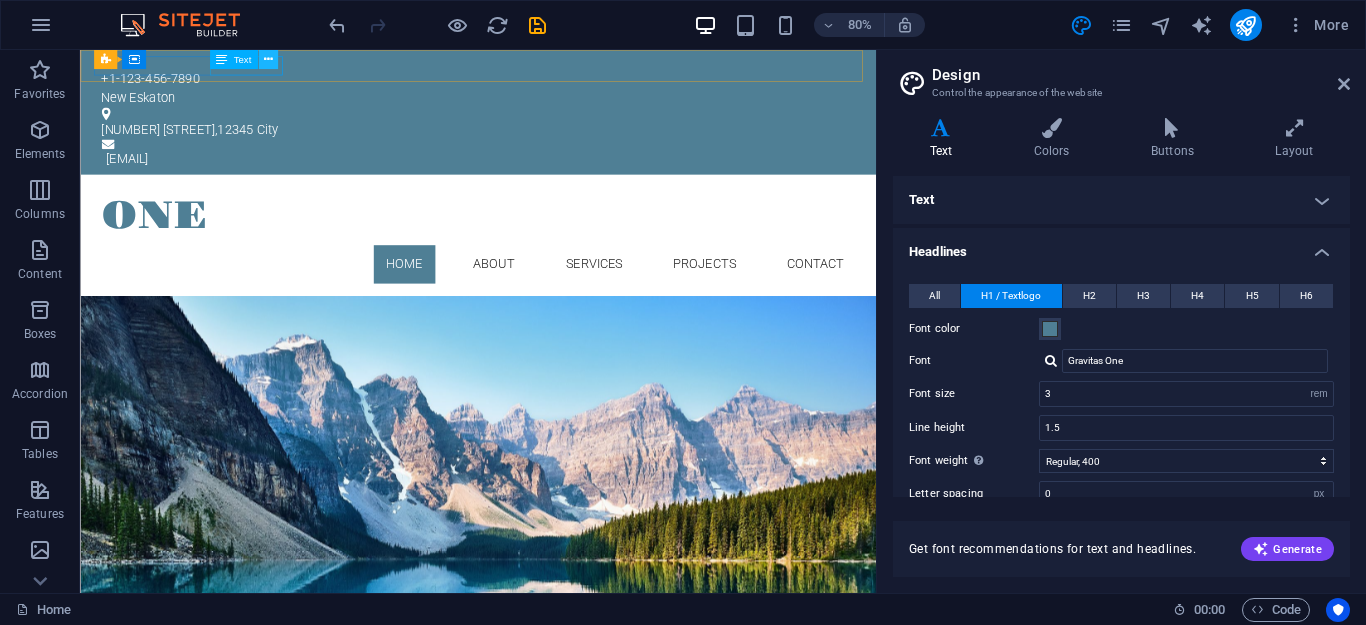 click at bounding box center (267, 59) 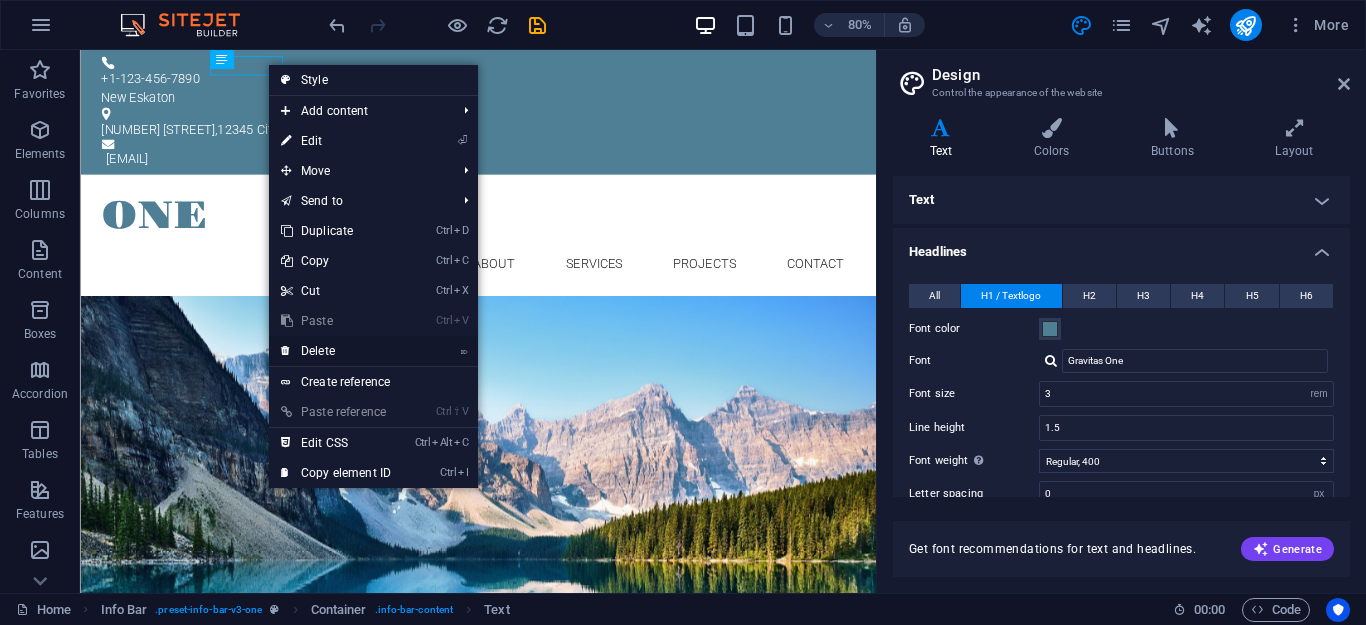 click on "⌦  Delete" at bounding box center [336, 351] 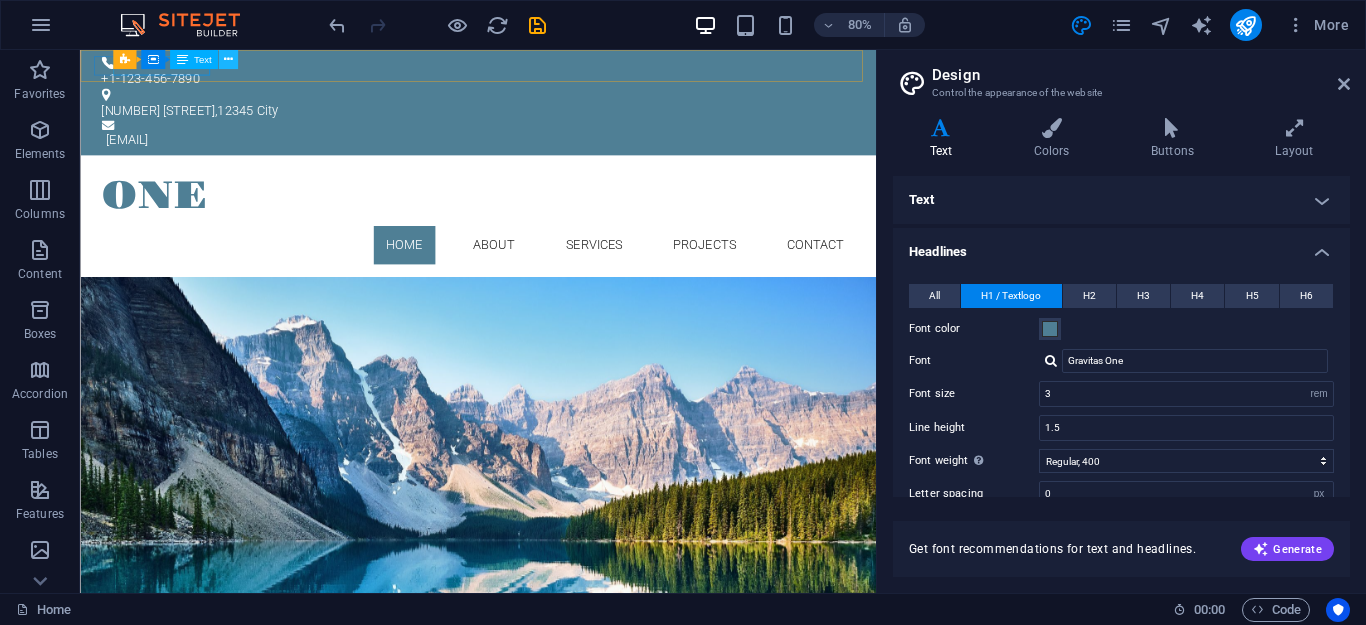 click at bounding box center (227, 59) 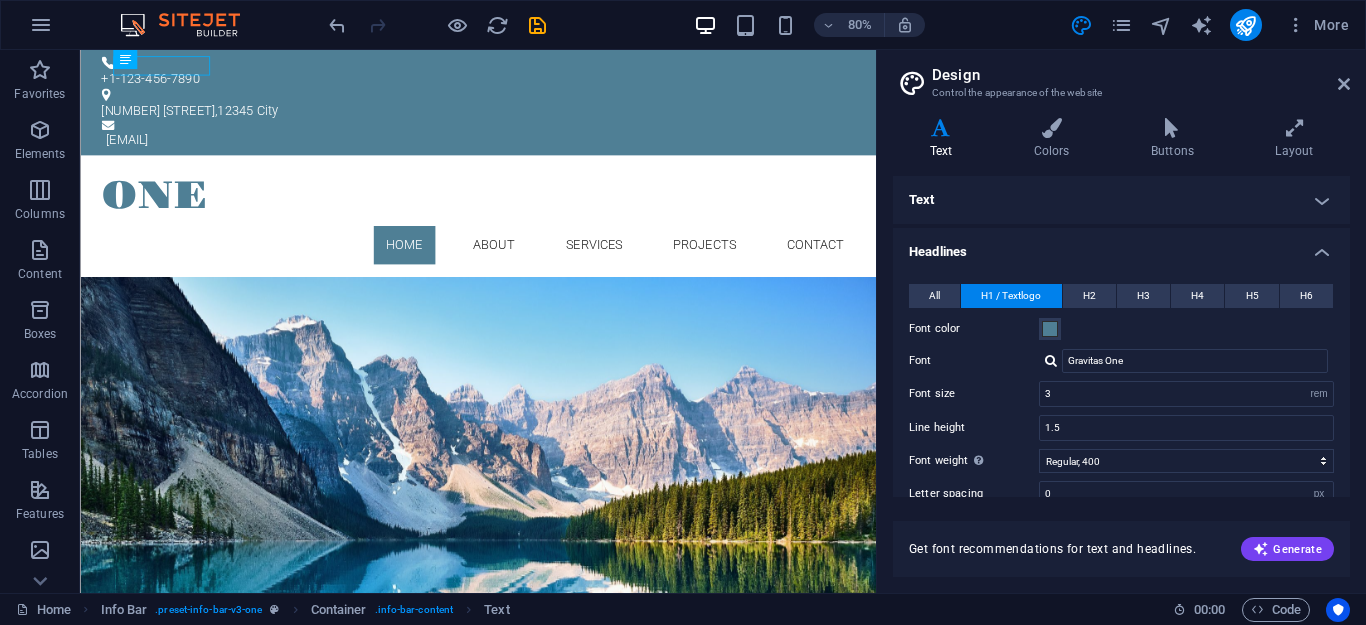 click on "80% More" at bounding box center (841, 25) 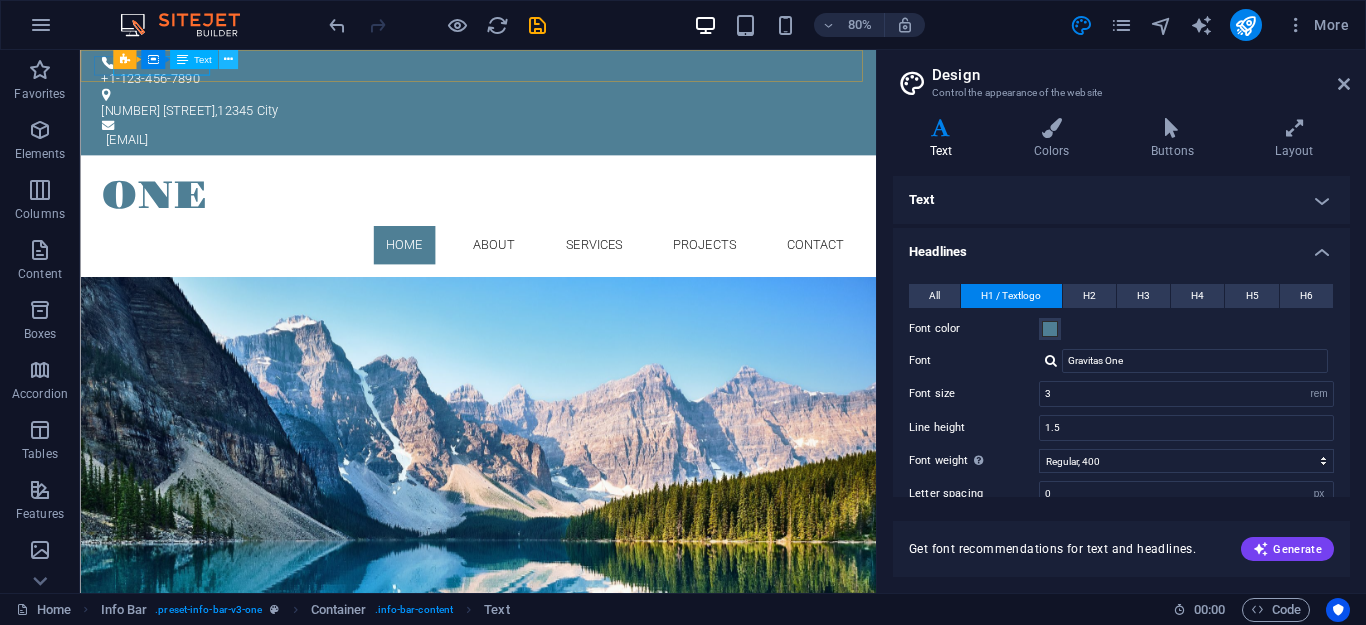 click at bounding box center (228, 59) 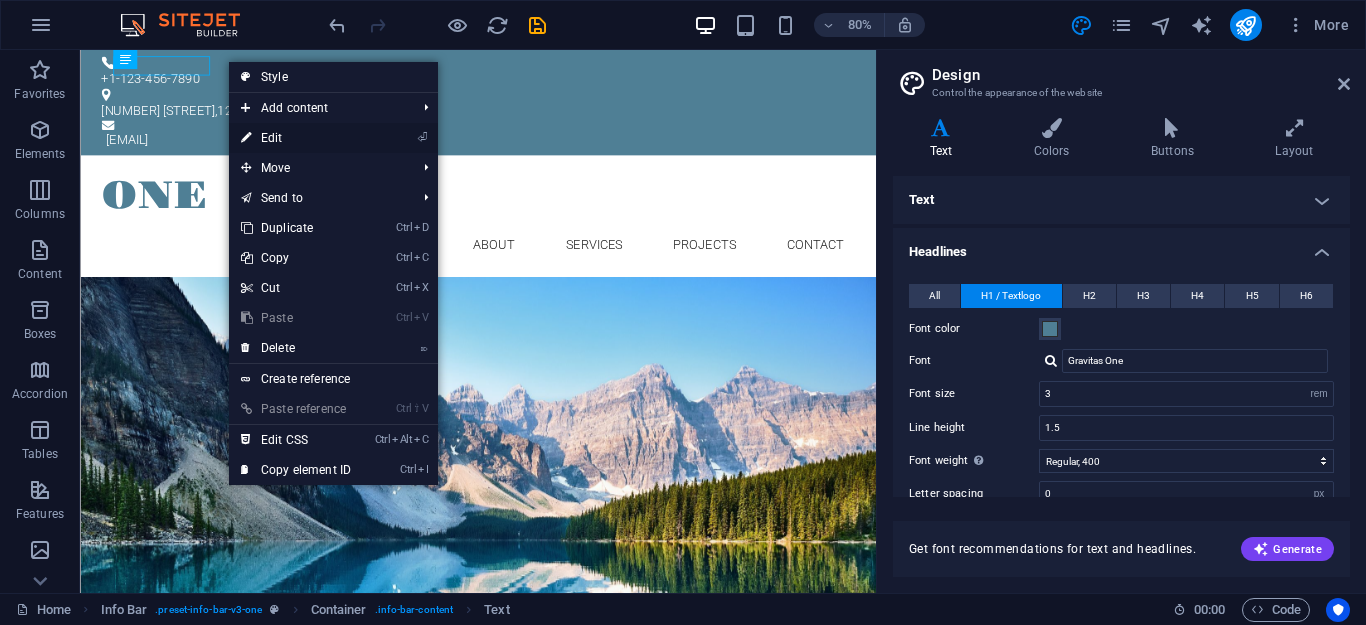 click on "⏎  Edit" at bounding box center (296, 138) 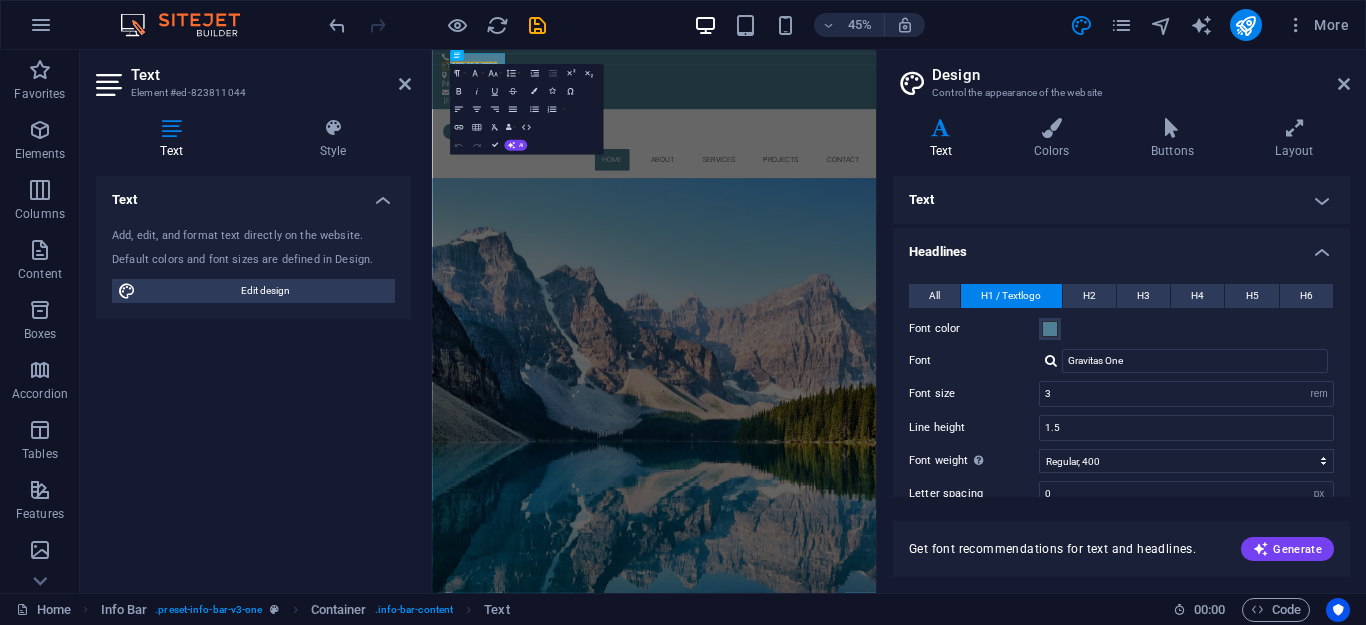 click on "Element #ed-823811044" at bounding box center [251, 93] 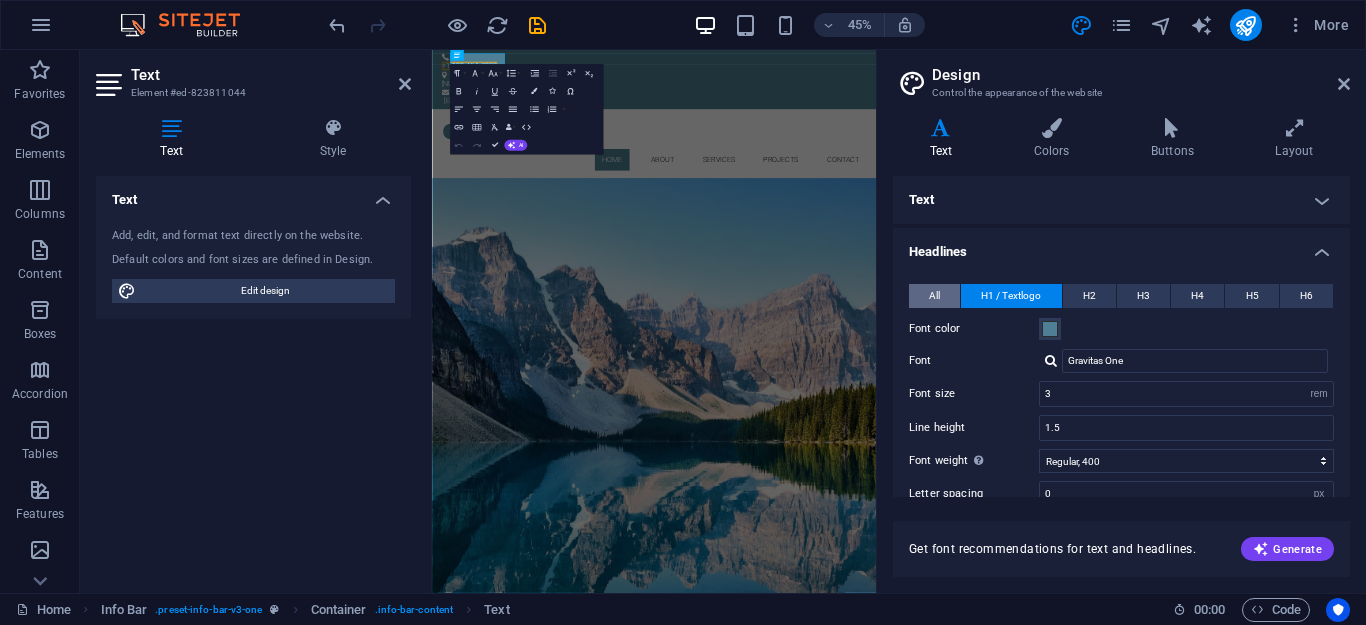 click on "All" at bounding box center (934, 296) 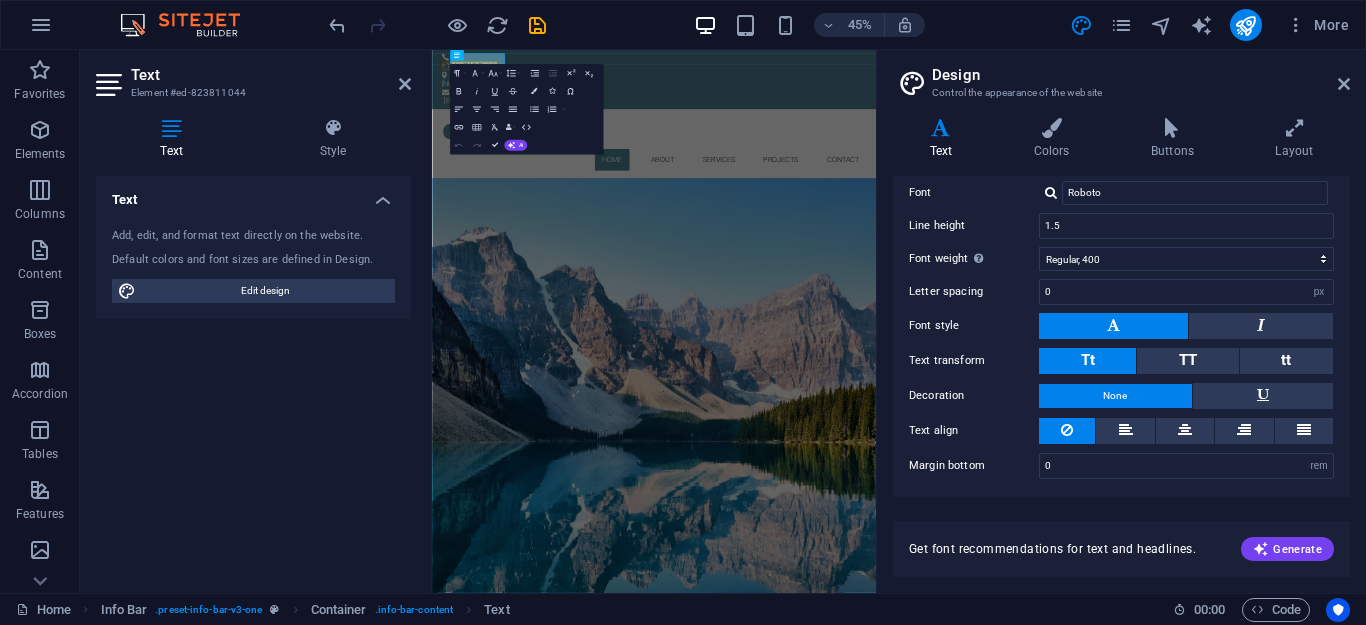 scroll, scrollTop: 0, scrollLeft: 0, axis: both 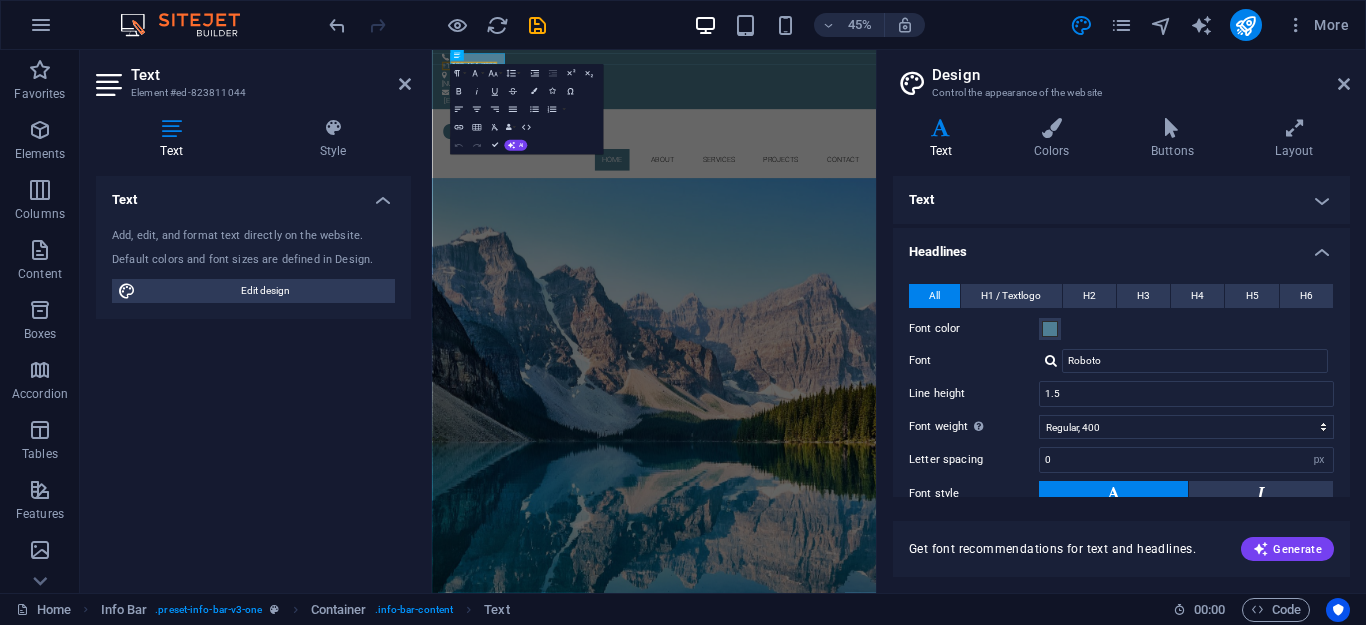 click on "Text" at bounding box center (1121, 200) 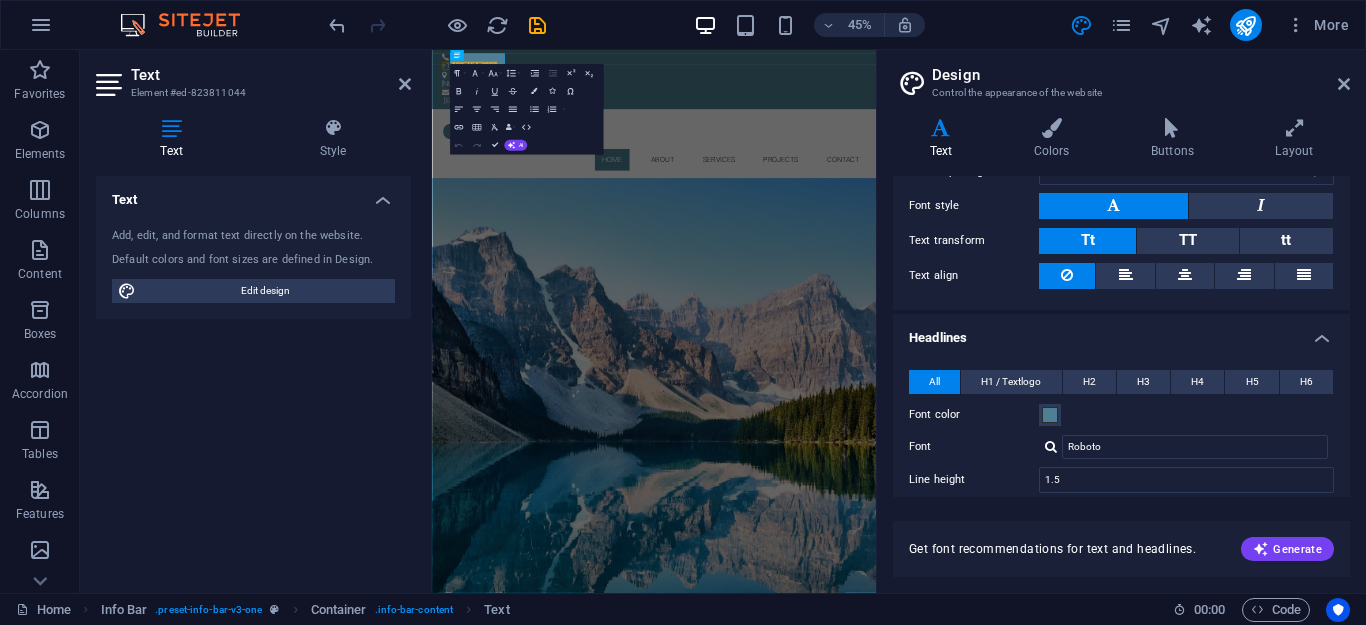 scroll, scrollTop: 0, scrollLeft: 0, axis: both 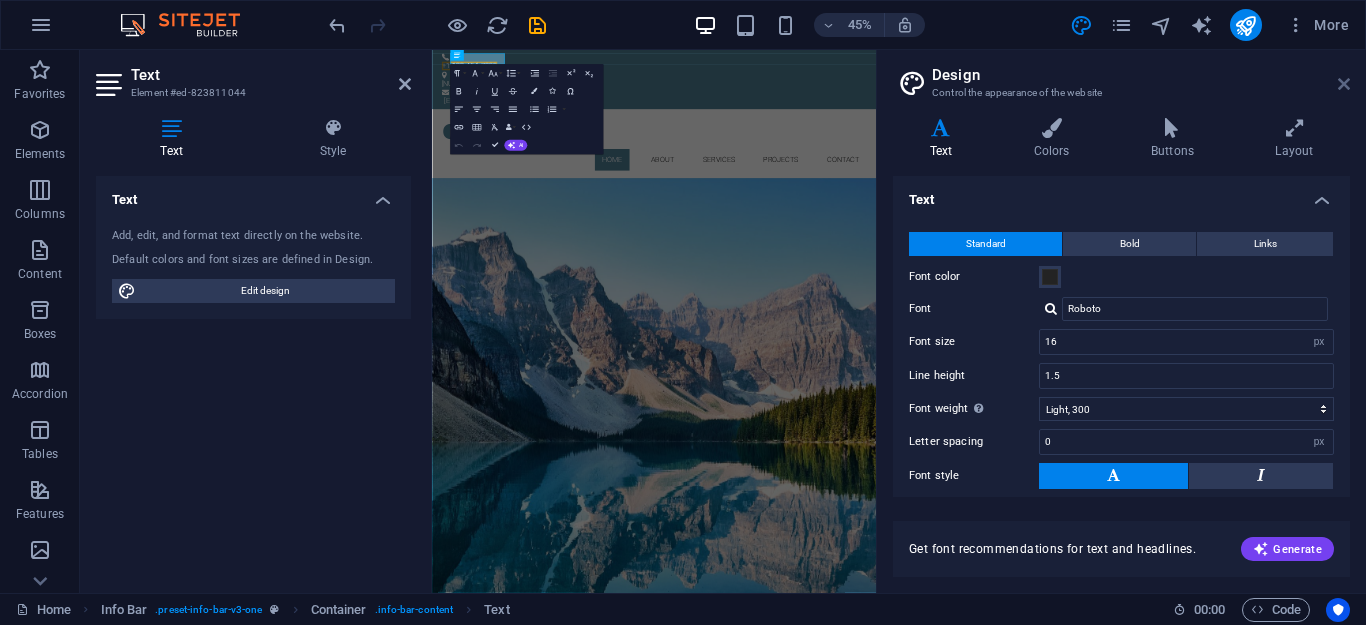 drag, startPoint x: 1339, startPoint y: 88, endPoint x: 948, endPoint y: 44, distance: 393.46793 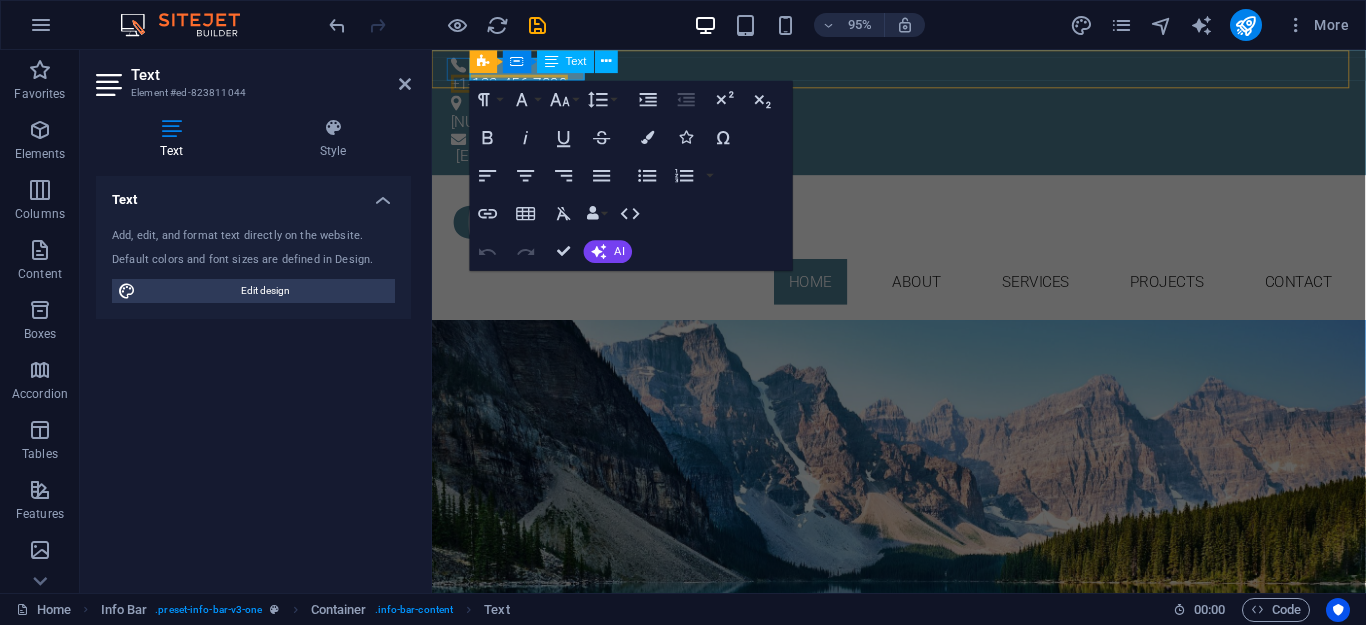 click on "+1-123-456-7890" at bounding box center (513, 85) 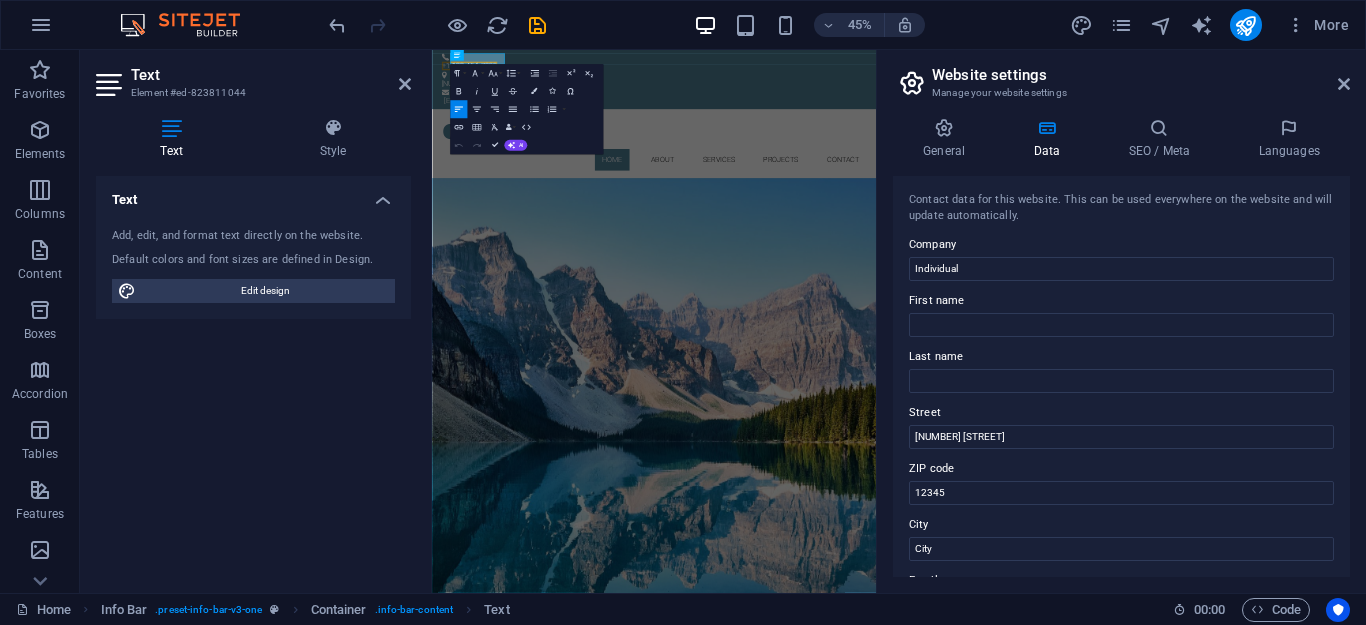 type 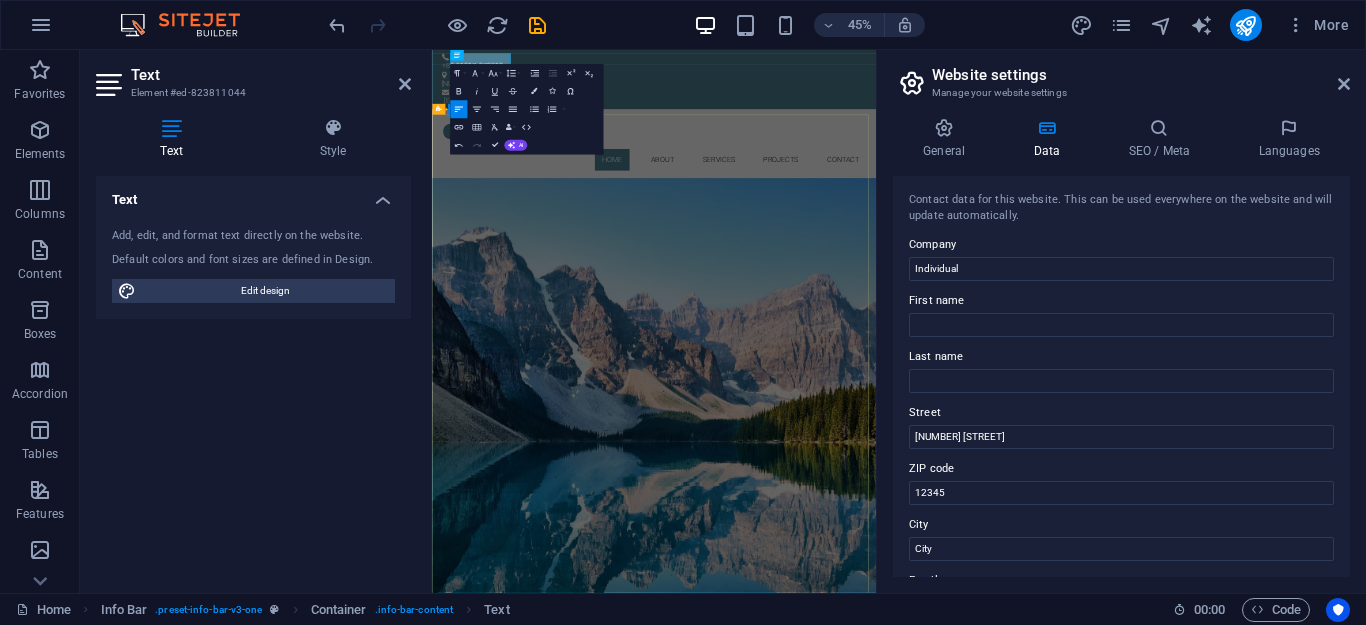 click on "Your Title goes here Lorem ipsum dolor sit amet, consetetur sadipscing elitr, sed diam nonumy eirmod tempor invidunt ut labore. Learn more" at bounding box center [925, 522] 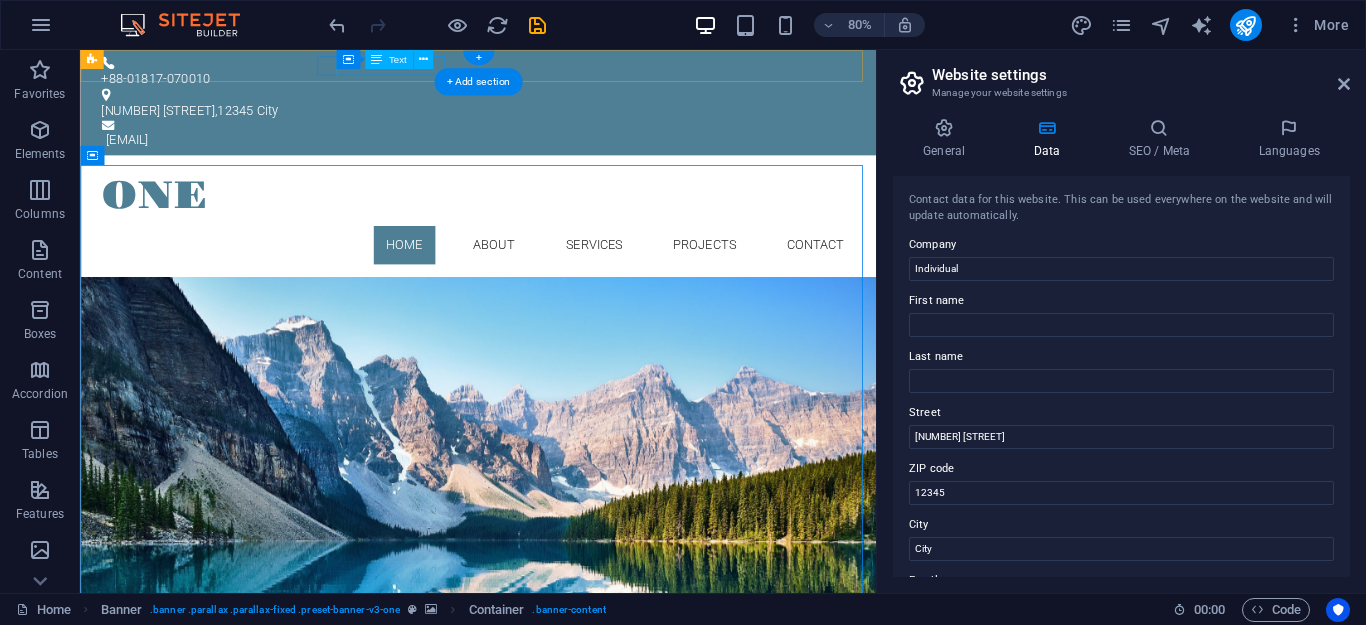 click on "[NUMBER] [STREET] , [POSTAL_CODE] [CITY]" at bounding box center [570, 126] 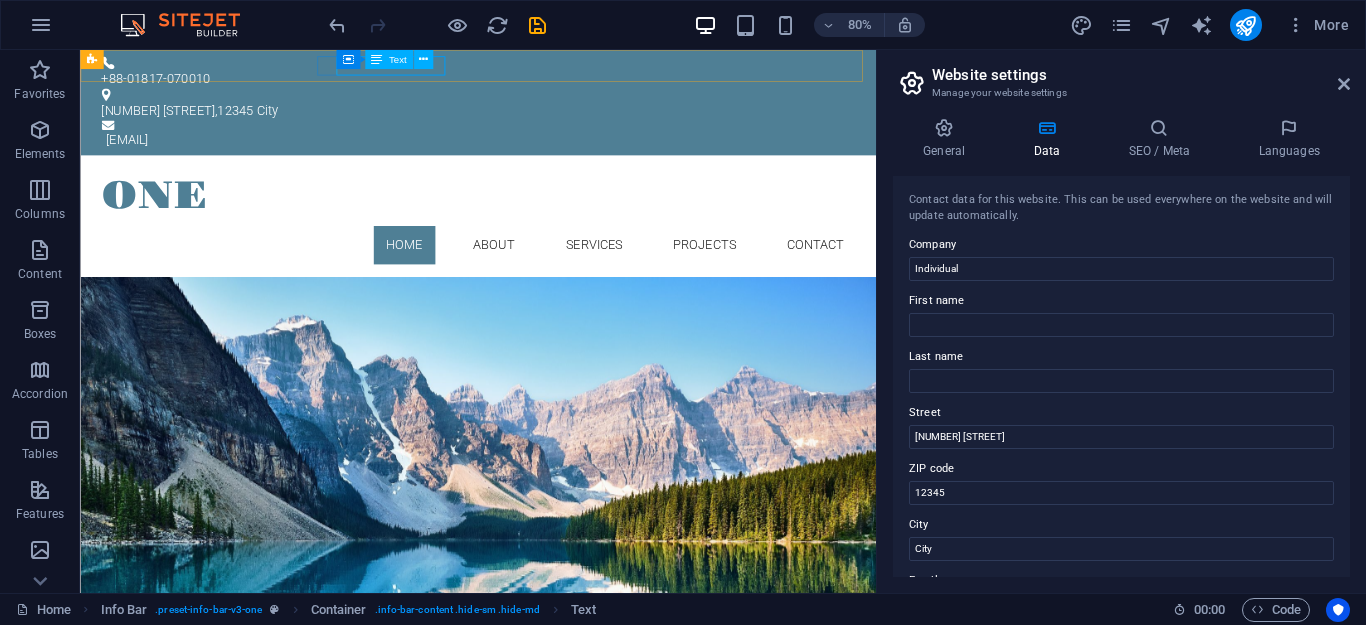 click on "Container   Text" at bounding box center [389, 60] 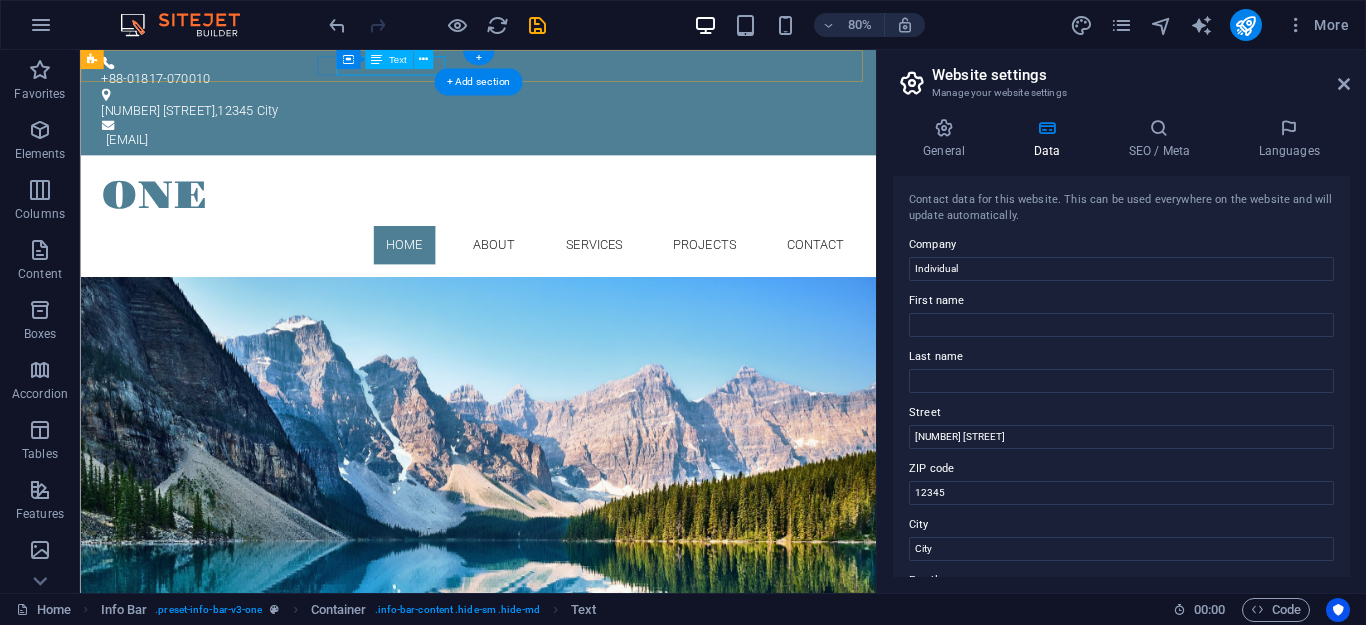 click on "[NUMBER] [STREET] , [POSTAL_CODE] [CITY]" at bounding box center (570, 126) 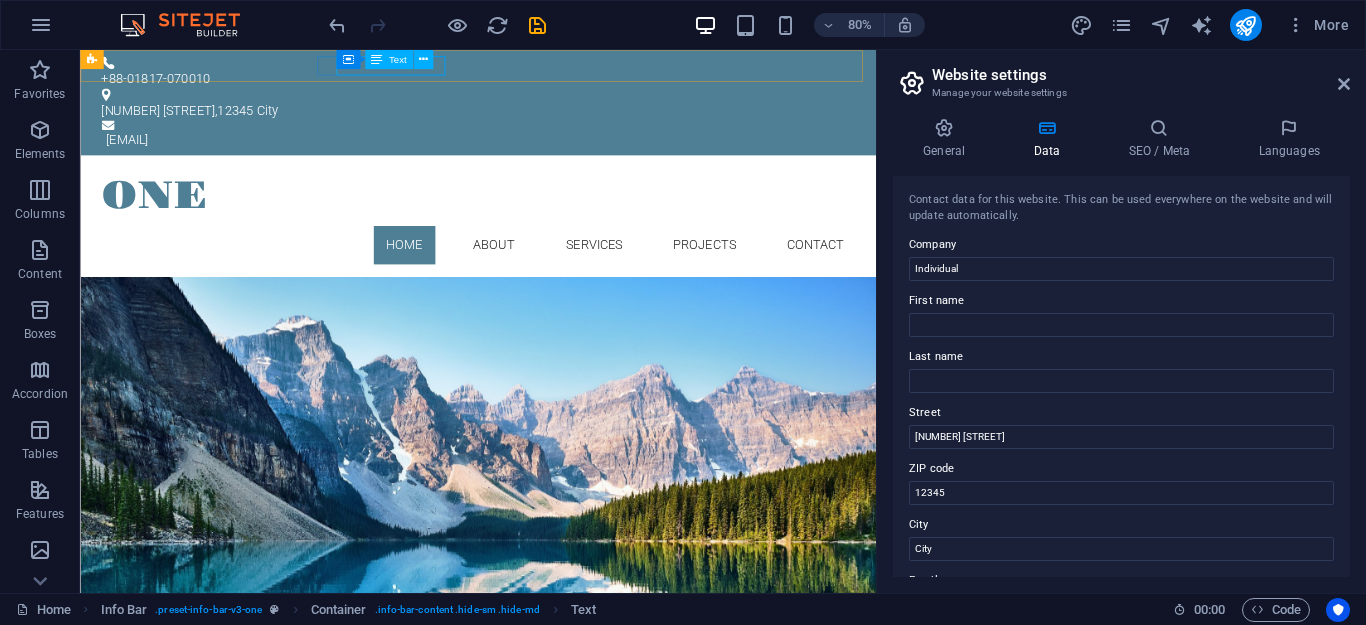 click on "Text" at bounding box center [388, 59] 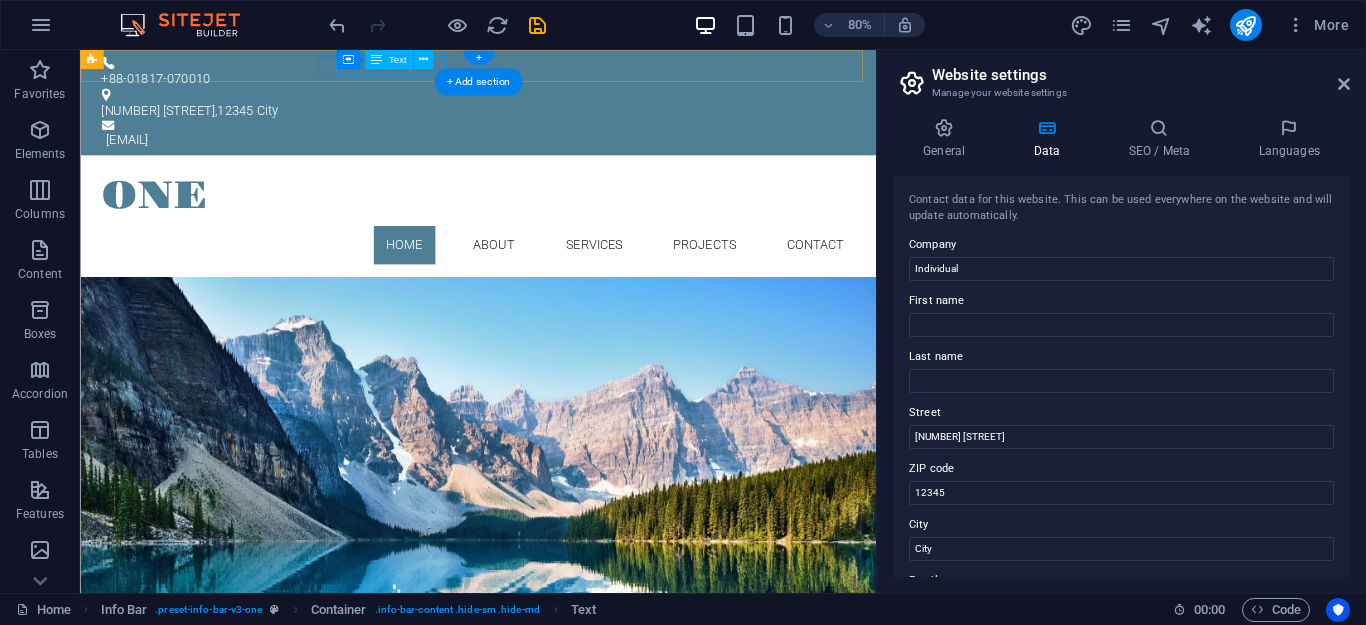 click on "[NUMBER] [STREET] , [POSTAL_CODE] [CITY]" at bounding box center (570, 126) 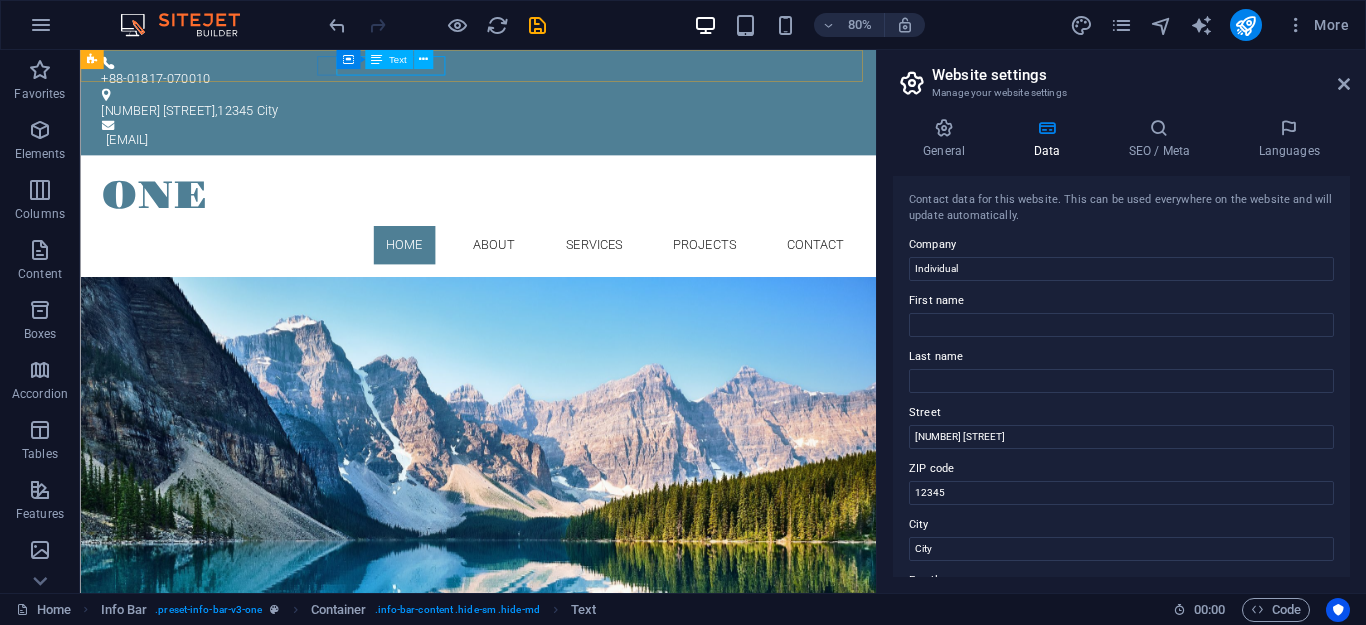 click on "Container   Text" at bounding box center (389, 60) 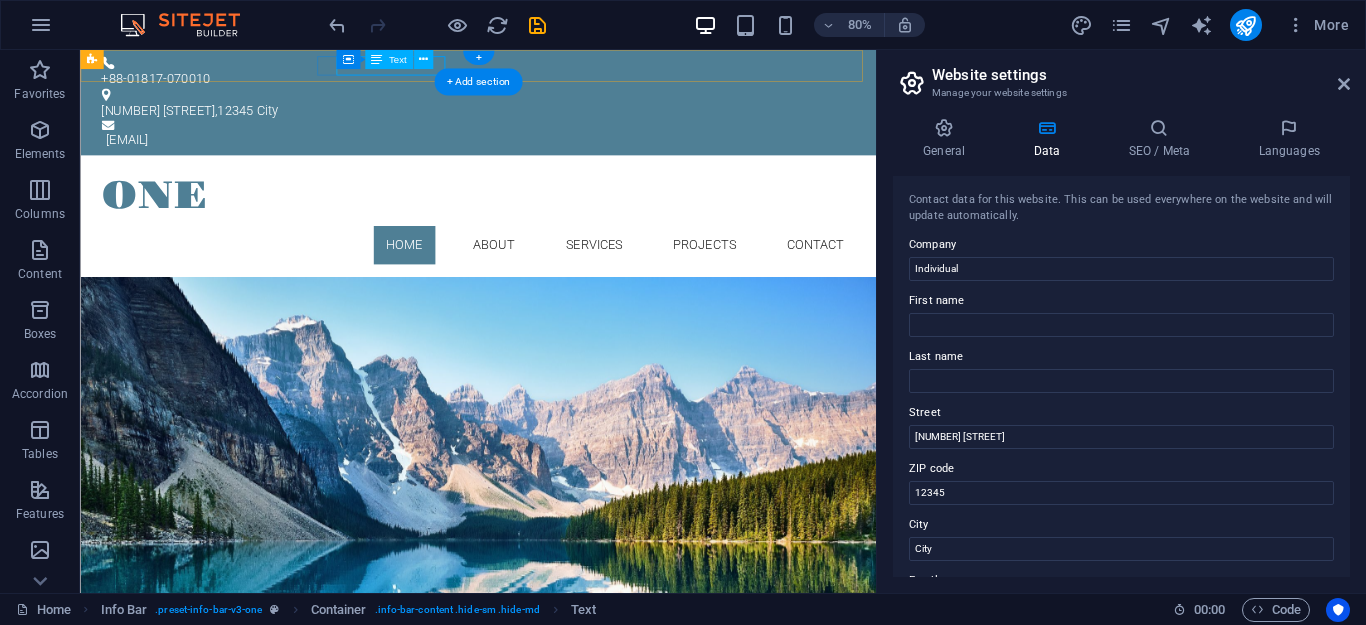 click on "[NUMBER] [STREET] , [POSTAL_CODE] [CITY]" at bounding box center (570, 126) 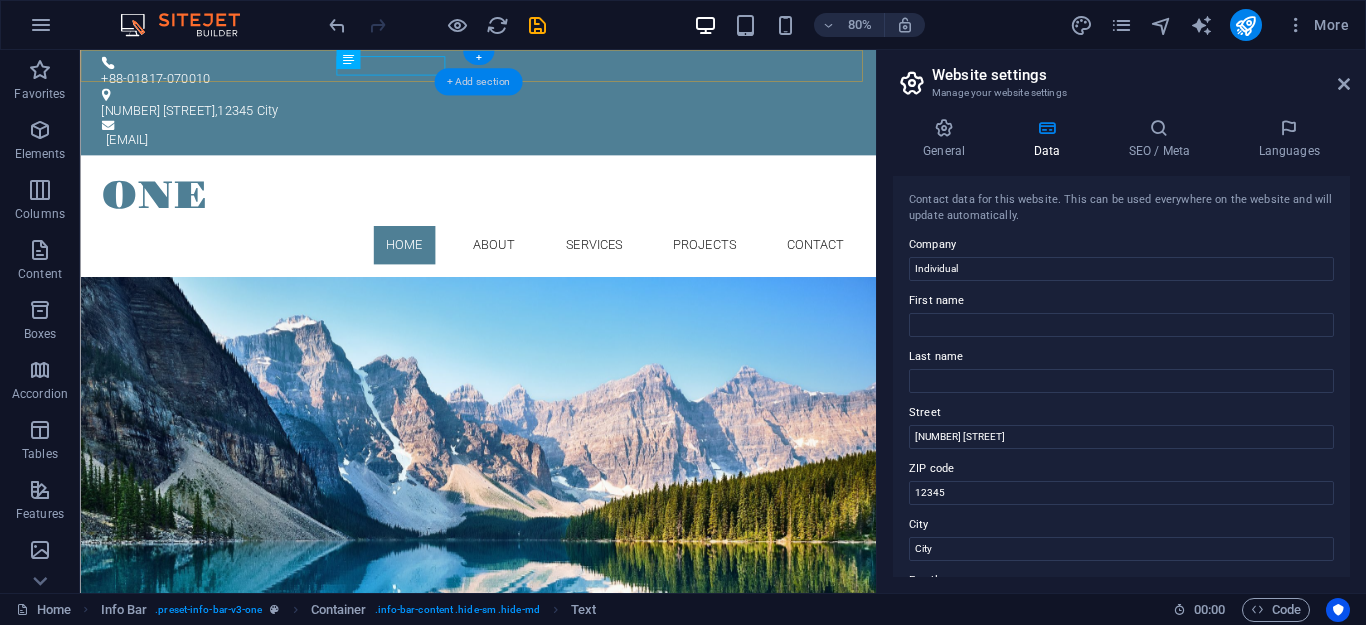 drag, startPoint x: 489, startPoint y: 78, endPoint x: 176, endPoint y: 133, distance: 317.79553 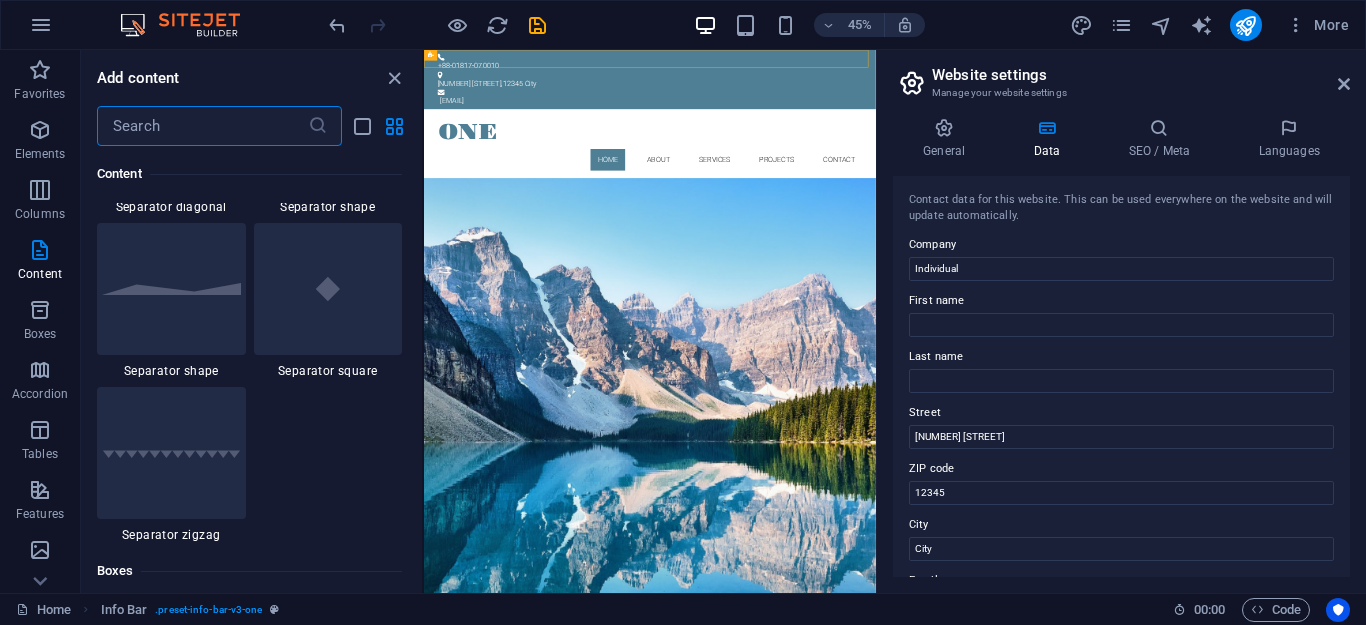 scroll, scrollTop: 5659, scrollLeft: 0, axis: vertical 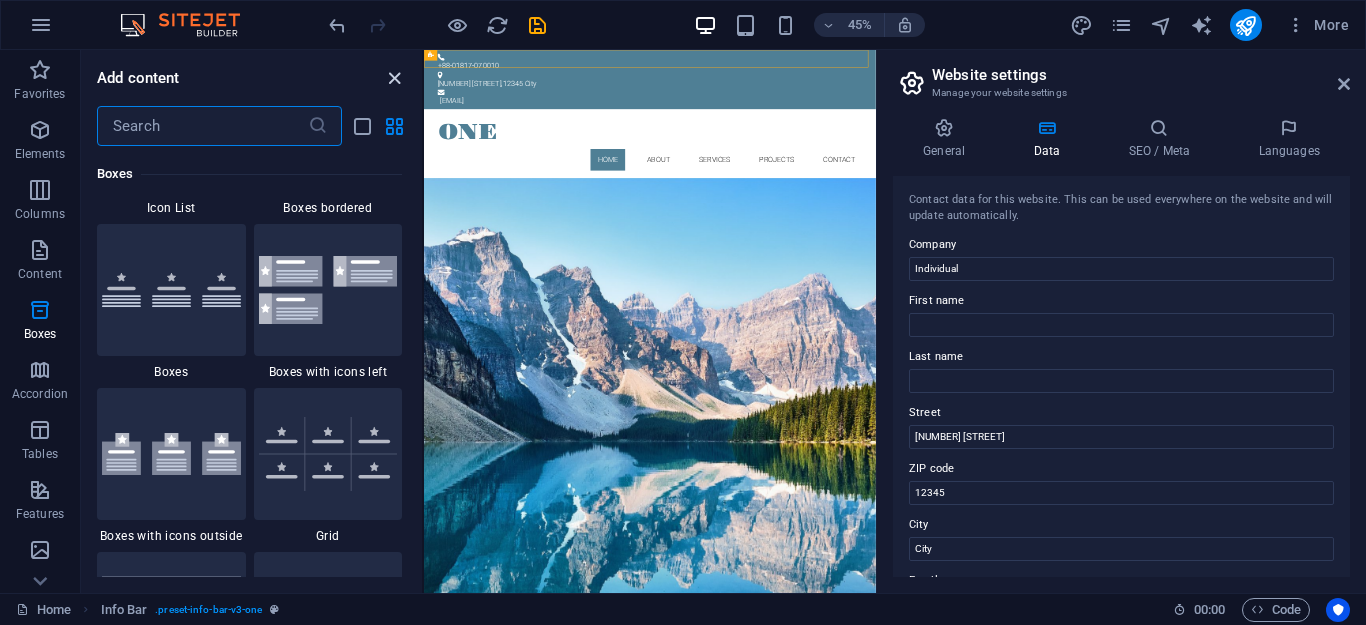 click at bounding box center [394, 78] 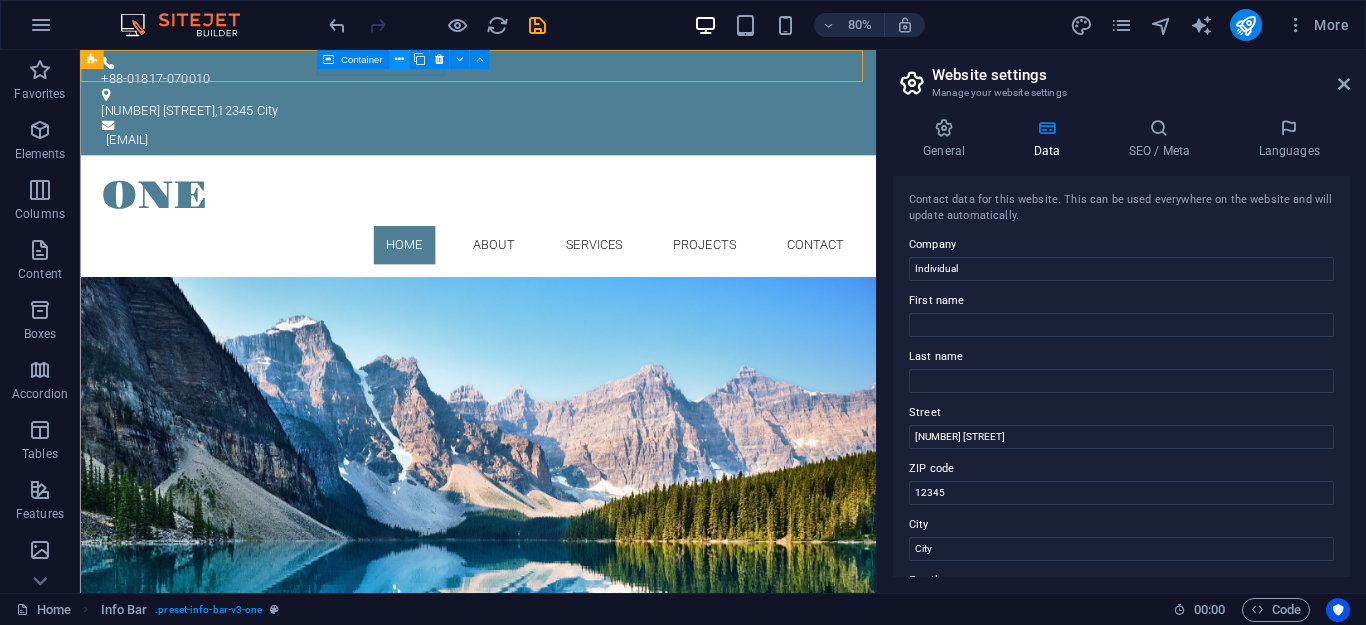 click at bounding box center [399, 59] 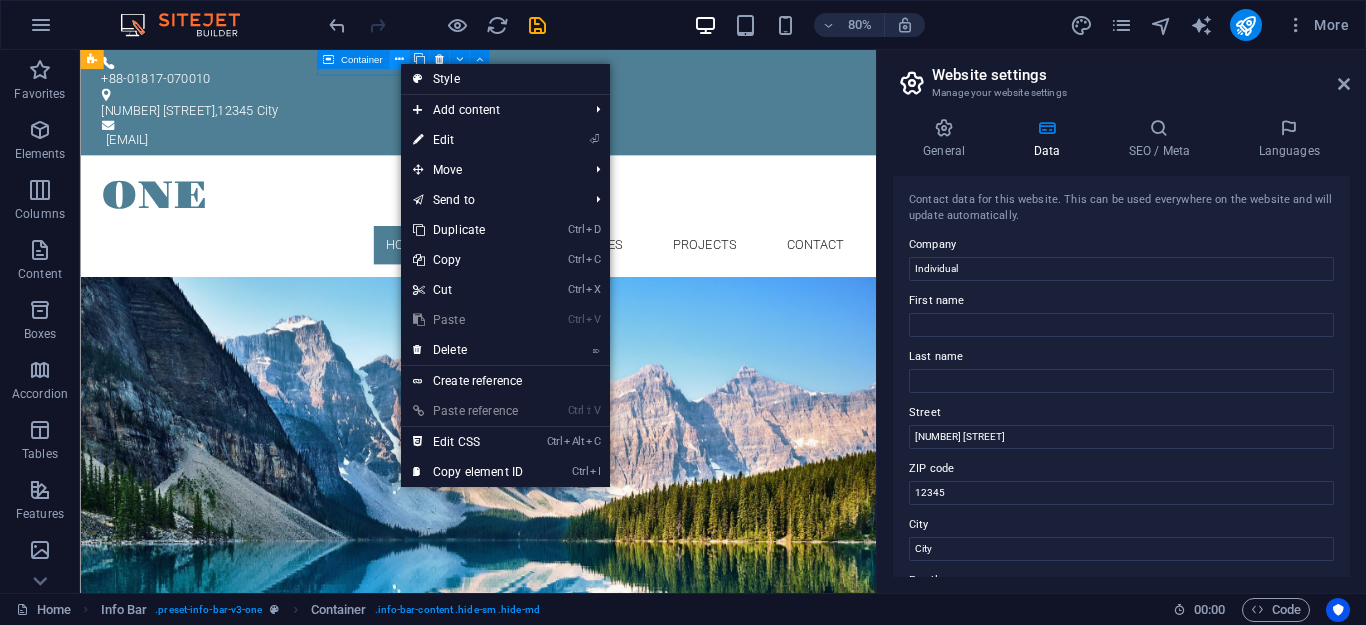 click at bounding box center (399, 59) 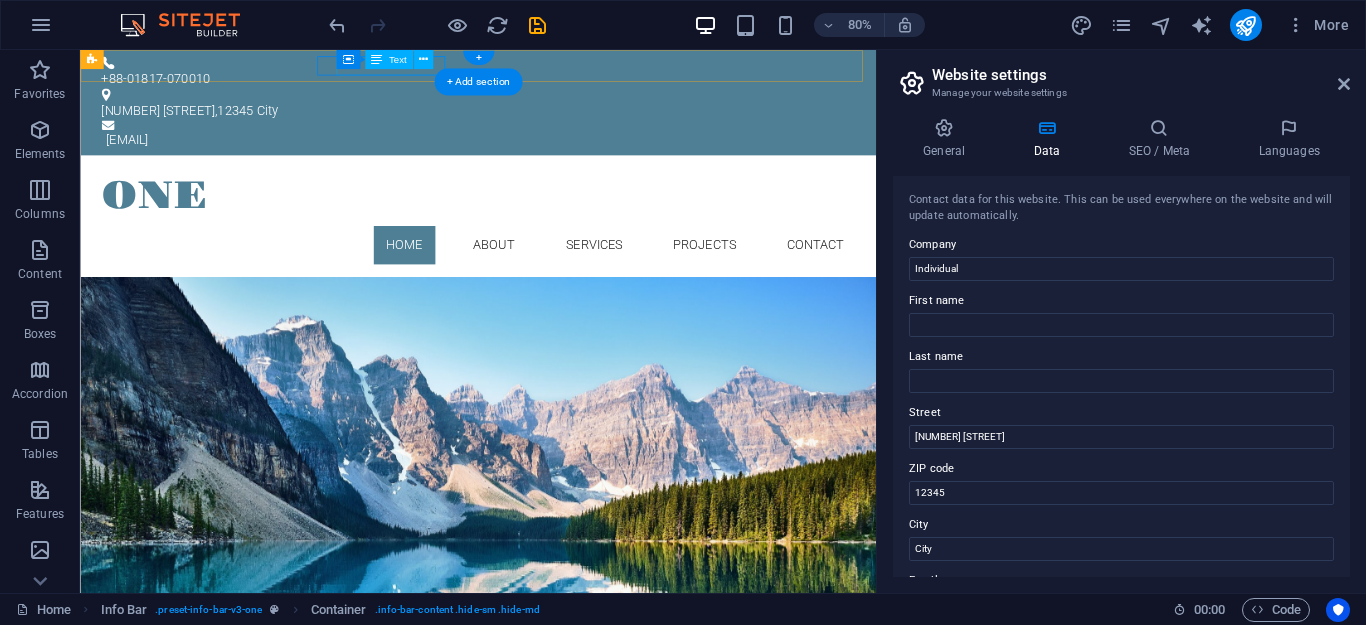 click on "[NUMBER] [STREET] , [POSTAL_CODE] [CITY]" at bounding box center [570, 126] 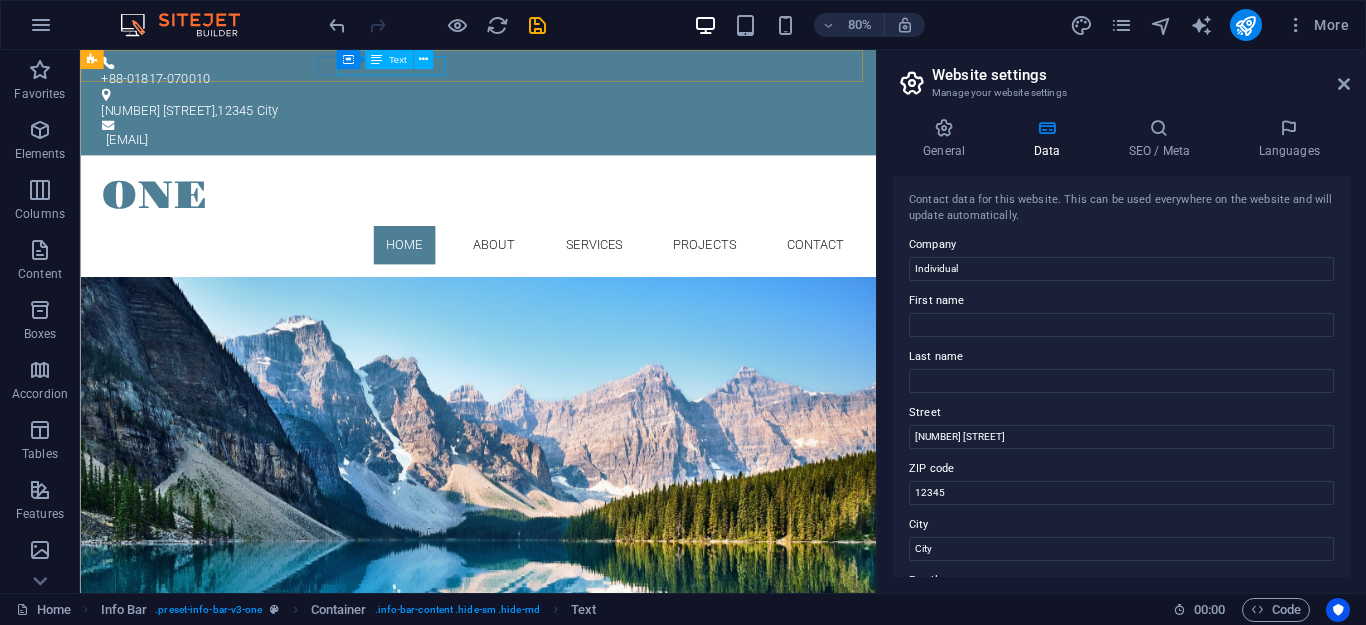 click on "Container   Text" at bounding box center (389, 60) 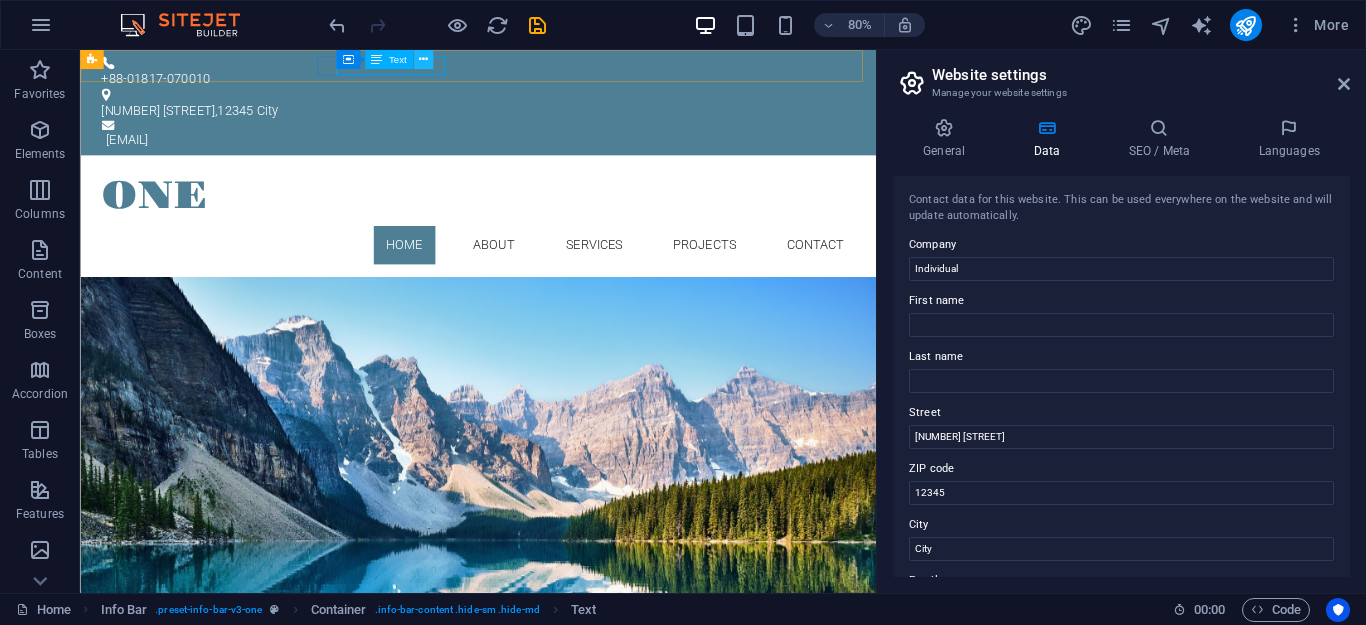 click at bounding box center (423, 59) 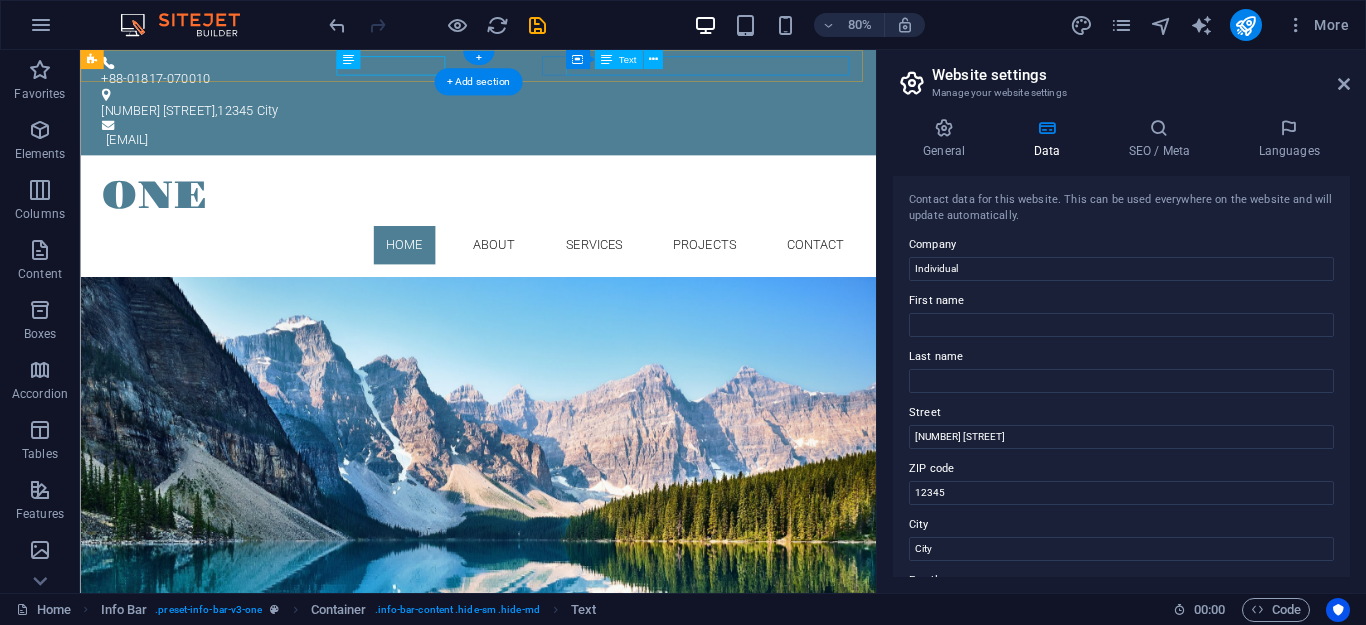 click on "[EMAIL]" at bounding box center (581, 162) 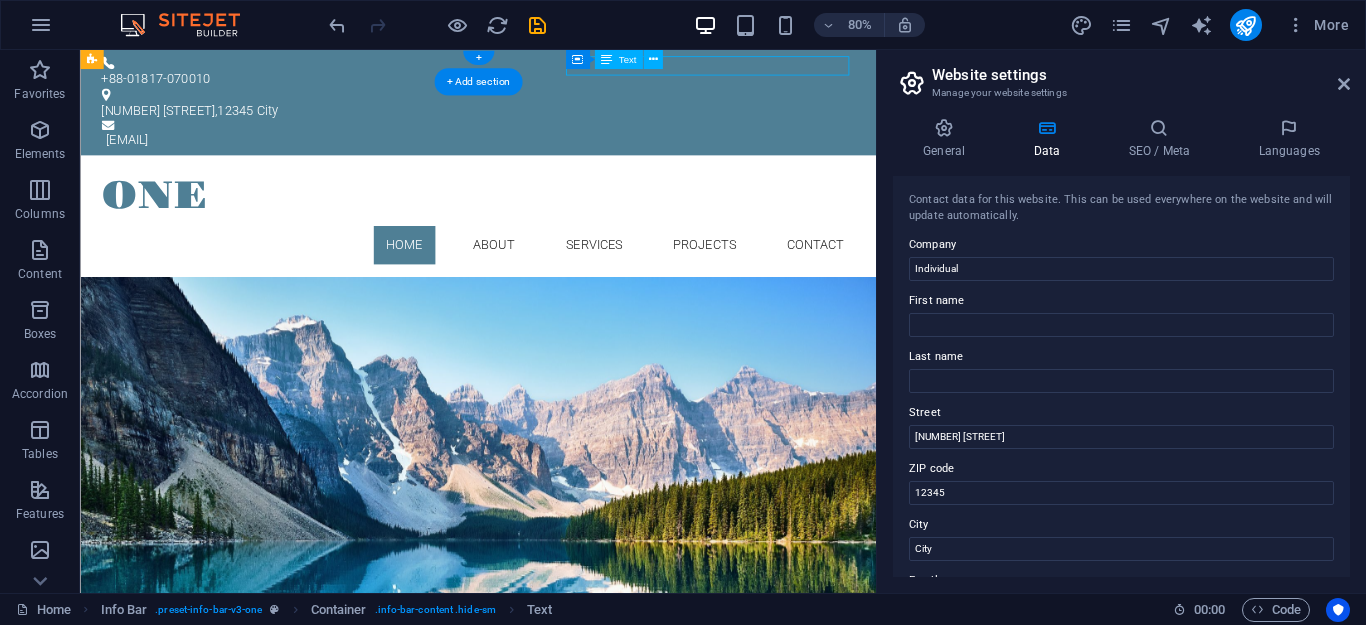 click on "[EMAIL]" at bounding box center (581, 162) 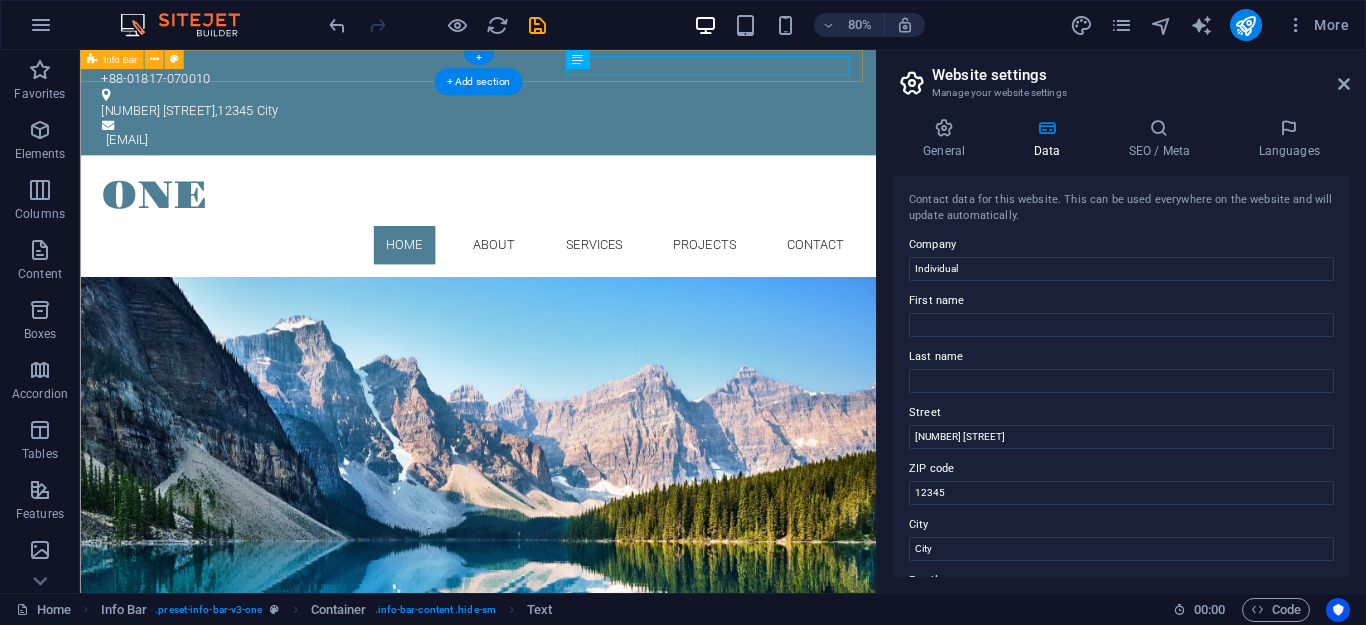 click on "+[PHONE] [NUMBER] [STREET] , [POSTAL_CODE] [CITY] [EMAIL]" at bounding box center (577, 116) 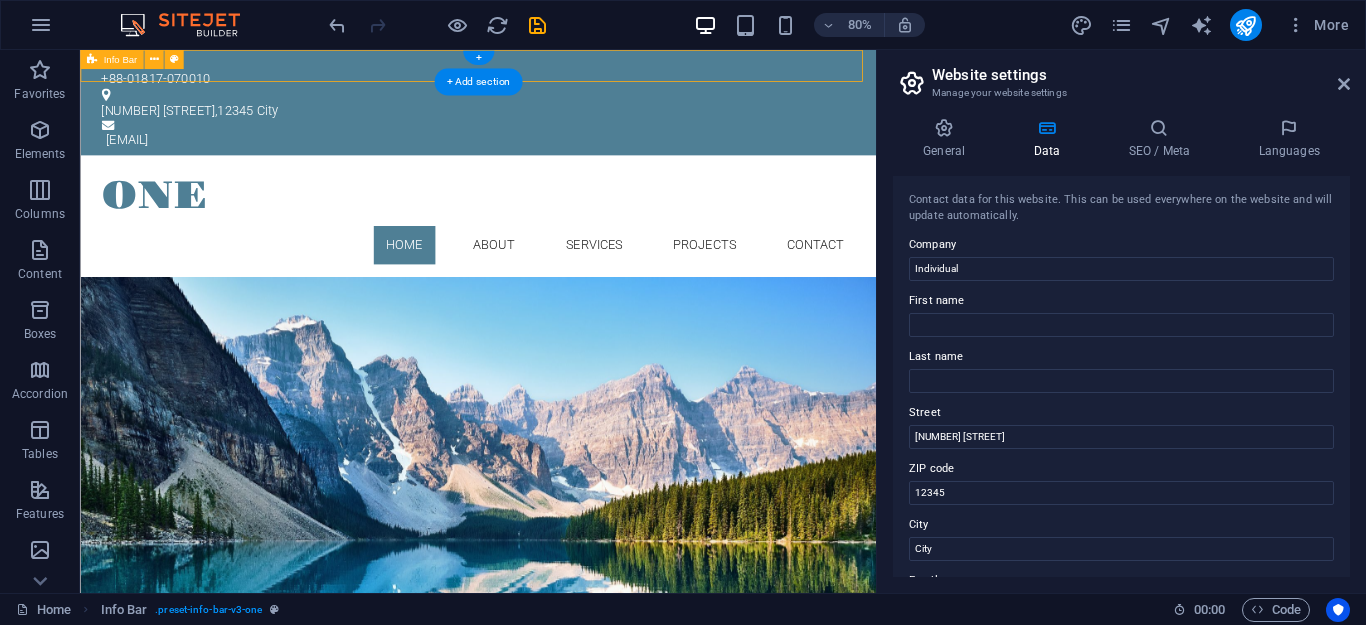 click on "+[PHONE] [NUMBER] [STREET] , [POSTAL_CODE] [CITY] [EMAIL]" at bounding box center [577, 116] 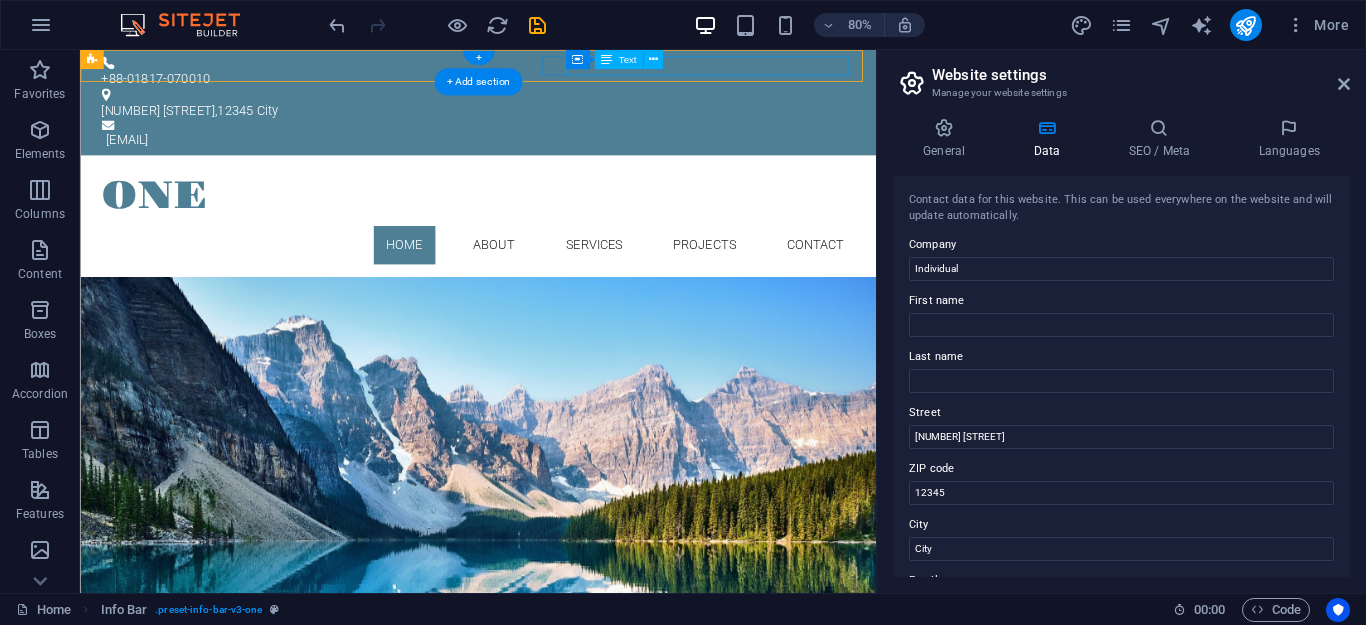 click on "[EMAIL]" at bounding box center (581, 162) 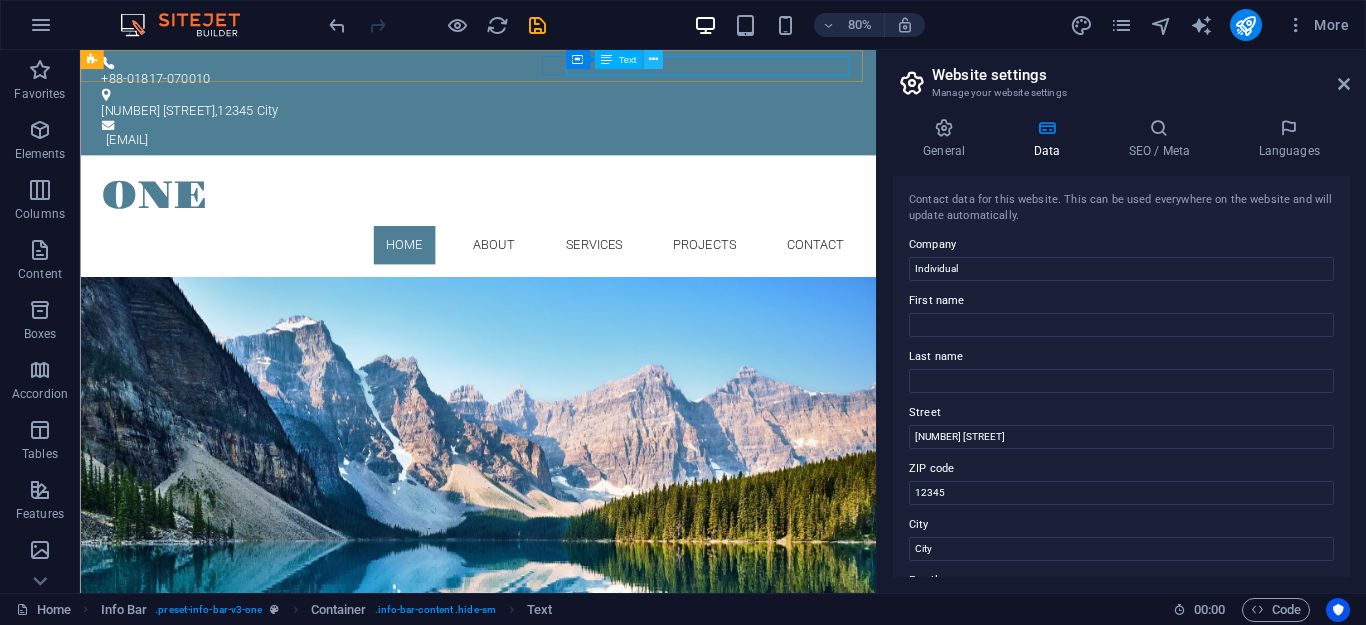 click at bounding box center (652, 59) 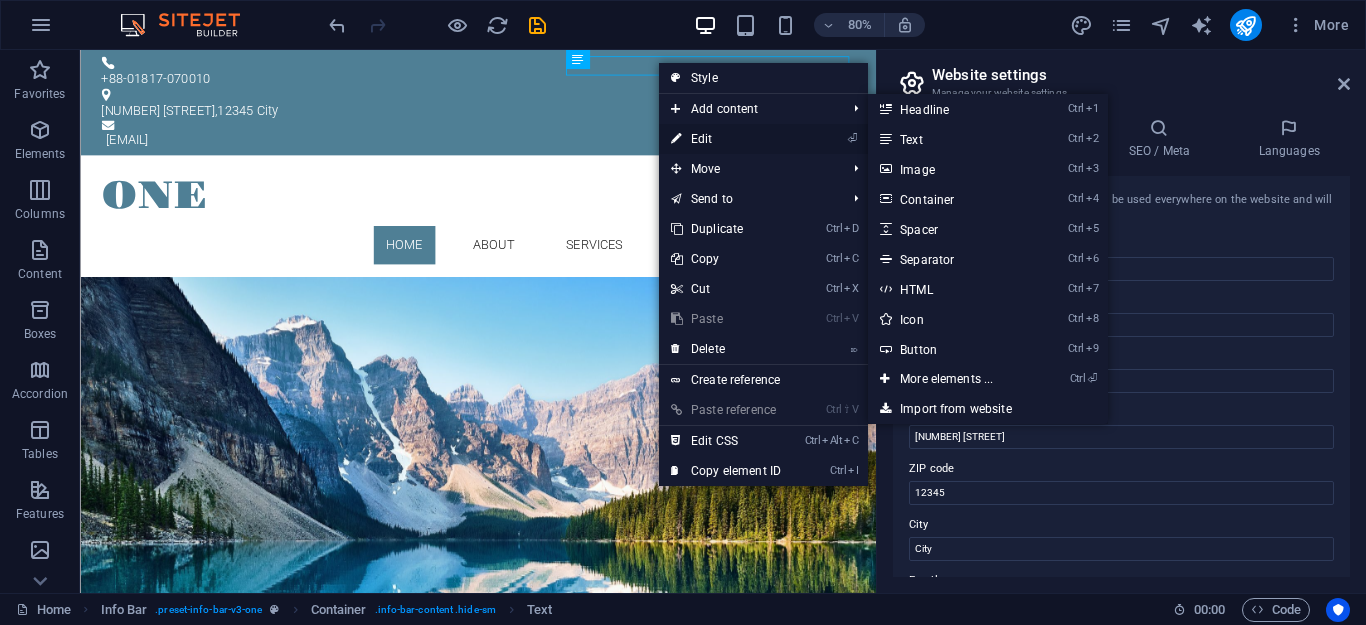 click on "⏎  Edit" at bounding box center (726, 139) 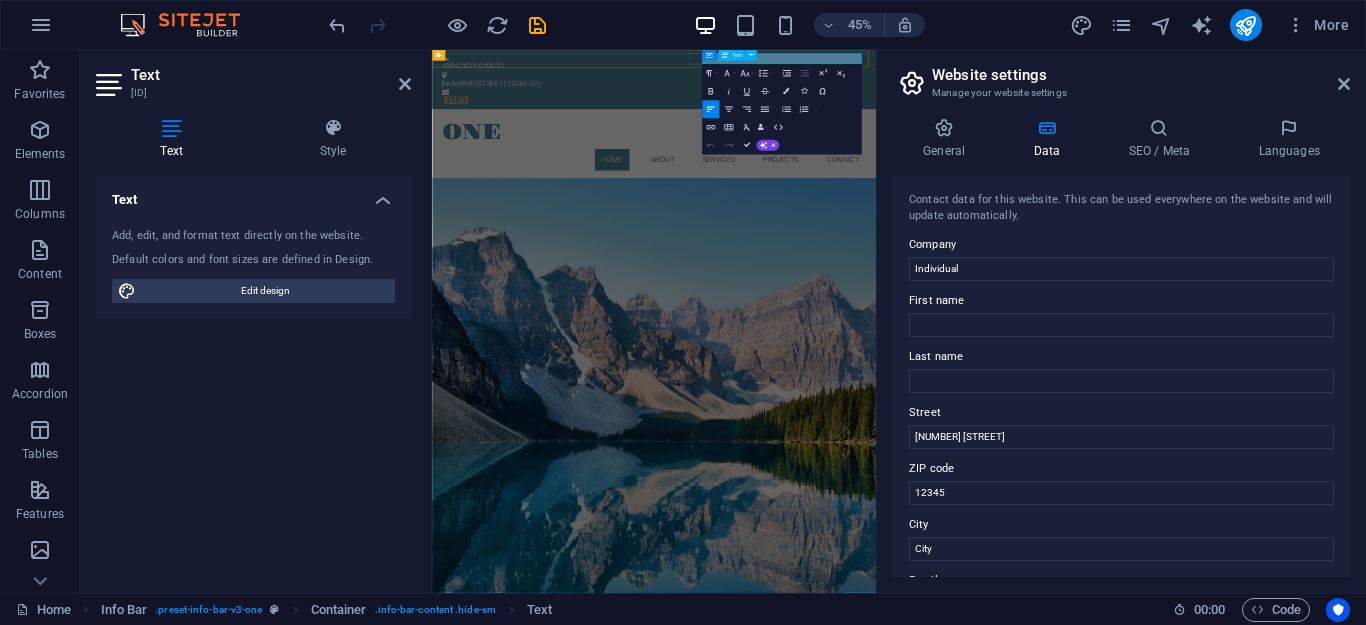 click on "[EMAIL]" at bounding box center [486, 161] 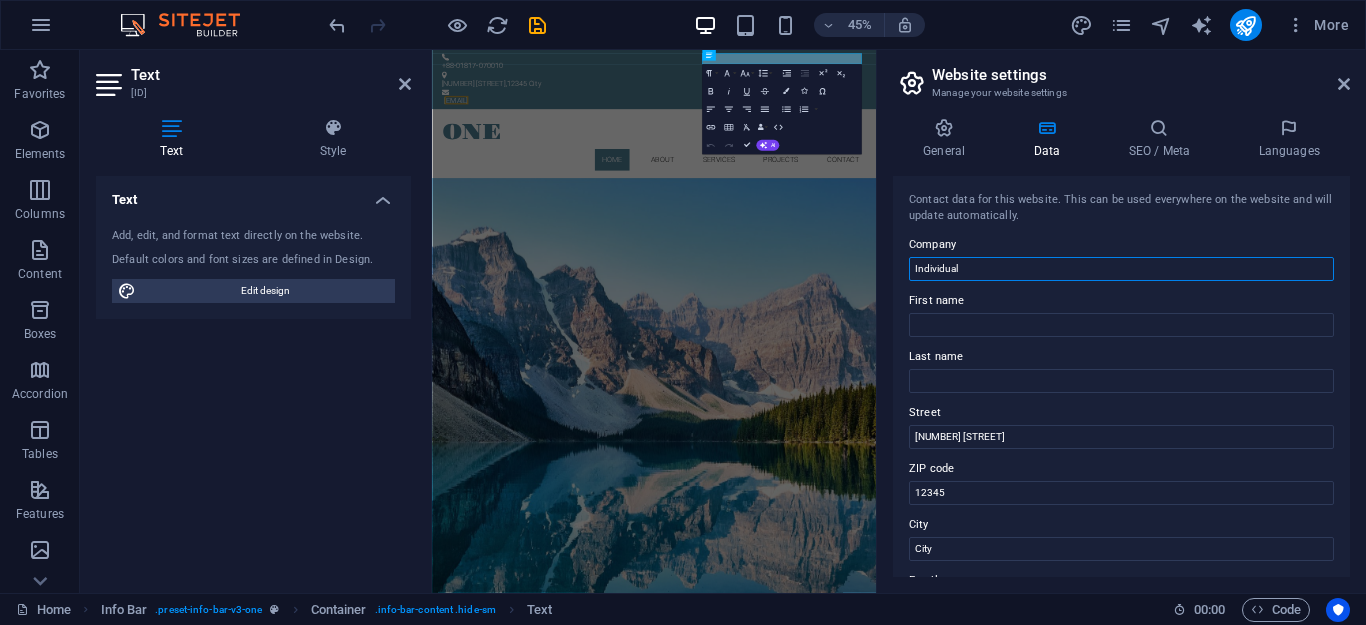 drag, startPoint x: 964, startPoint y: 264, endPoint x: 905, endPoint y: 251, distance: 60.41523 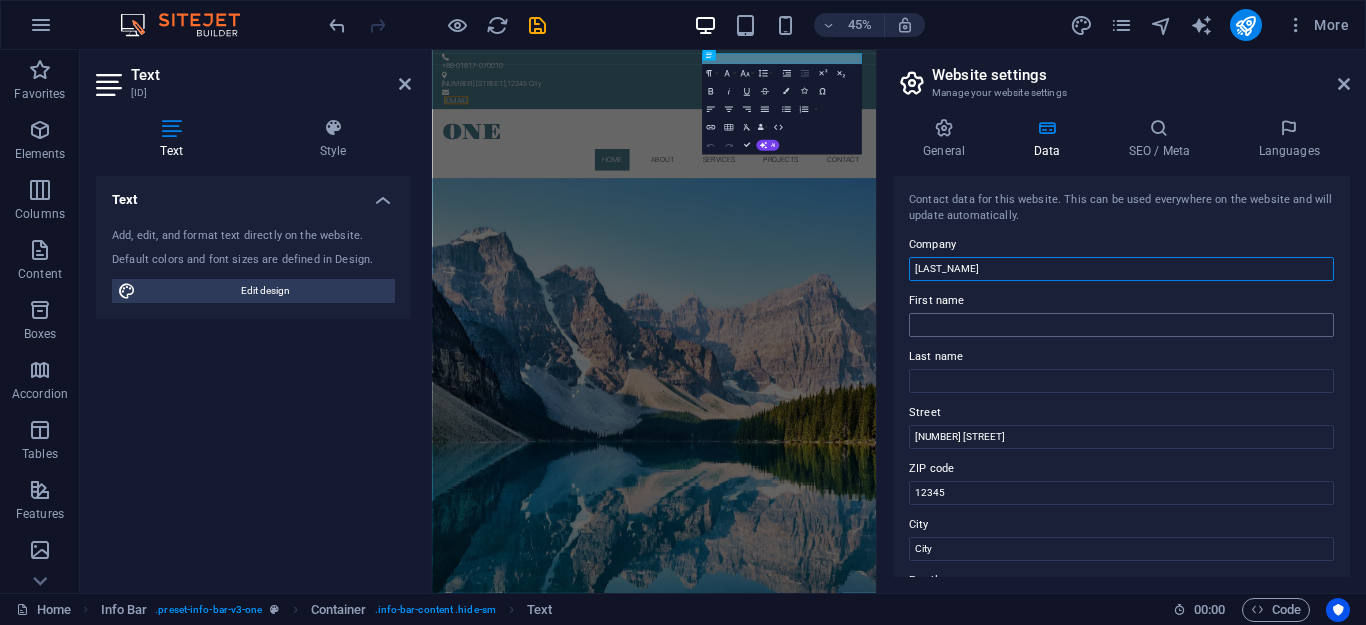type on "[LAST_NAME]" 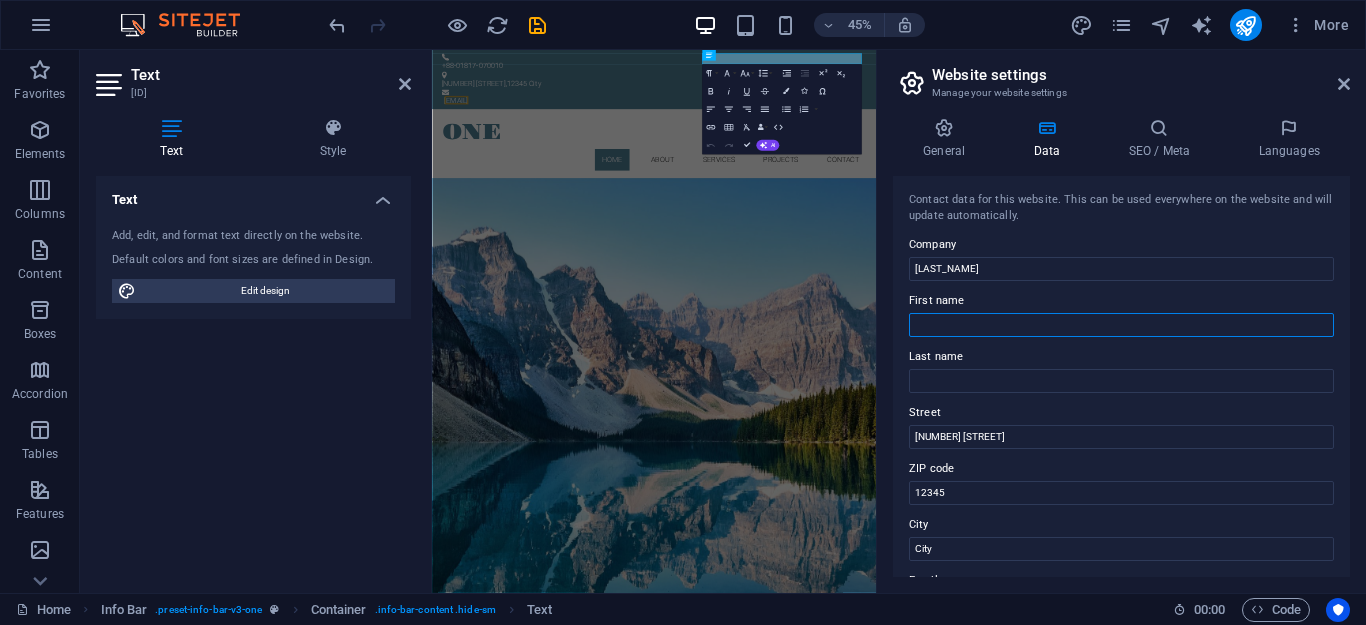 click on "First name" at bounding box center (1121, 325) 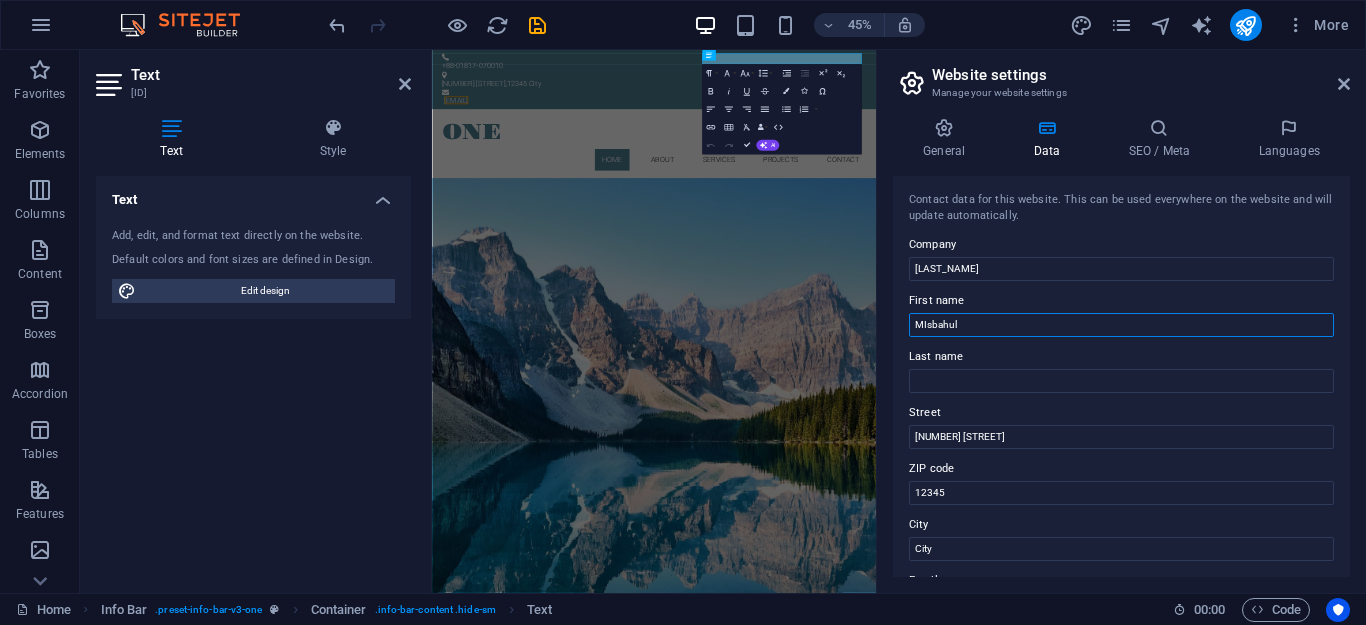 type on "MIsbahul" 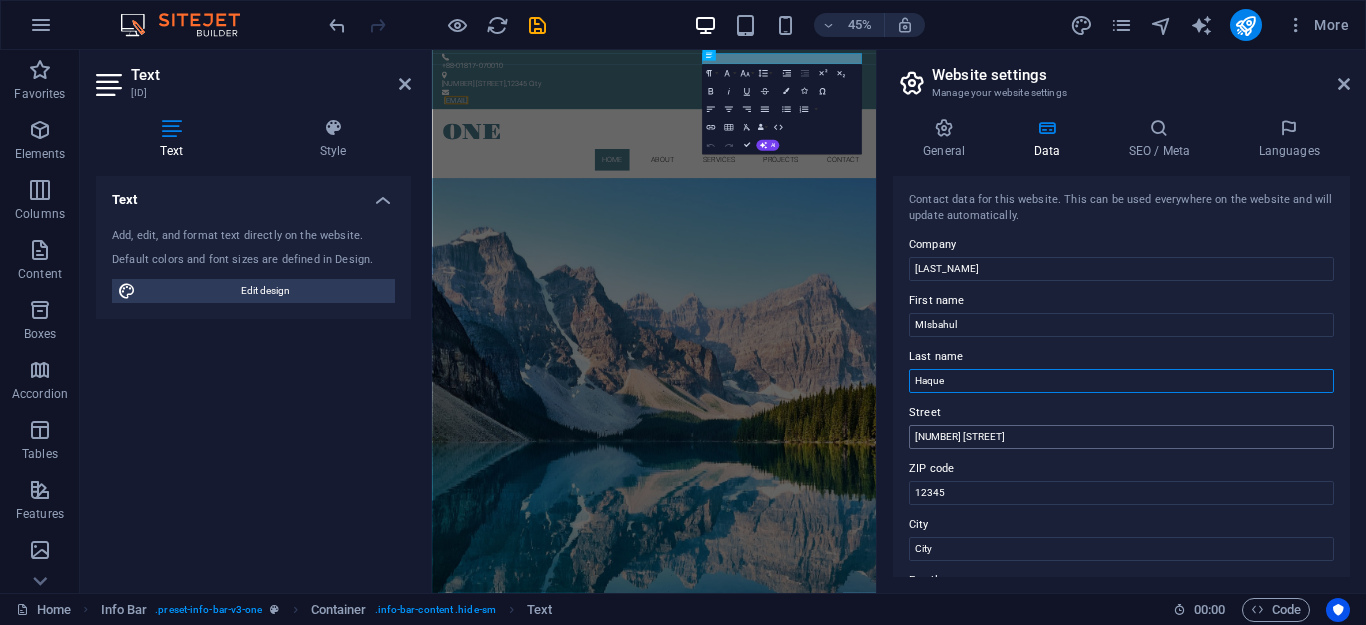 type on "Haque" 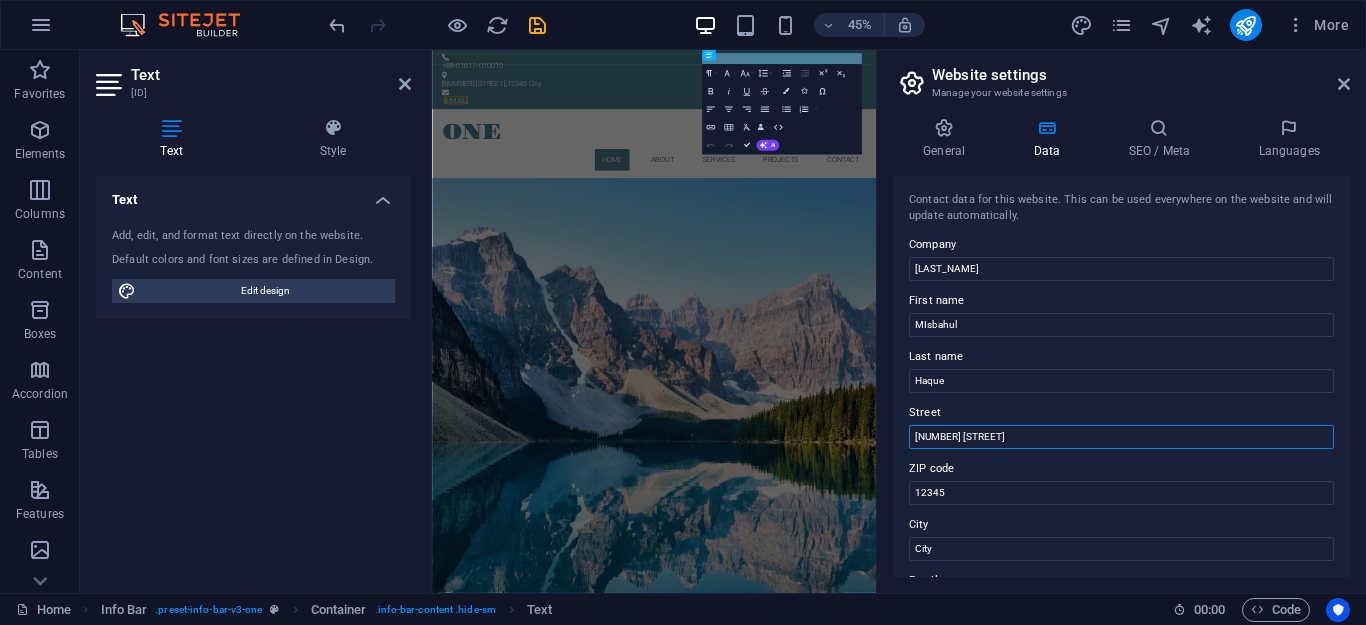 drag, startPoint x: 993, startPoint y: 433, endPoint x: 742, endPoint y: 411, distance: 251.9623 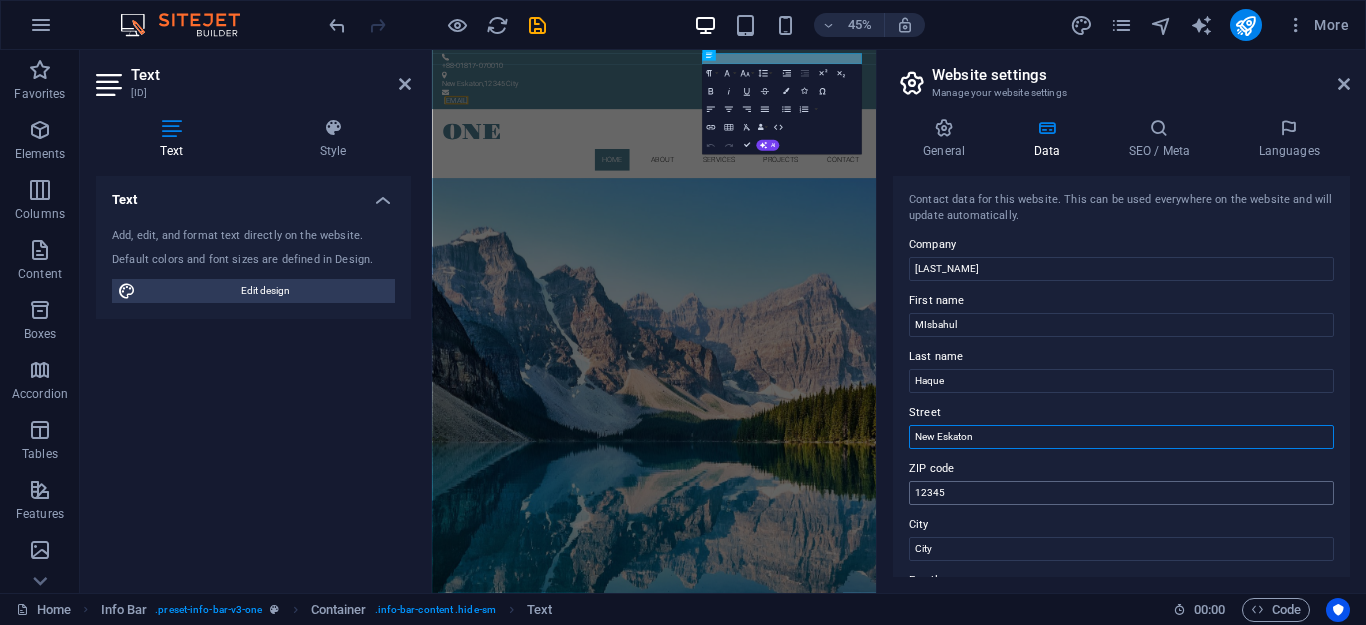 type on "New Eskaton" 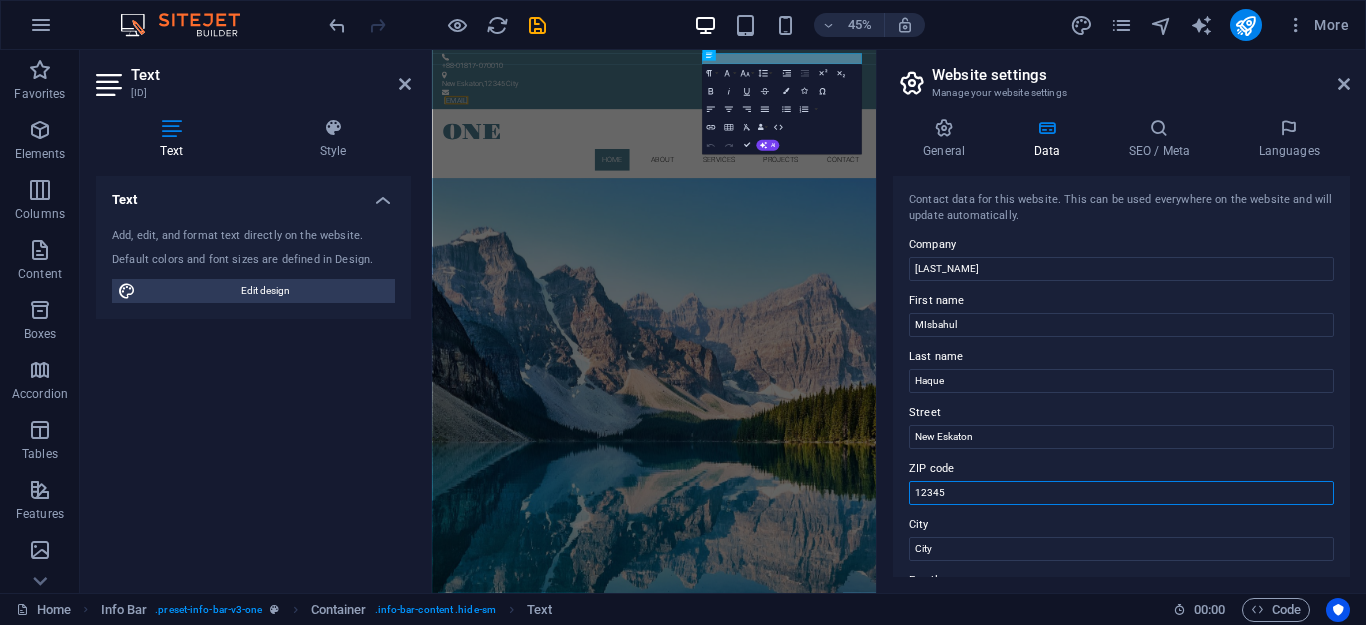 drag, startPoint x: 951, startPoint y: 497, endPoint x: 886, endPoint y: 463, distance: 73.3553 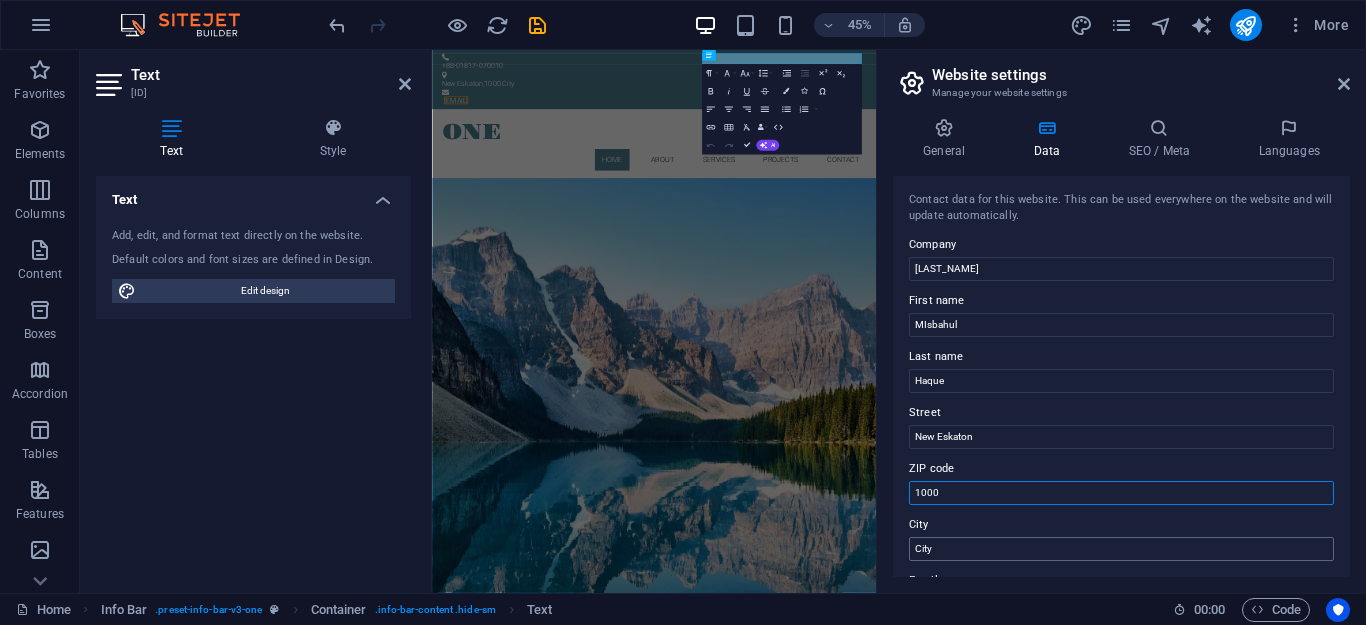 type on "1000" 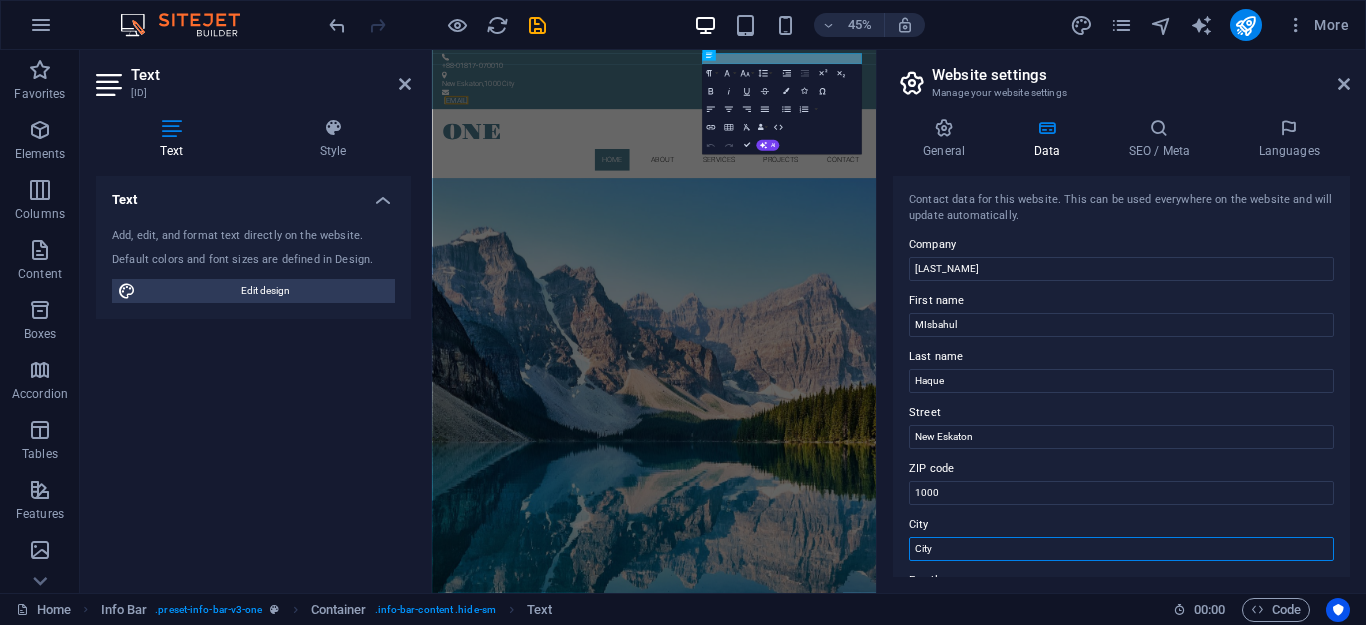 click on "City" at bounding box center (1121, 549) 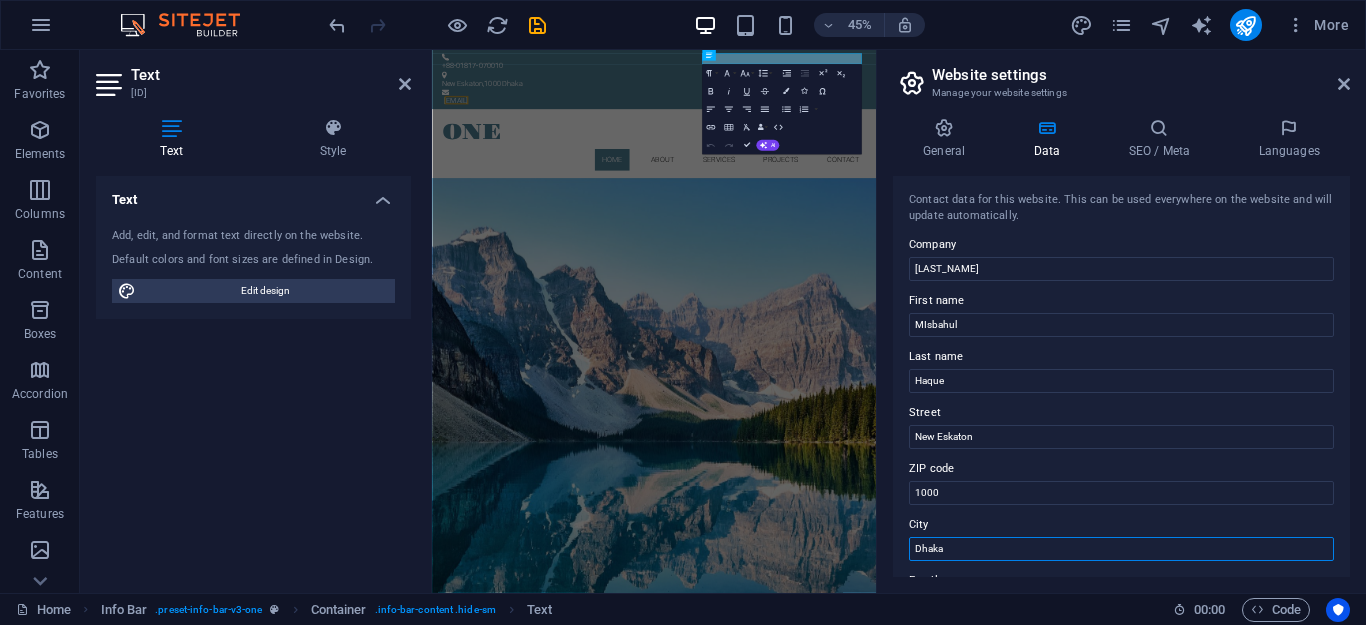 scroll, scrollTop: 270, scrollLeft: 0, axis: vertical 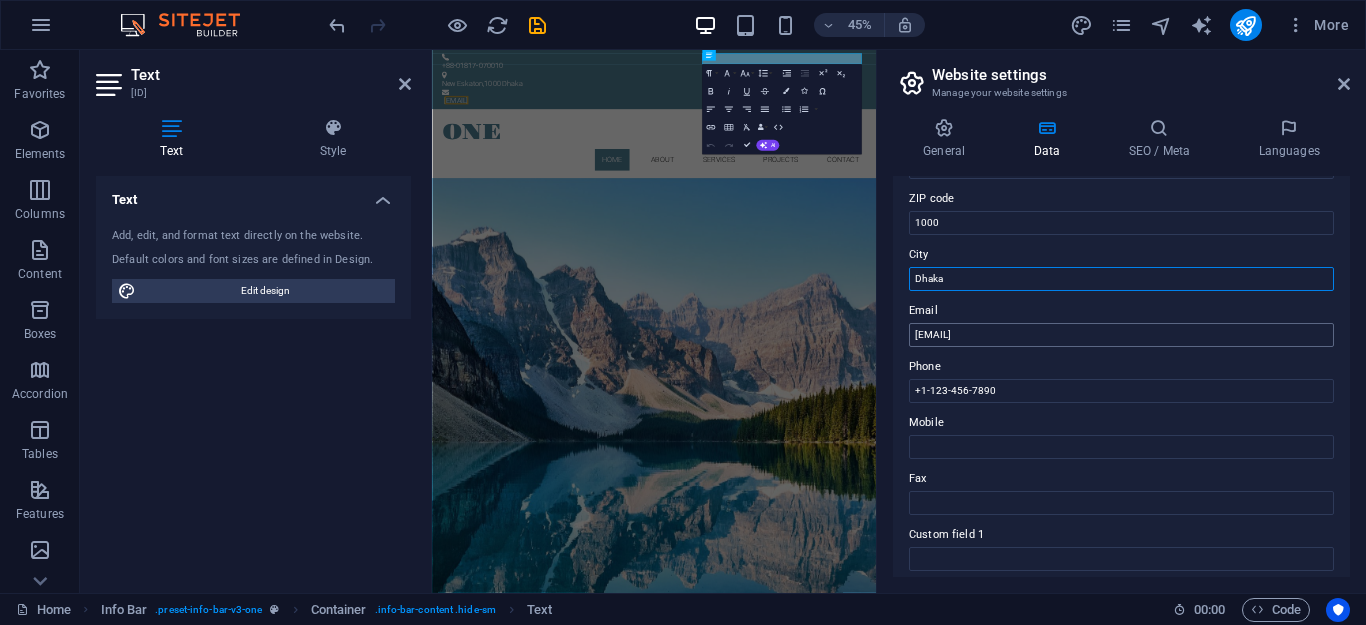 type on "Dhaka" 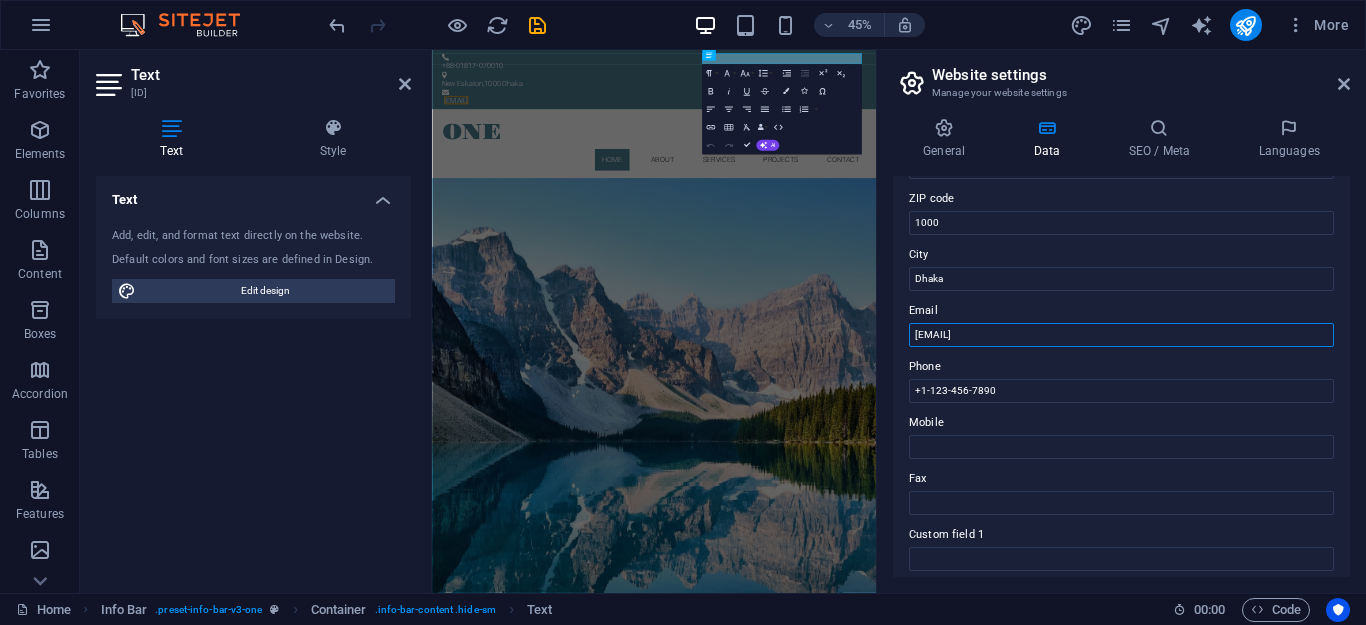 drag, startPoint x: 1150, startPoint y: 333, endPoint x: 879, endPoint y: 302, distance: 272.7673 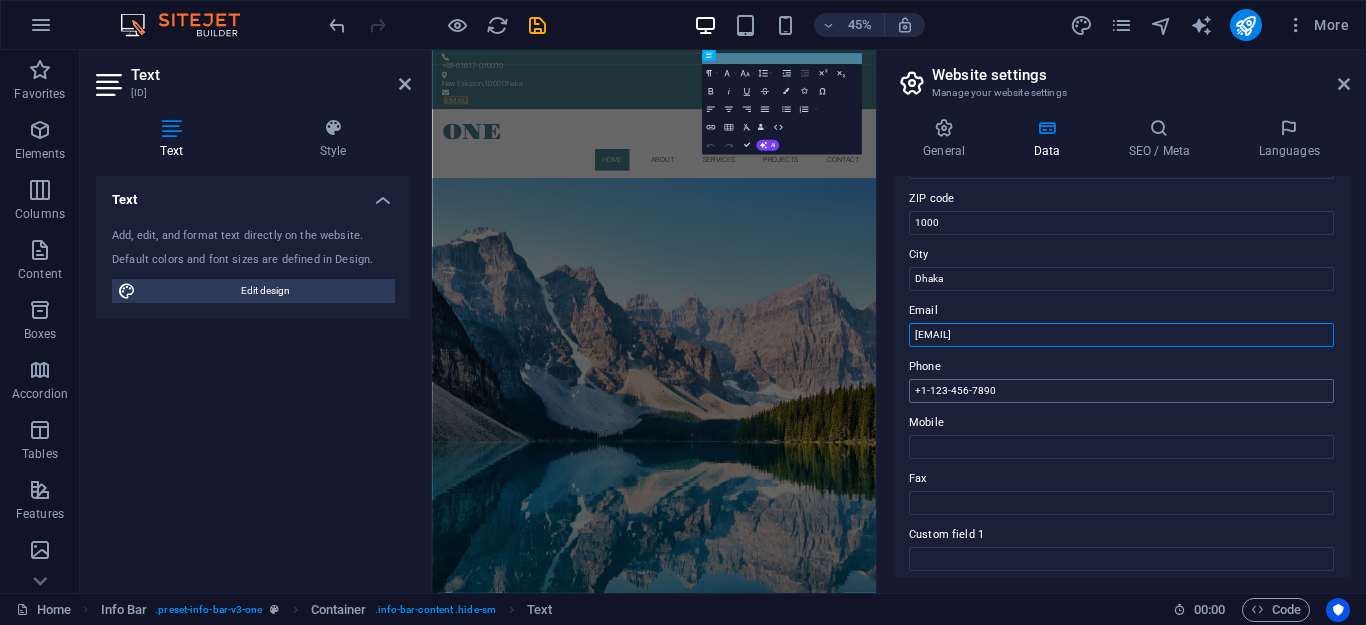 type on "[EMAIL]" 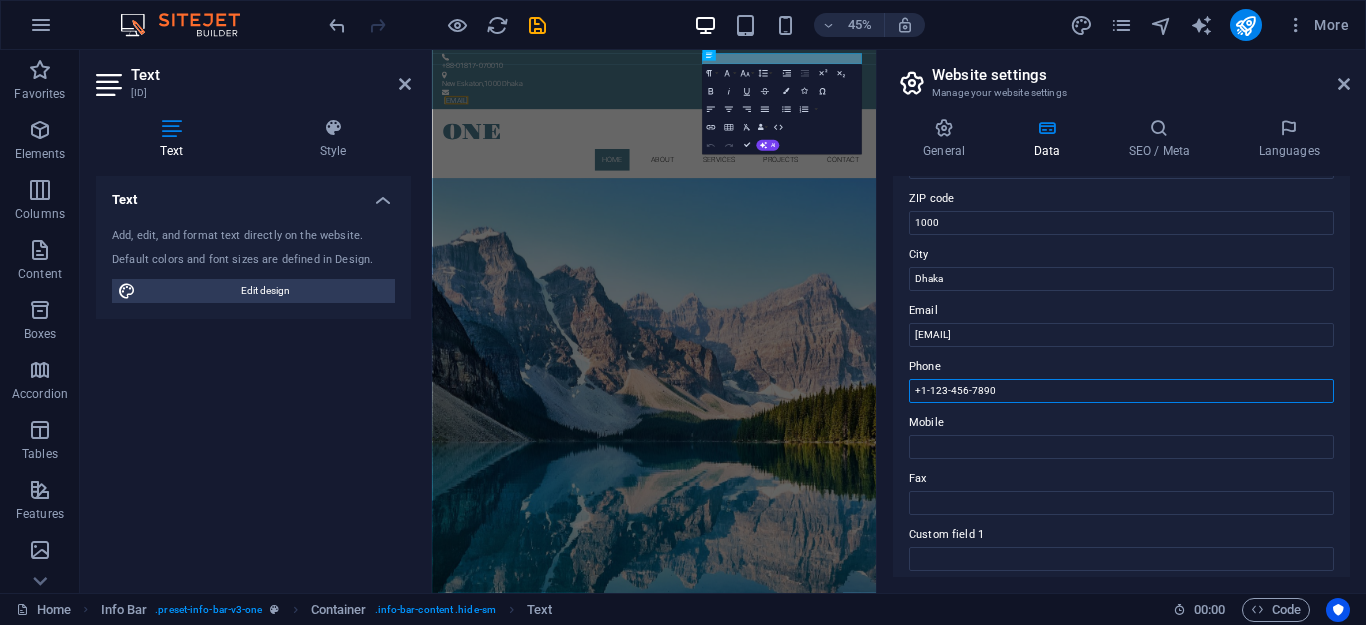 drag, startPoint x: 1005, startPoint y: 388, endPoint x: 818, endPoint y: 390, distance: 187.0107 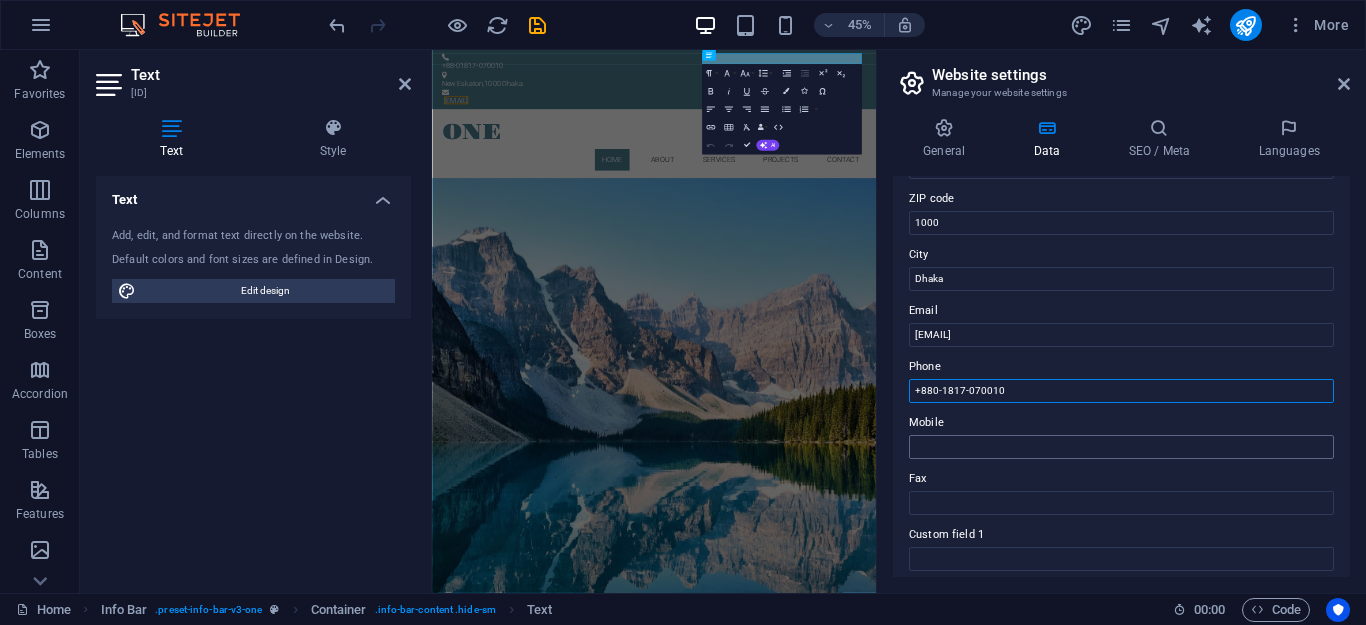 type on "+880-1817-070010" 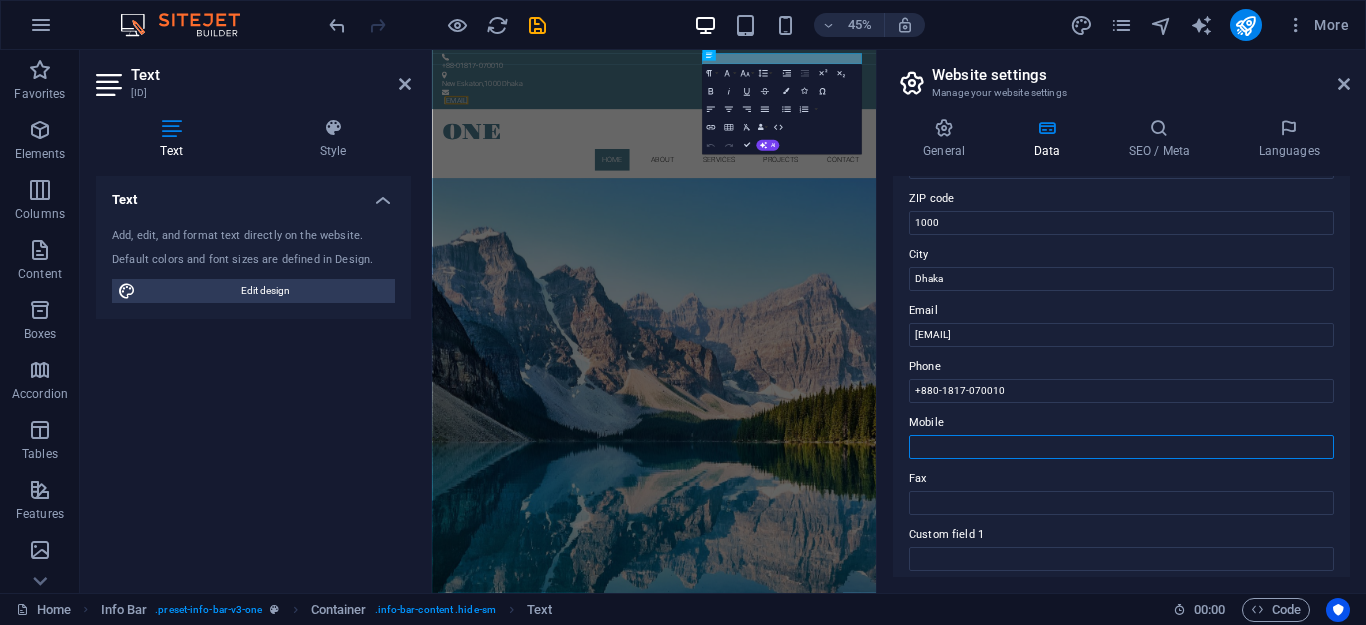 click on "Mobile" at bounding box center (1121, 447) 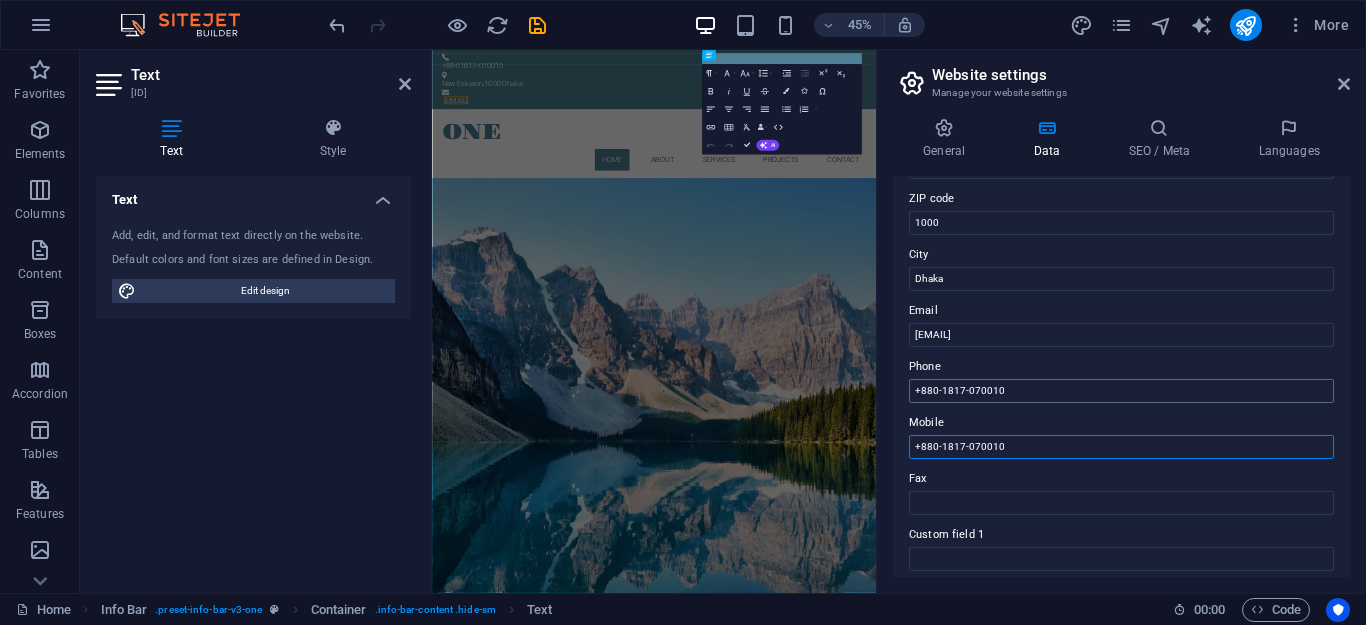 type on "+880-1817-070010" 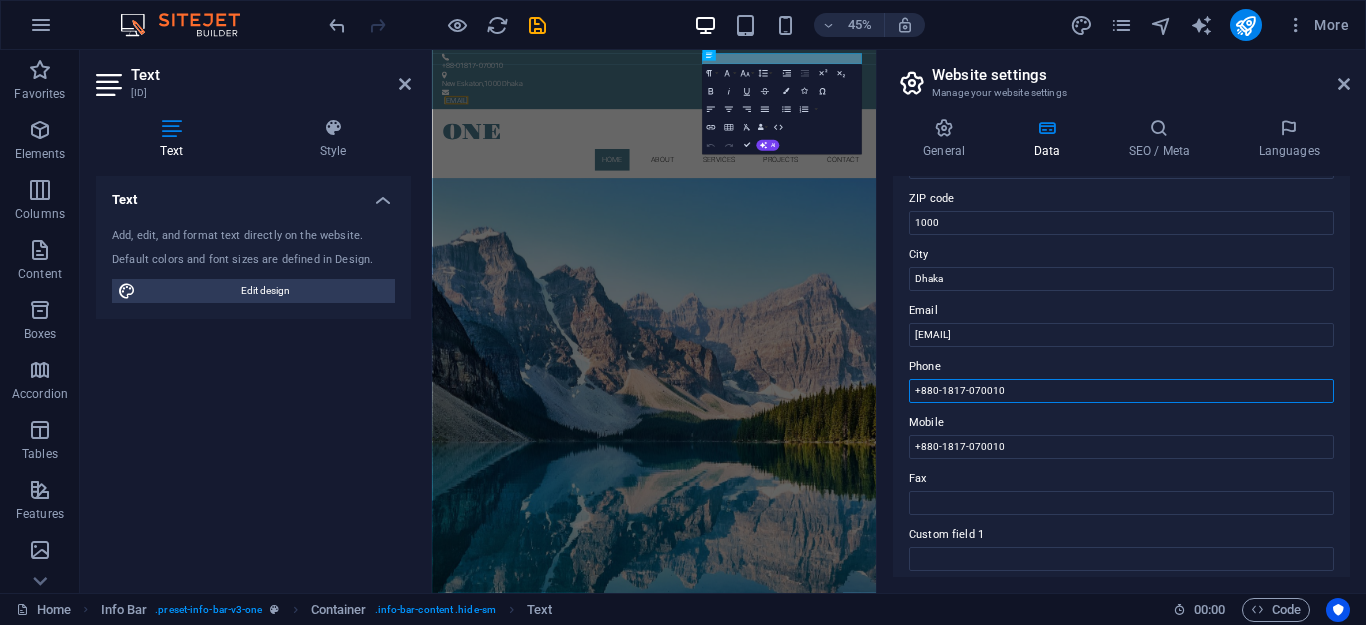 drag, startPoint x: 1036, startPoint y: 387, endPoint x: 837, endPoint y: 379, distance: 199.16074 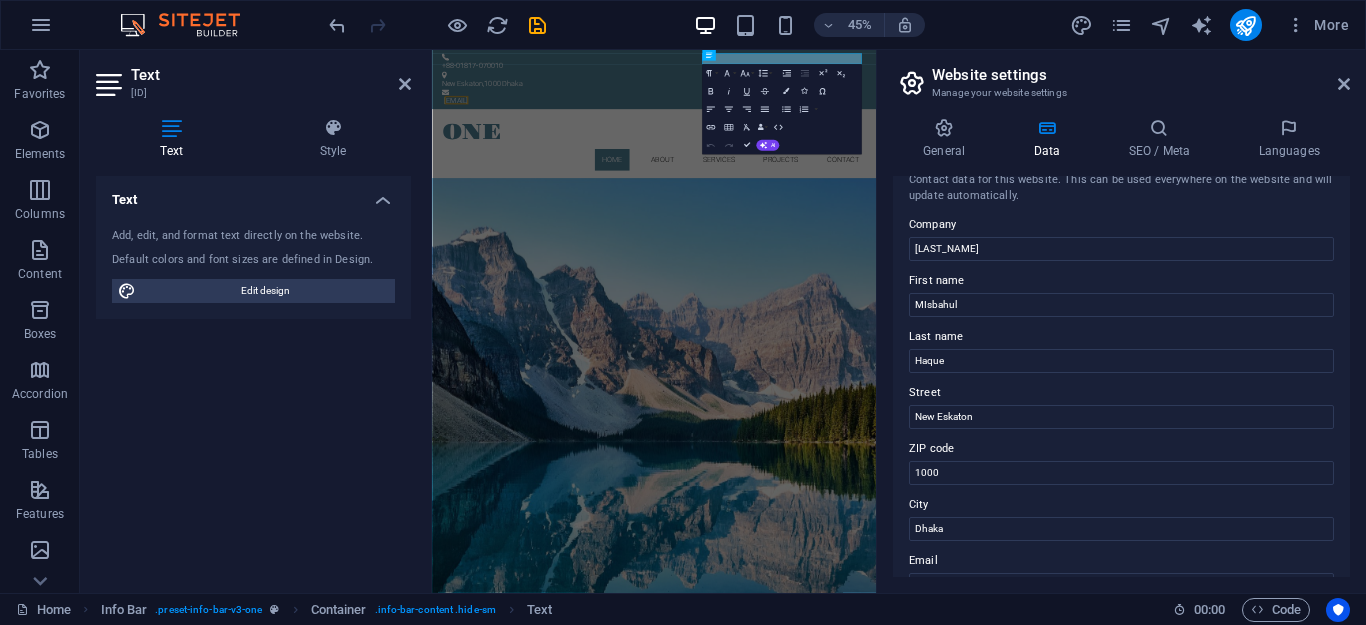 scroll, scrollTop: 0, scrollLeft: 0, axis: both 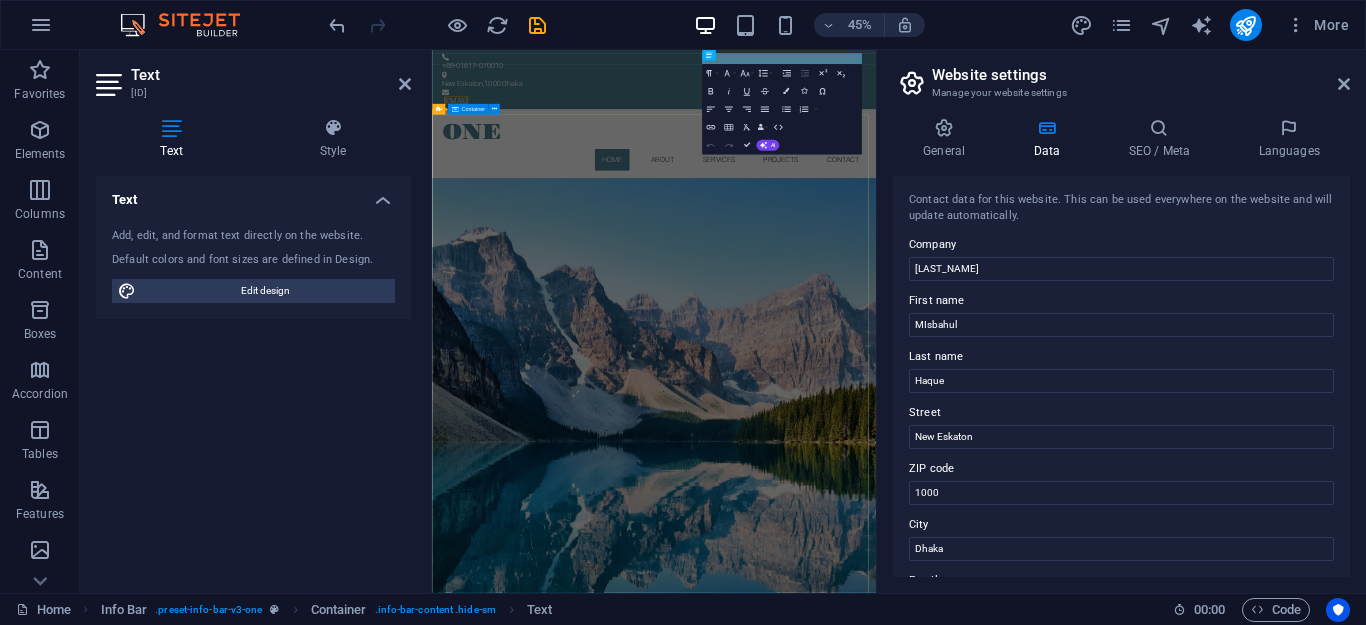 type 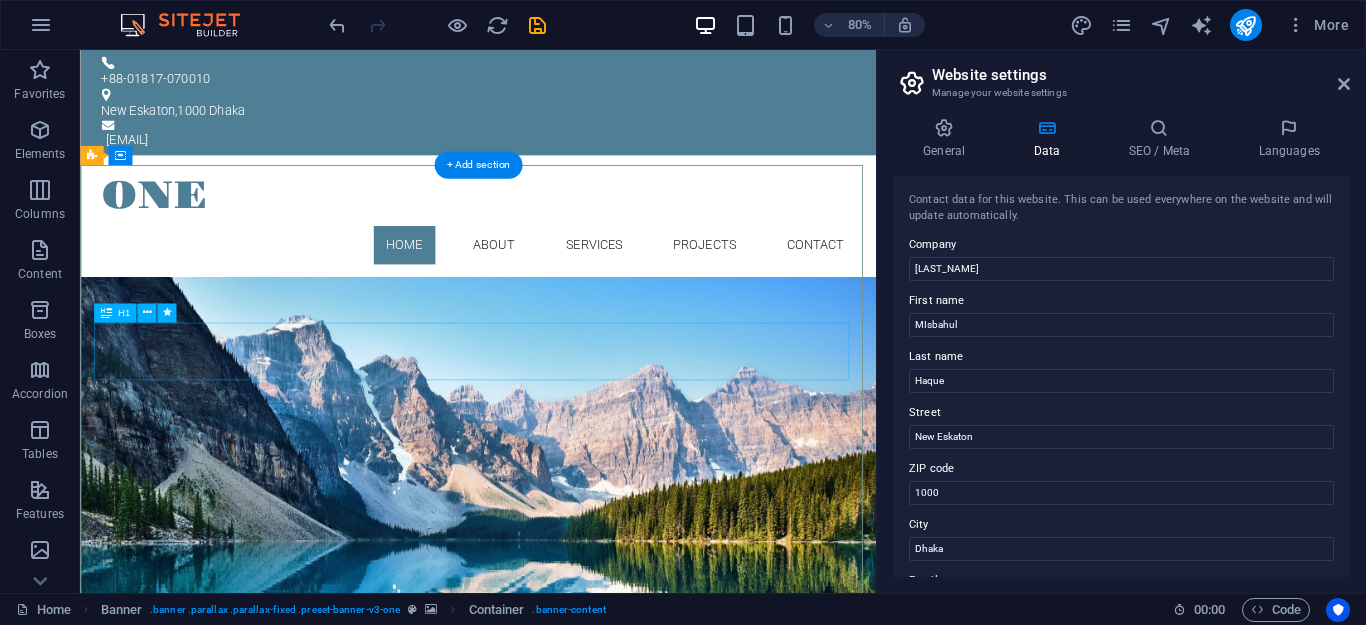 click on "Your Title goes here" at bounding box center (578, 450) 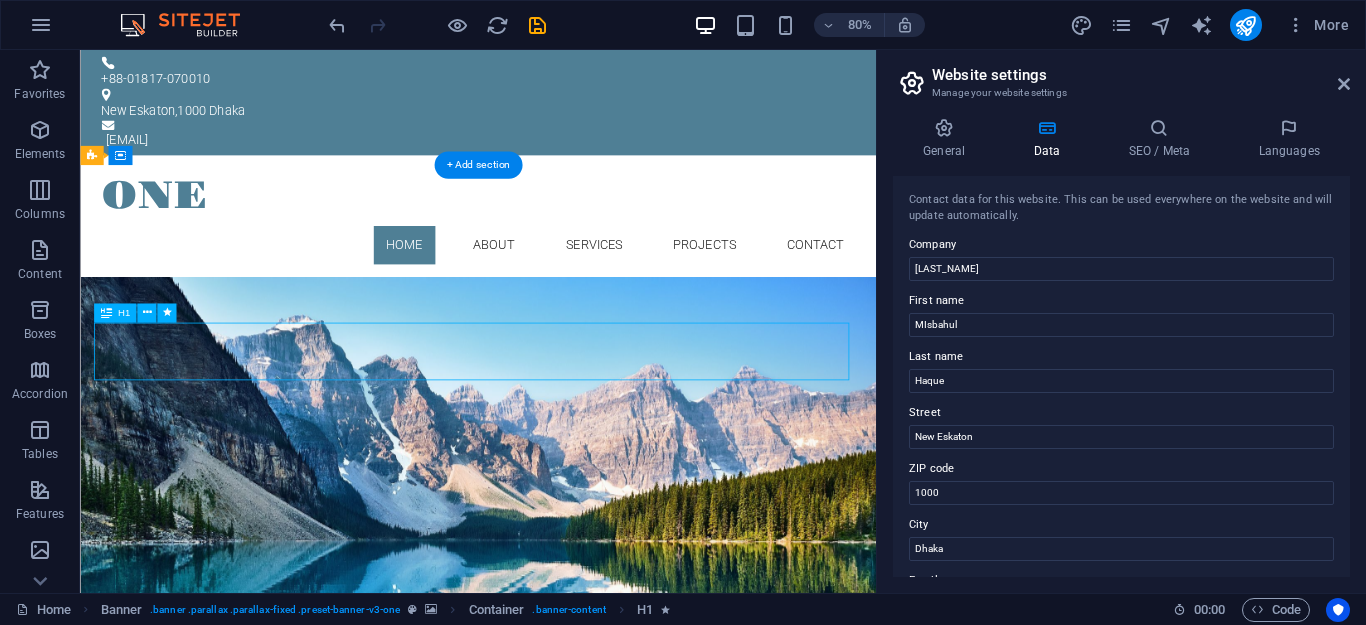 click on "Your Title goes here" at bounding box center (578, 450) 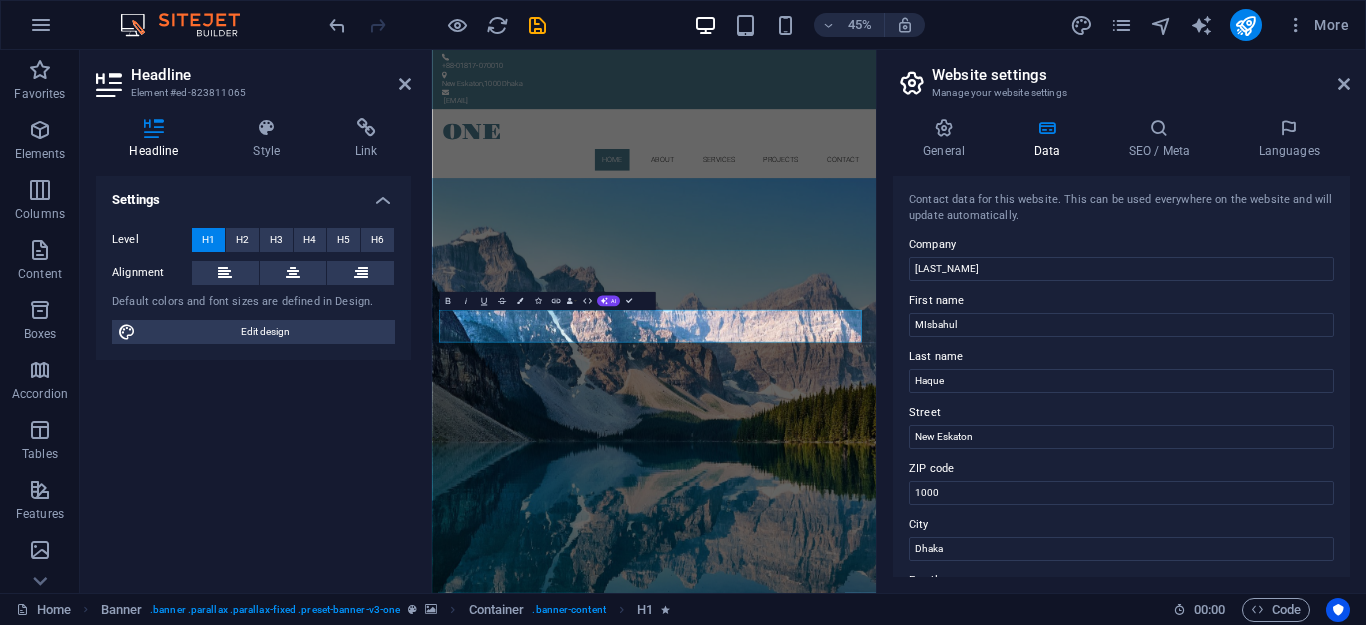 type 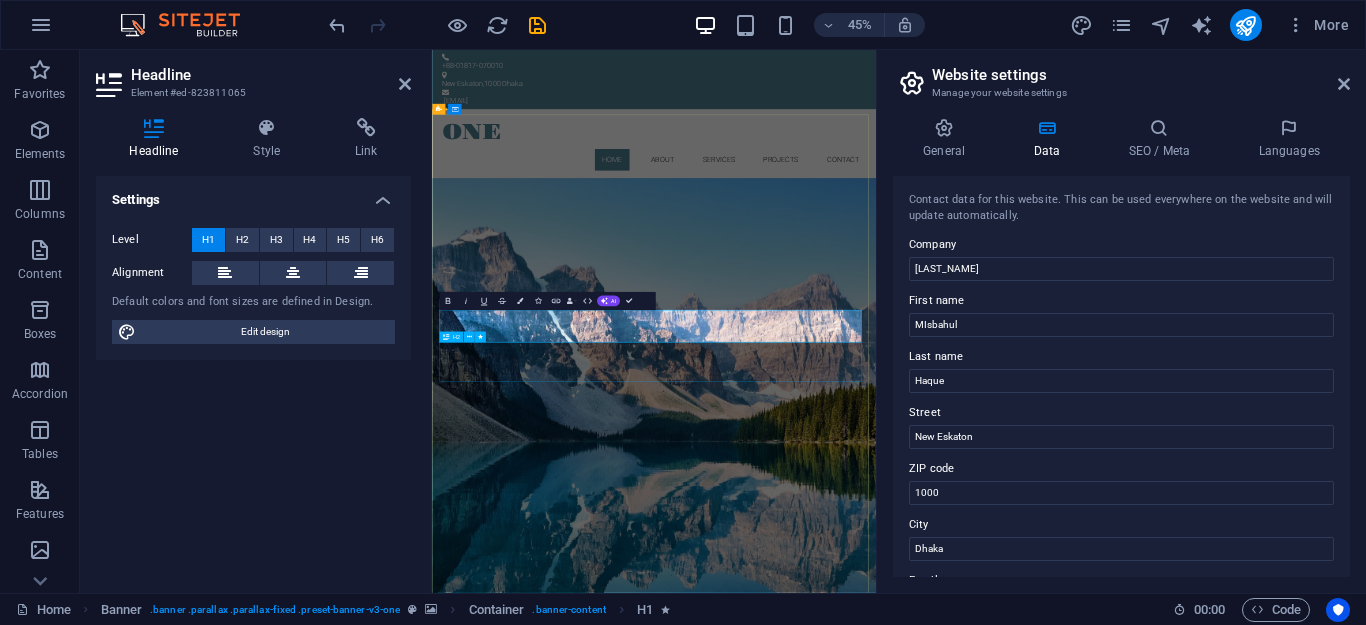 click on "Lorem ipsum dolor sit amet, consetetur sadipscing elitr, sed diam nonumy eirmod tempor invidunt ut labore." at bounding box center [926, 529] 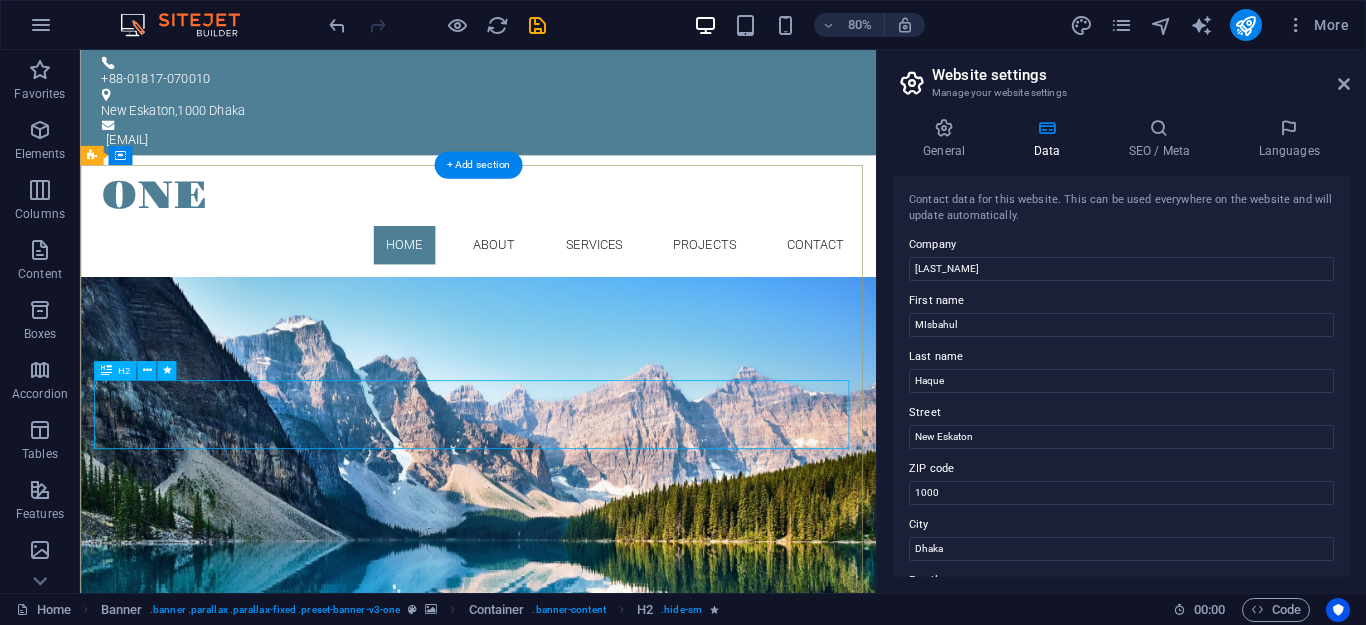 click on "Lorem ipsum dolor sit amet, consetetur sadipscing elitr, sed diam nonumy eirmod tempor invidunt ut labore." at bounding box center (578, 529) 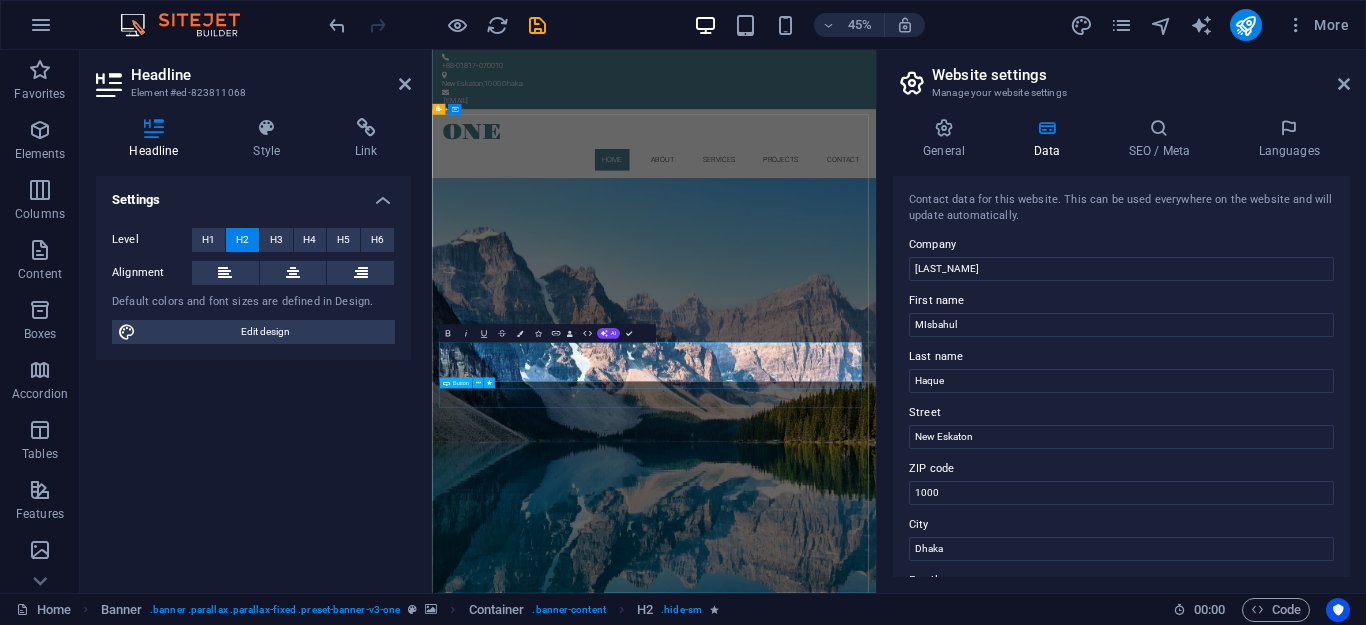 type 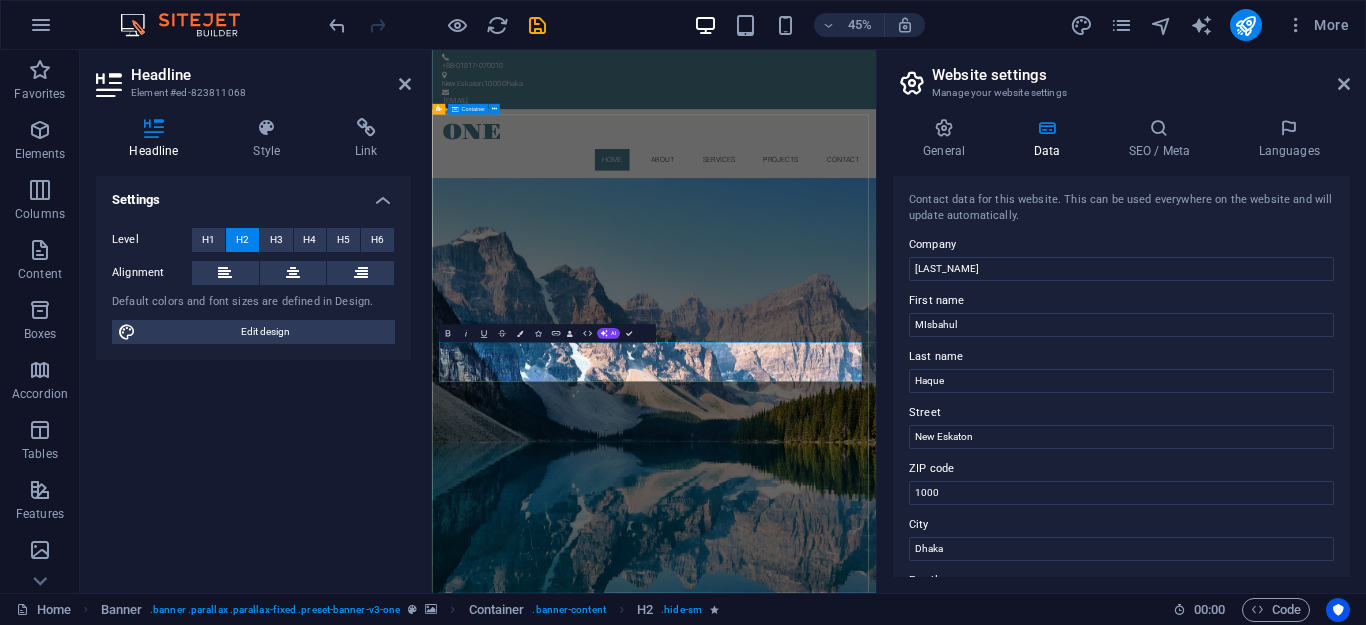 click on "Yourselves Know, who you are ‌Show, who you are! Learn more" at bounding box center (925, 522) 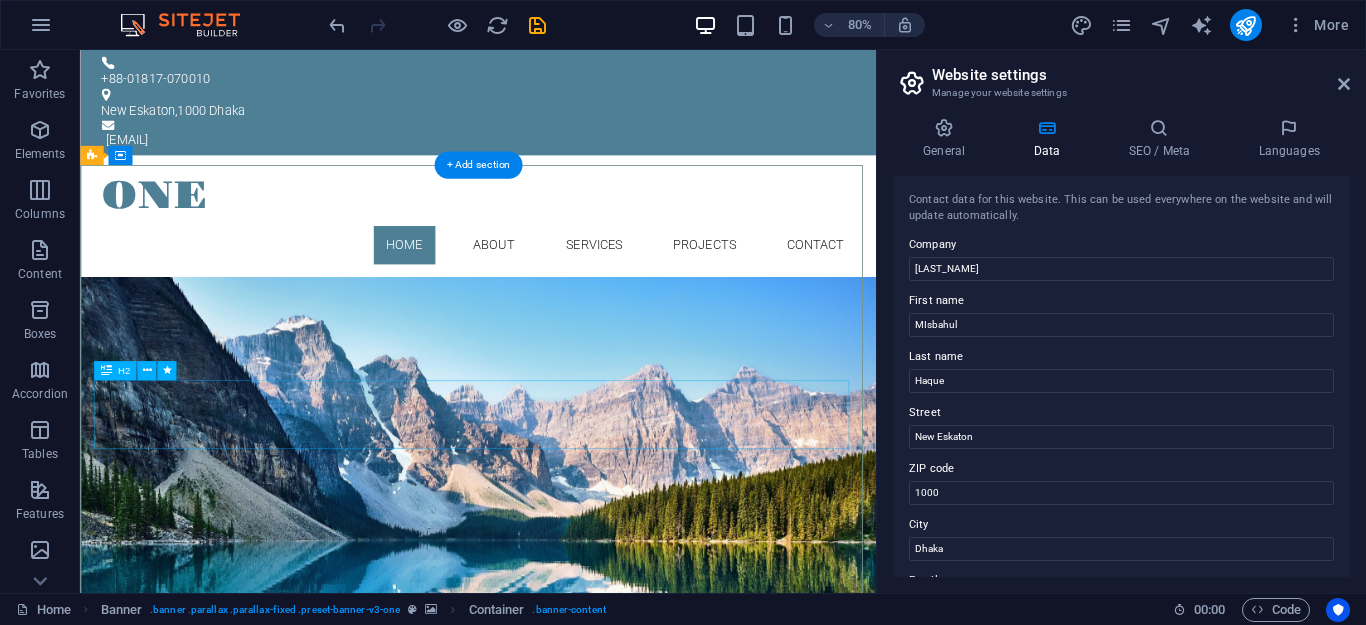 click on "Know, who you are Show, who you are!" at bounding box center (578, 529) 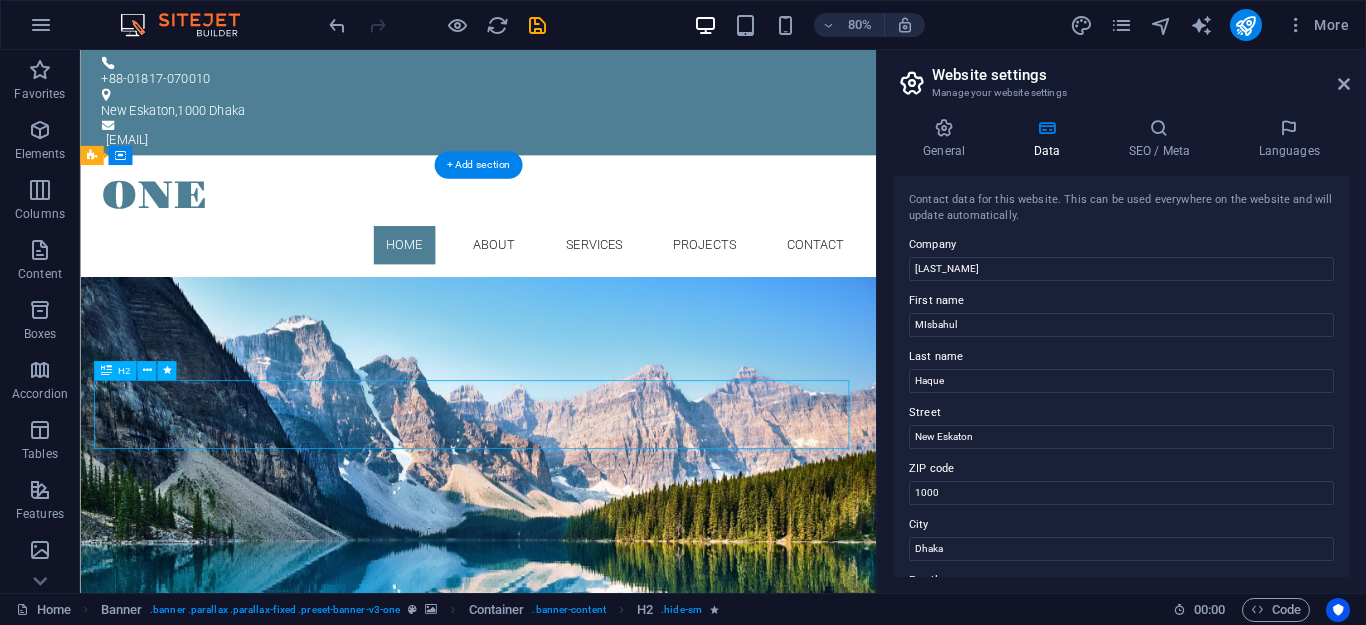 click on "Know, who you are Show, who you are!" at bounding box center (578, 529) 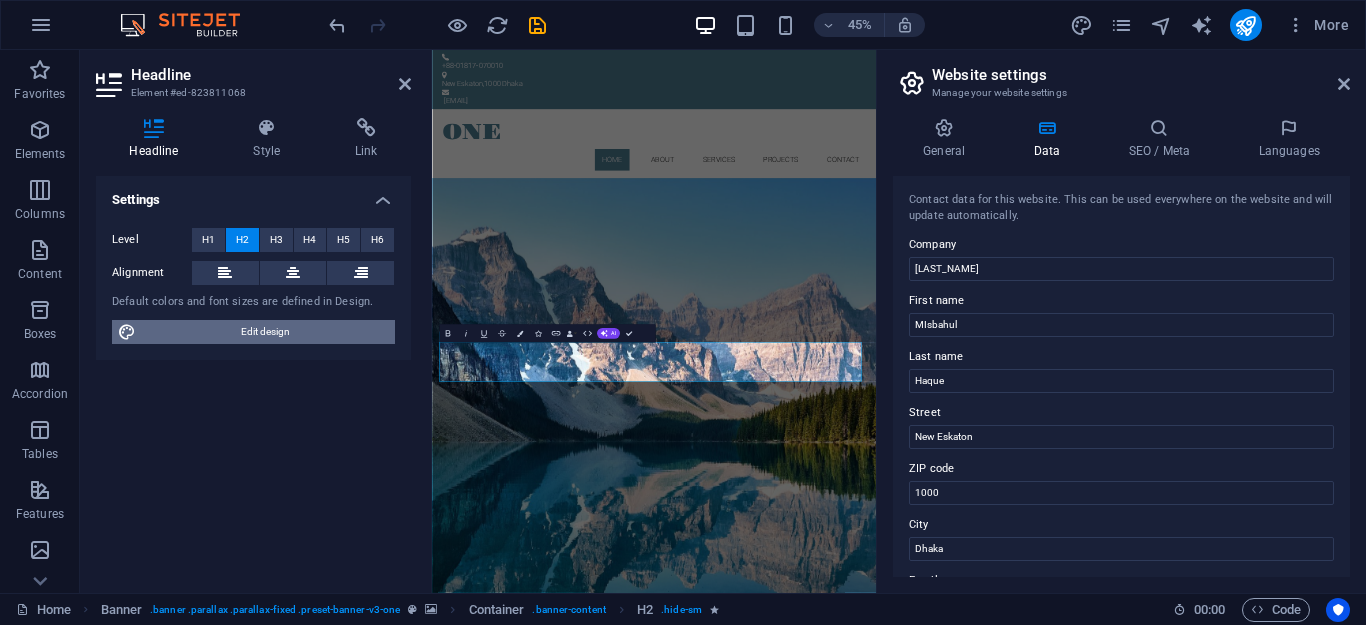 click on "Edit design" at bounding box center (265, 332) 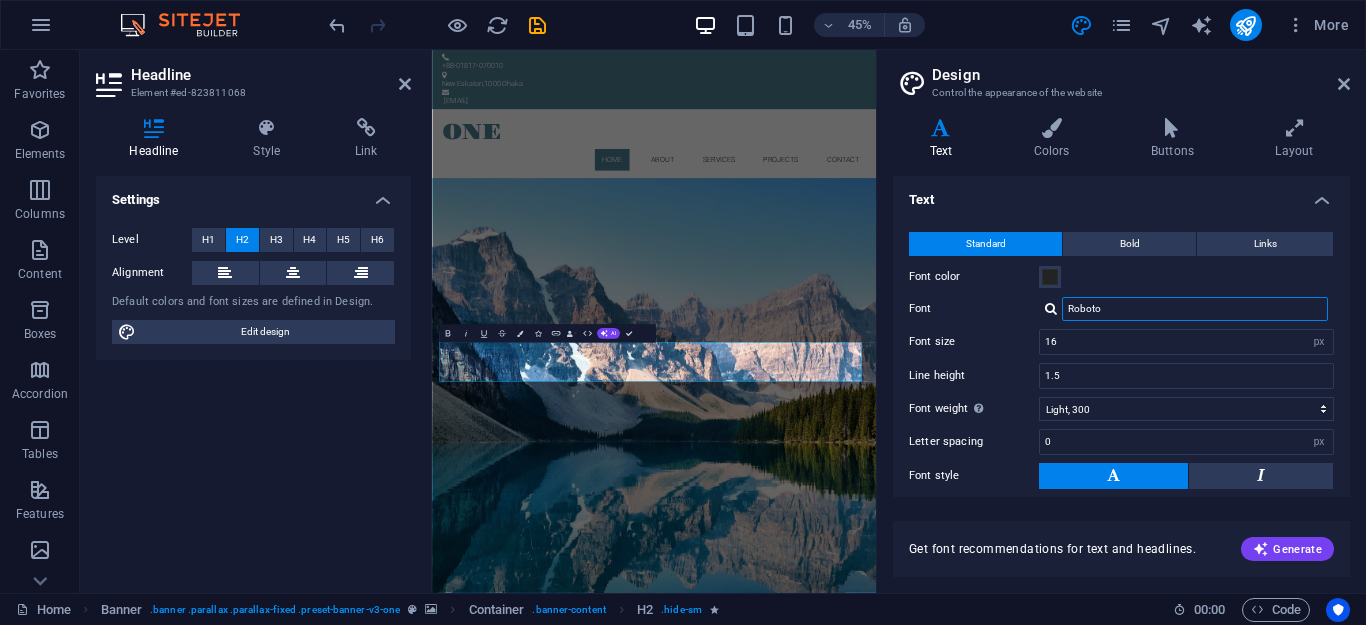drag, startPoint x: 1146, startPoint y: 313, endPoint x: 919, endPoint y: 318, distance: 227.05505 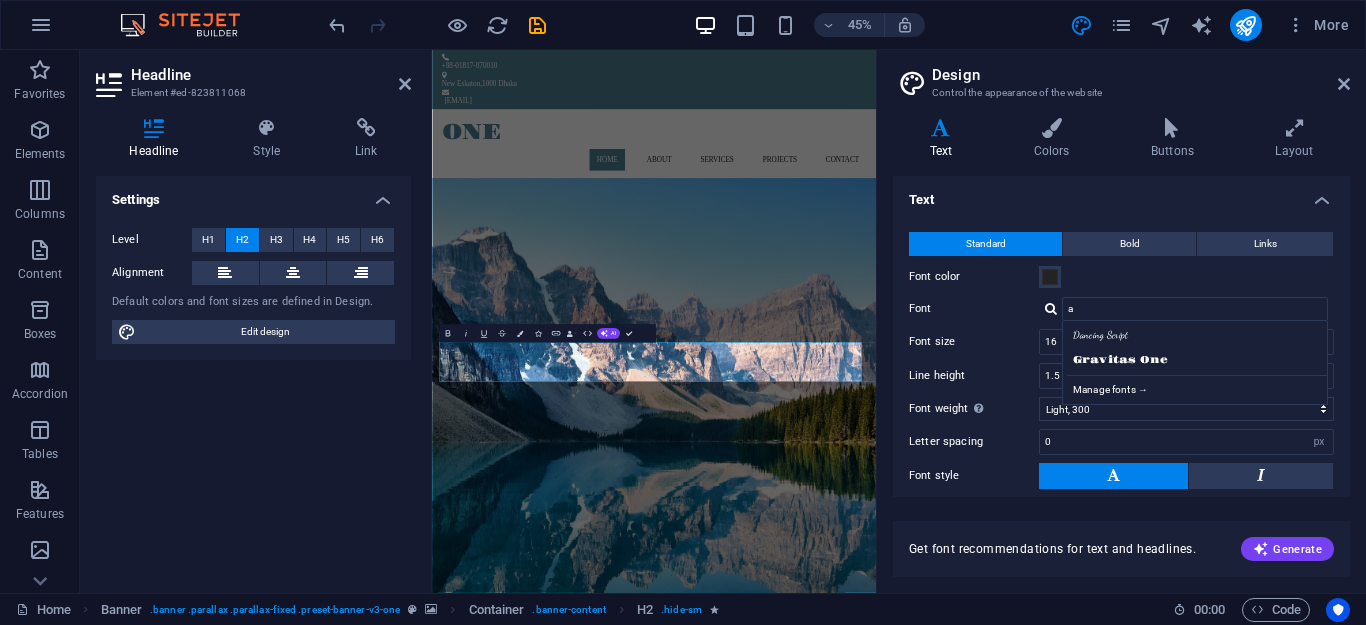 click on "Dancing Script" at bounding box center [1199, 335] 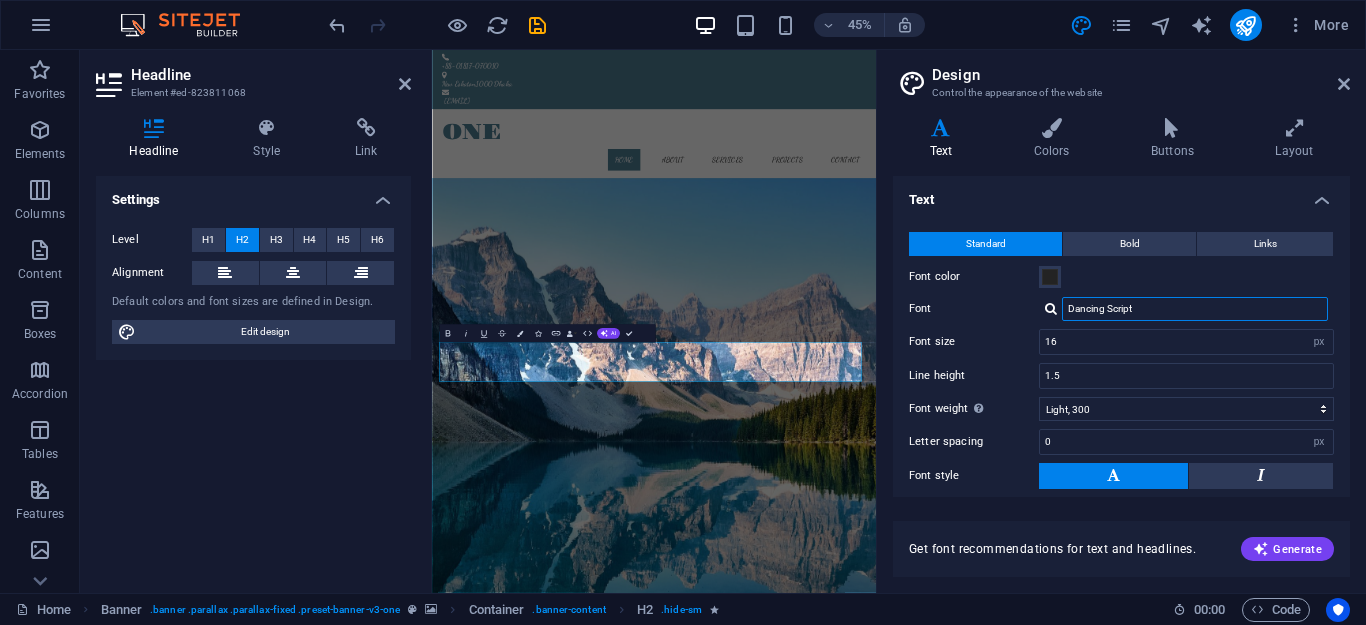 drag, startPoint x: 1188, startPoint y: 313, endPoint x: 1061, endPoint y: 318, distance: 127.09839 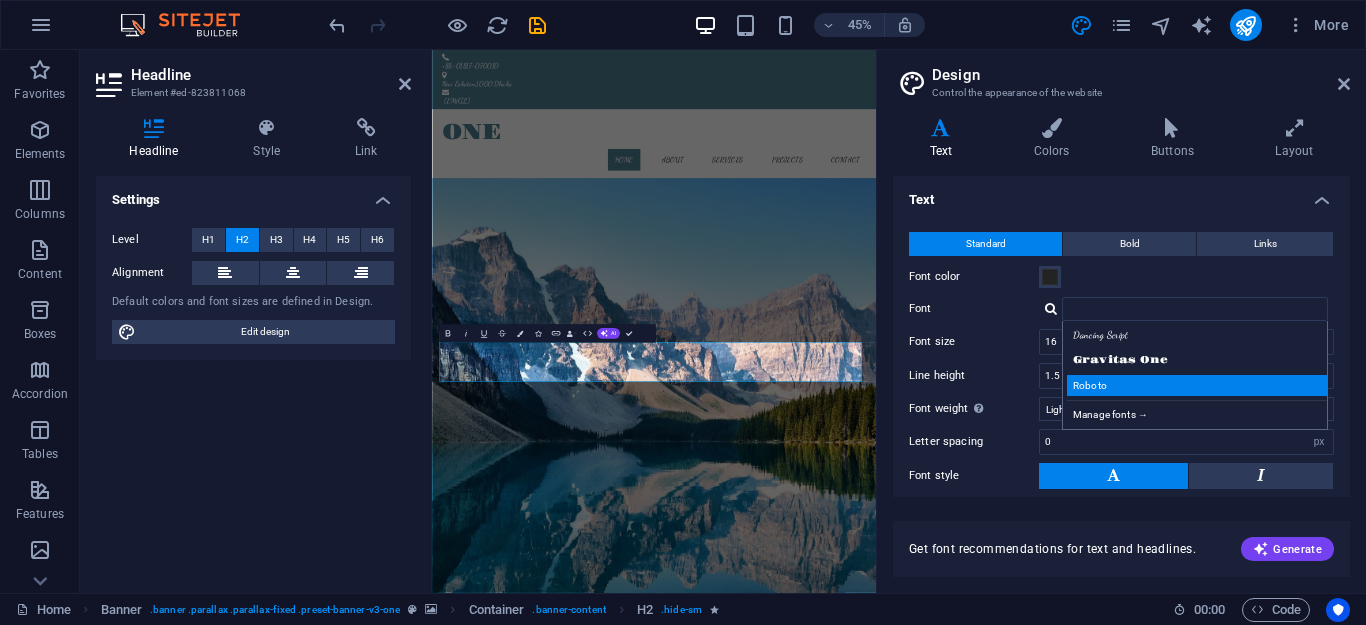 click on "Roboto" at bounding box center [1199, 385] 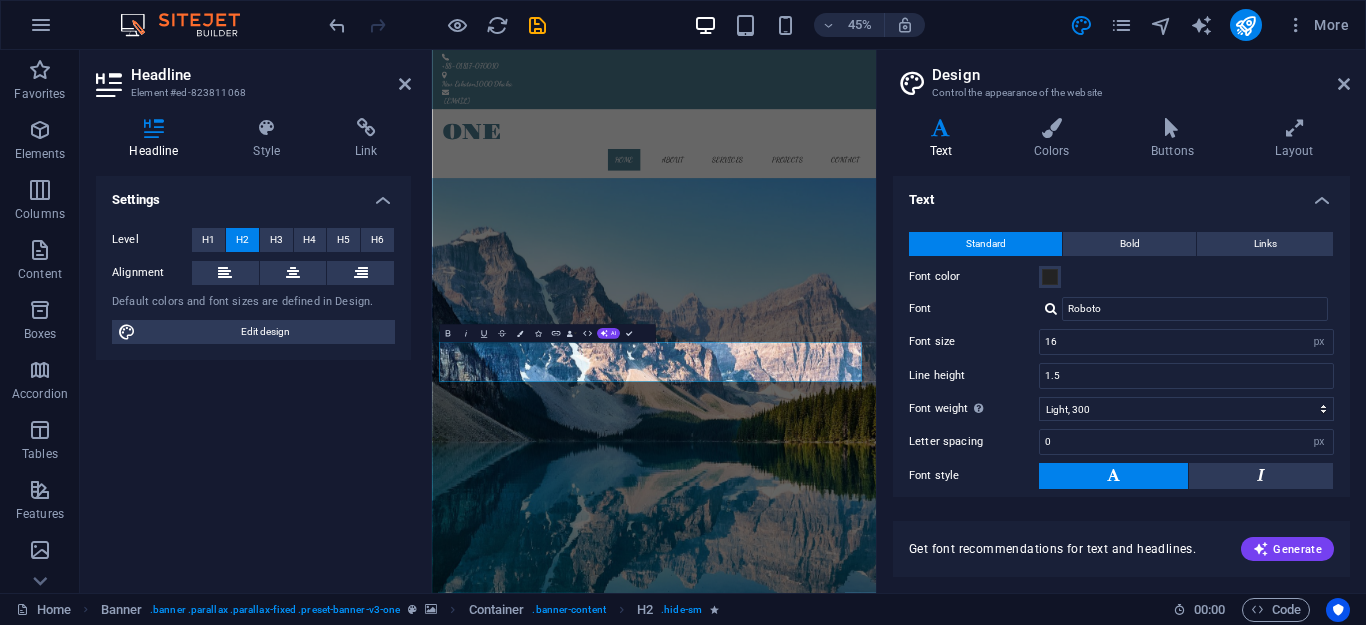 click on "Standard Bold Links Font color Font Roboto Manage fonts → Font size 16 rem px Line height 1.5 Font weight To display the font weight correctly, it may need to be enabled.  Manage Fonts Thin, 100 Extra-light, 200 Light, 300 Regular, 400 Medium, 500 Semi-bold, 600 Bold, 700 Extra-bold, 800 Black, 900 Letter spacing 0 rem px Font style Text transform Tt TT tt Text align Font weight To display the font weight correctly, it may need to be enabled.  Manage Fonts Thin, 100 Extra-light, 200 Light, 300 Regular, 400 Medium, 500 Semi-bold, 600 Bold, 700 Extra-bold, 800 Black, 900 Default Hover / Active Font color Font color Decoration None Decoration None Transition duration 0.3 s Transition function Ease Ease In Ease Out Ease In/Ease Out Linear" at bounding box center (1121, 396) 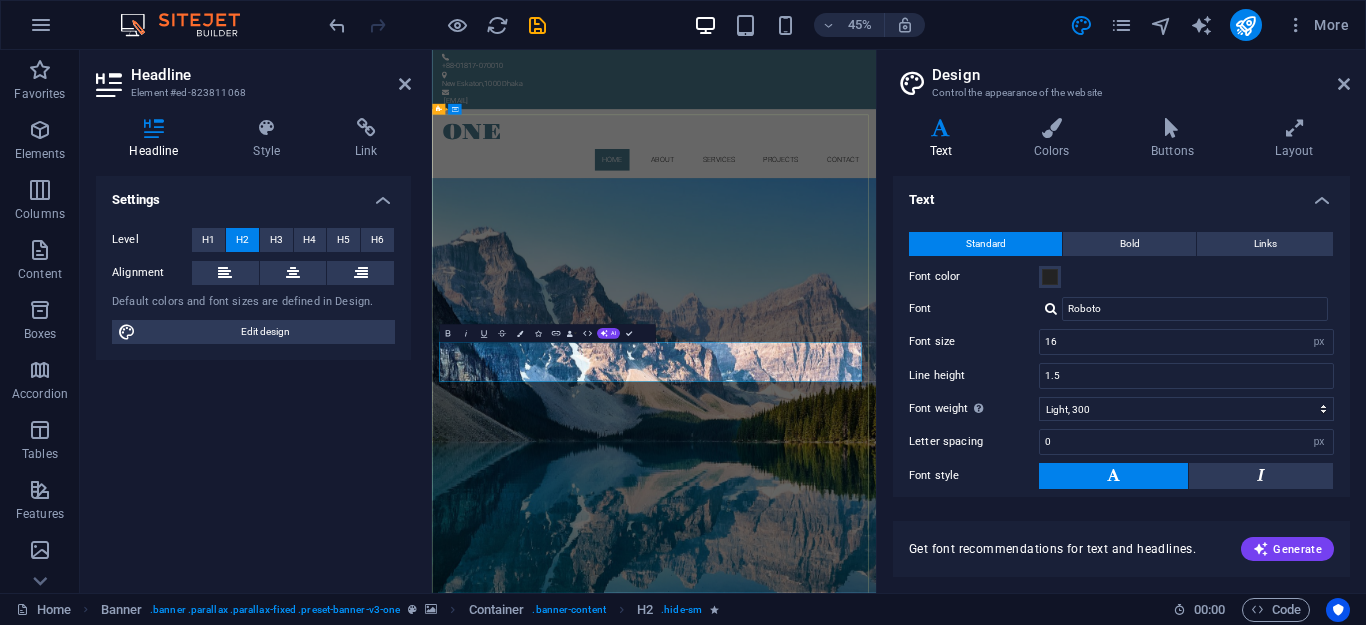 click on "Know, who you are Show, who you are!" at bounding box center [926, 528] 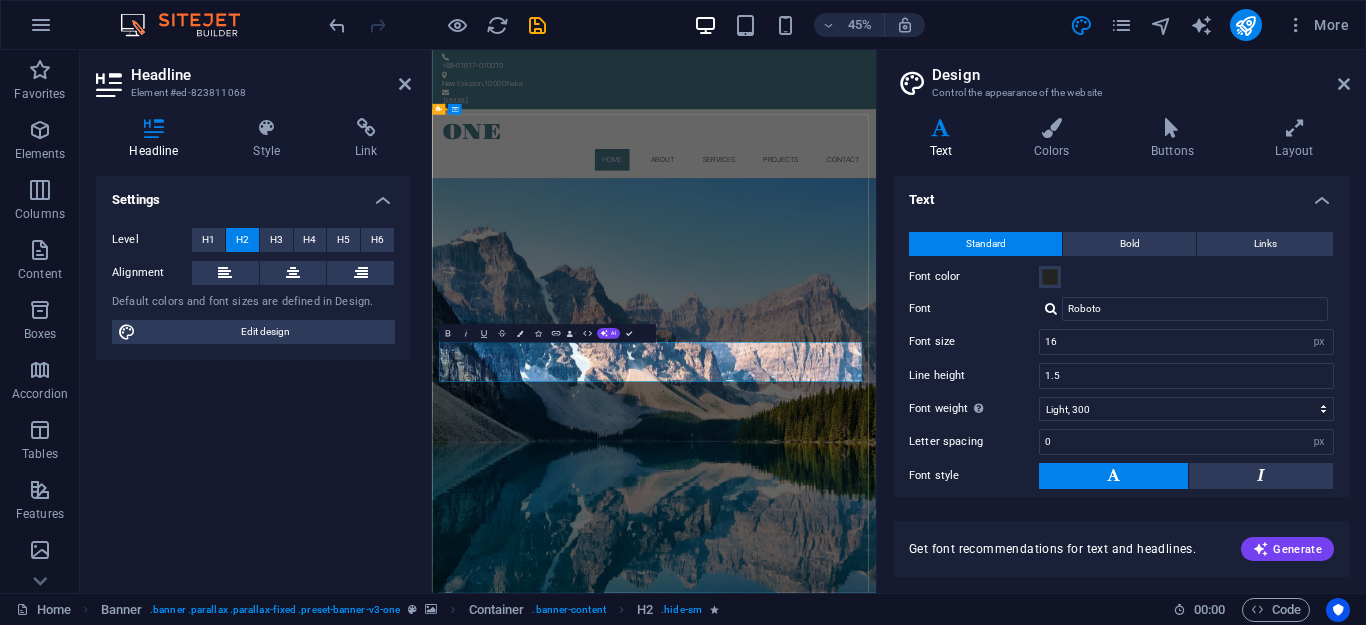 drag, startPoint x: 1072, startPoint y: 772, endPoint x: 761, endPoint y: 737, distance: 312.96326 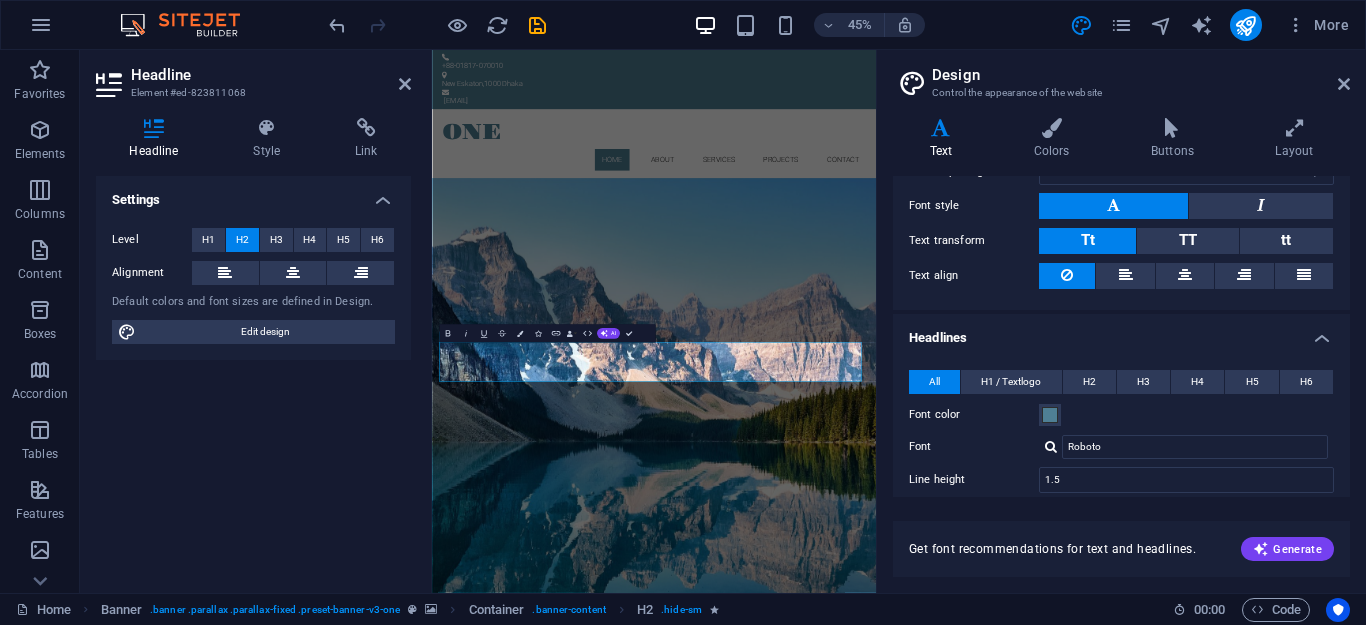 scroll, scrollTop: 522, scrollLeft: 0, axis: vertical 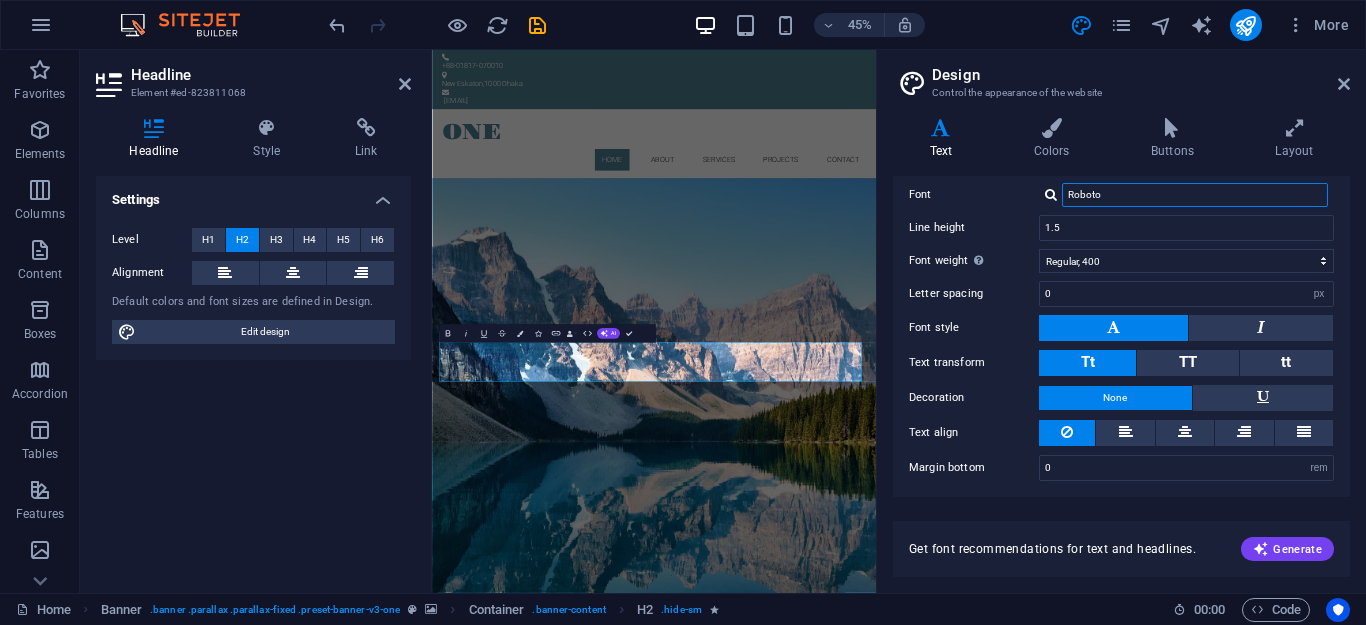 drag, startPoint x: 1126, startPoint y: 203, endPoint x: 983, endPoint y: 179, distance: 145 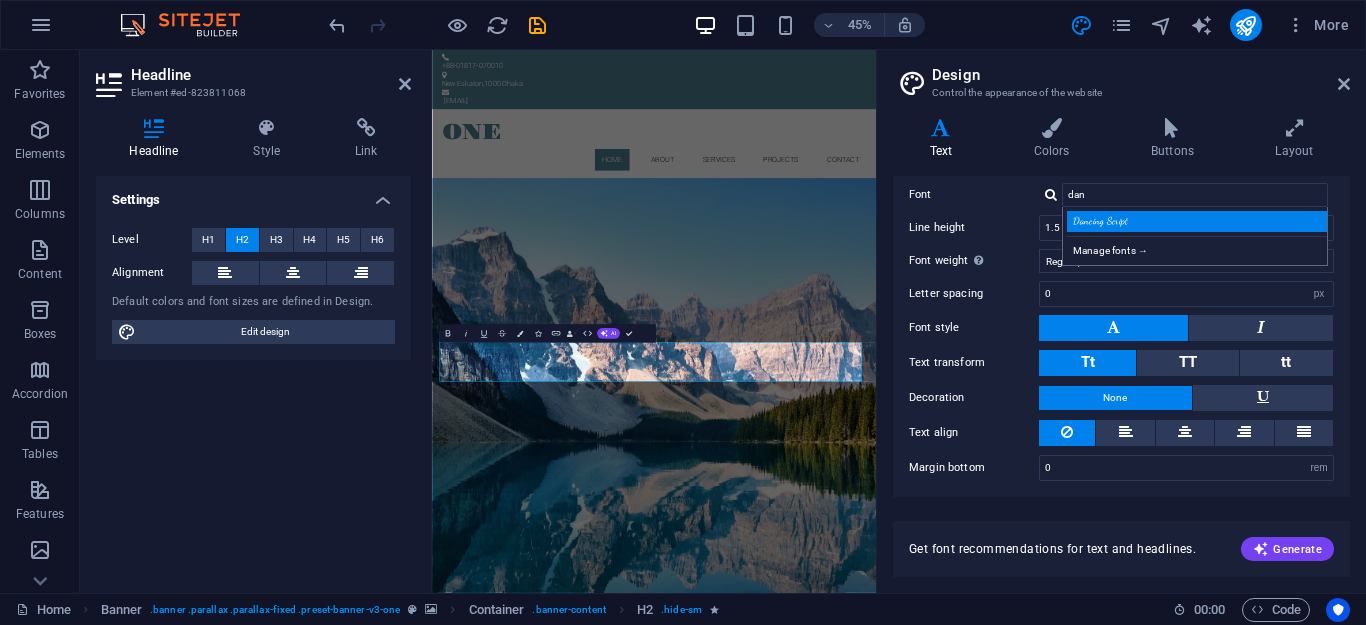 click on "Dancing Script" at bounding box center (1199, 221) 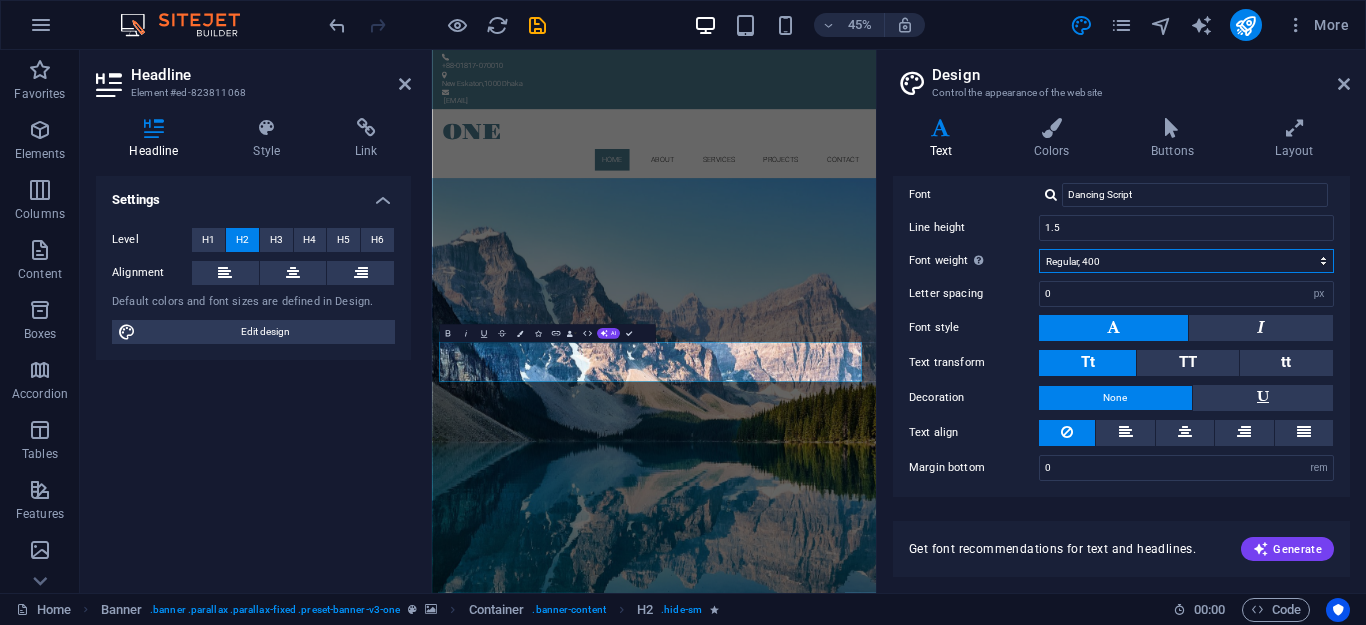 click on "Thin, 100 Extra-light, 200 Light, 300 Regular, 400 Medium, 500 Semi-bold, 600 Bold, 700 Extra-bold, 800 Black, 900" at bounding box center [1186, 261] 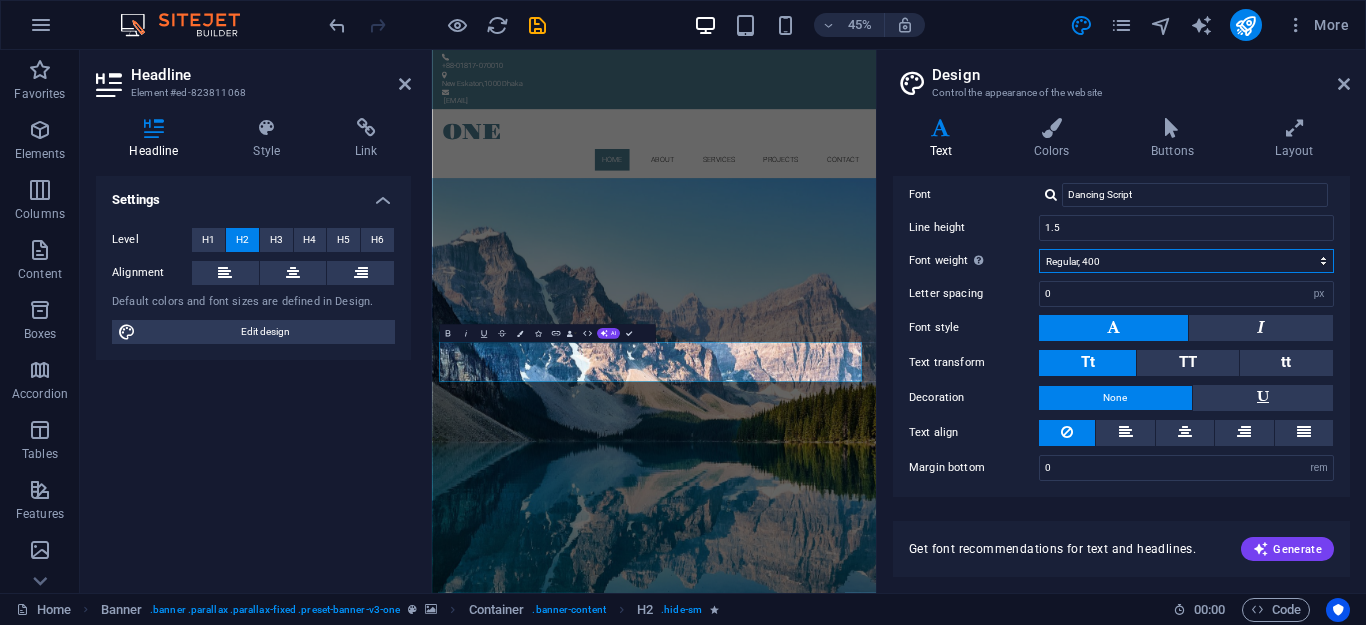 select on "600" 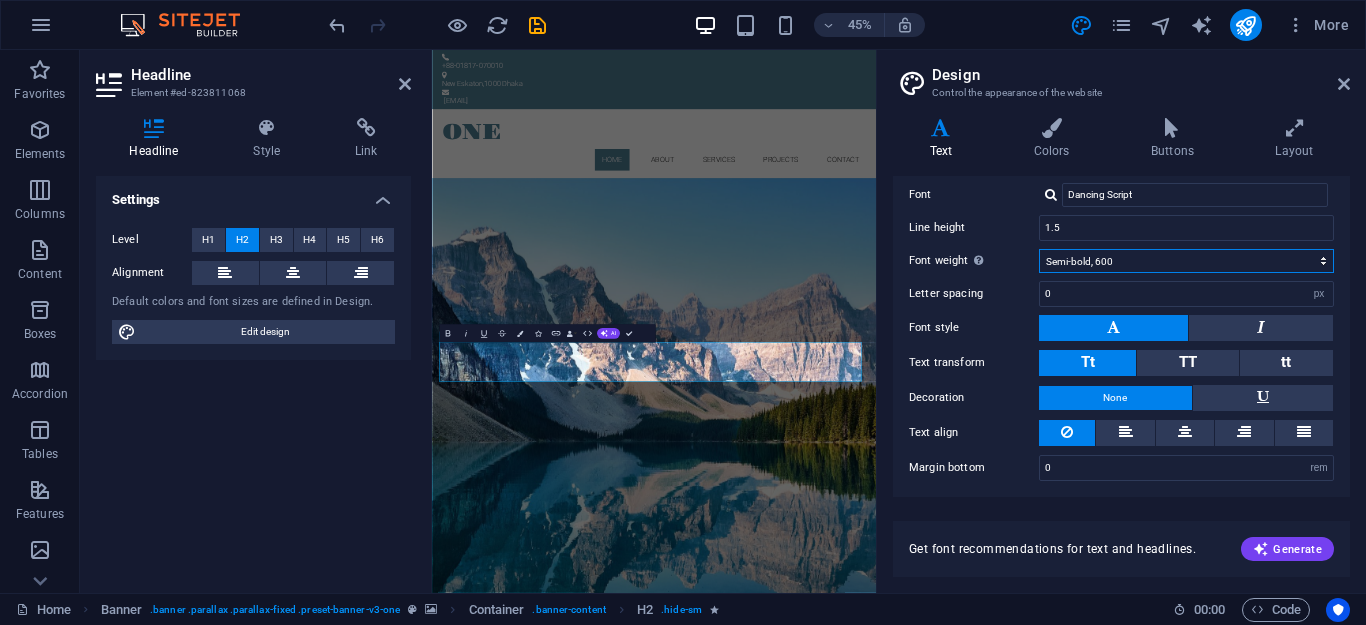 click on "Semi-bold, 600" at bounding box center [0, 0] 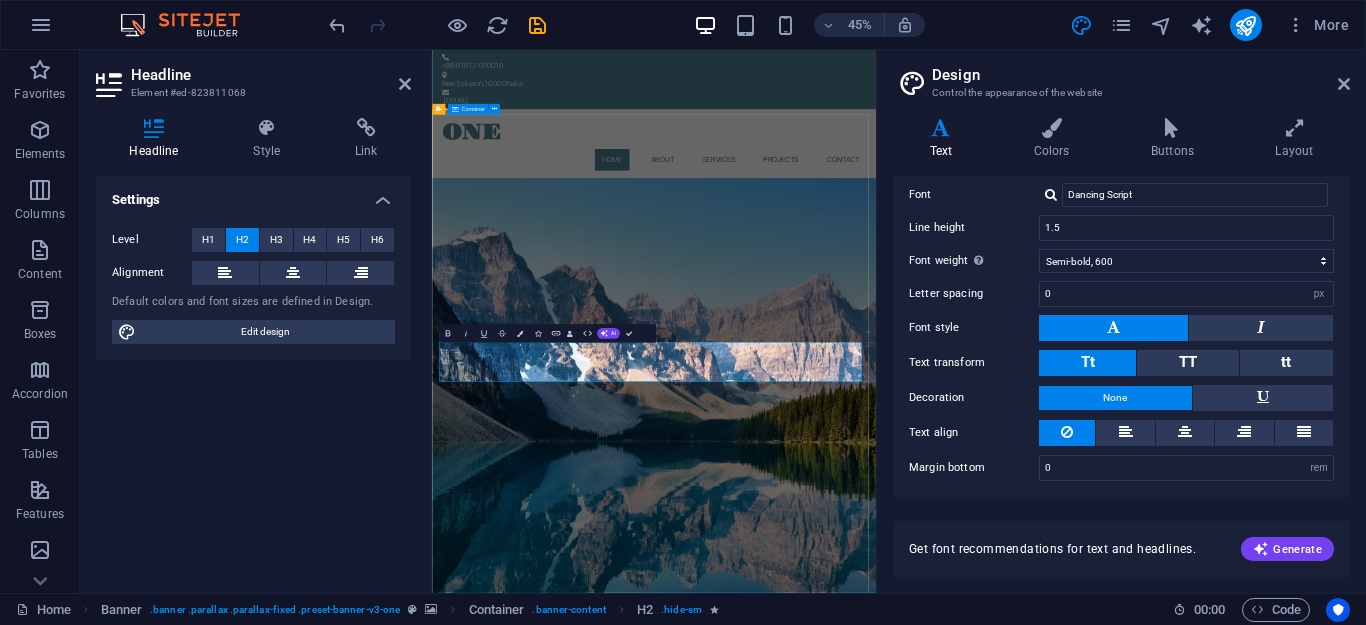 click on "Yourselves Know, who you are Show, who you are! Learn more" at bounding box center [925, 522] 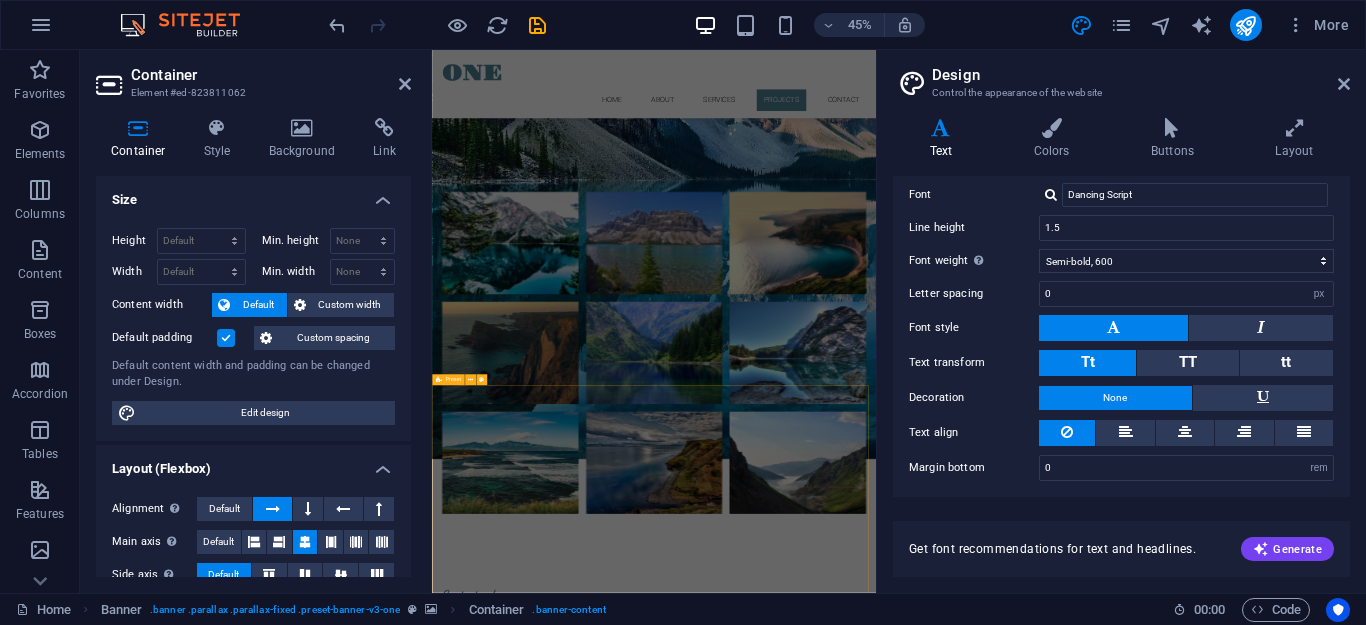 scroll, scrollTop: 3162, scrollLeft: 0, axis: vertical 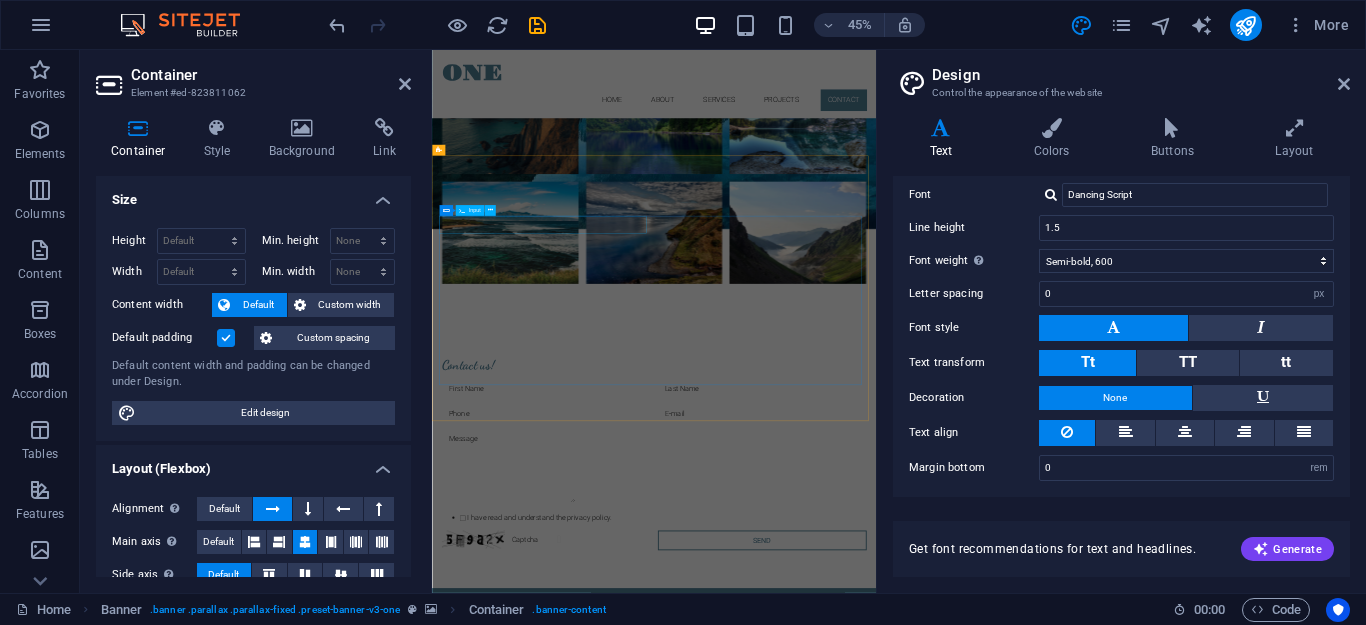 click at bounding box center [686, 803] 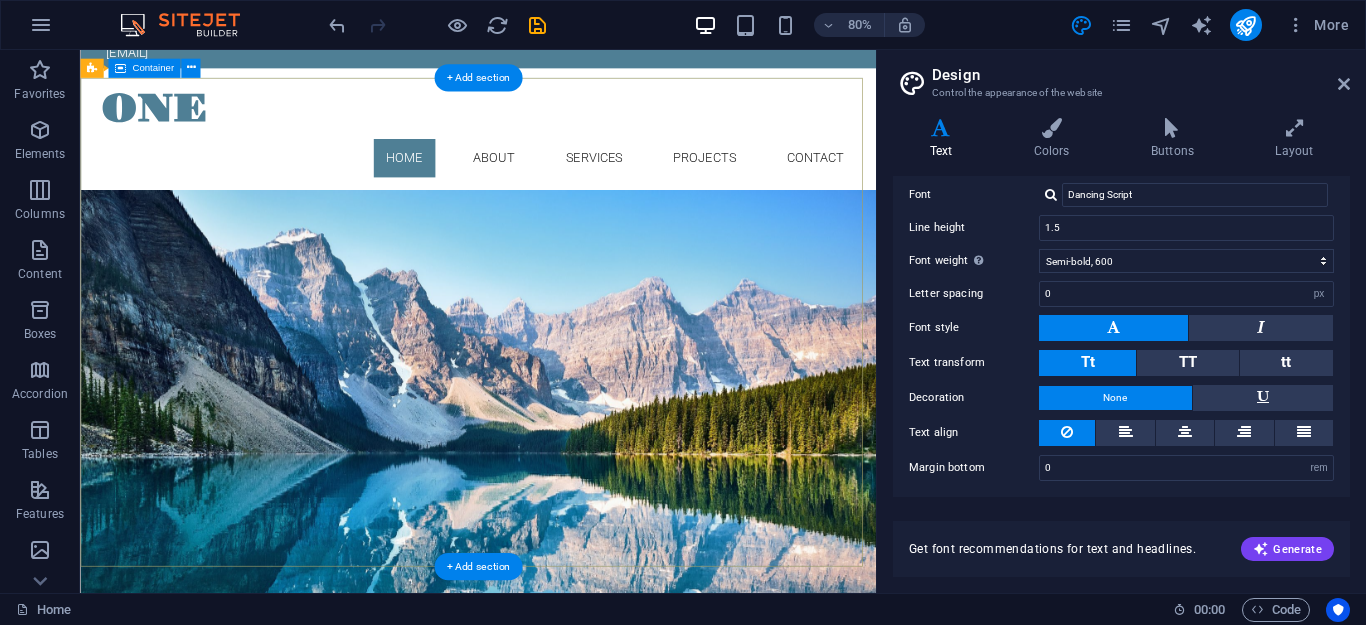 scroll, scrollTop: 0, scrollLeft: 0, axis: both 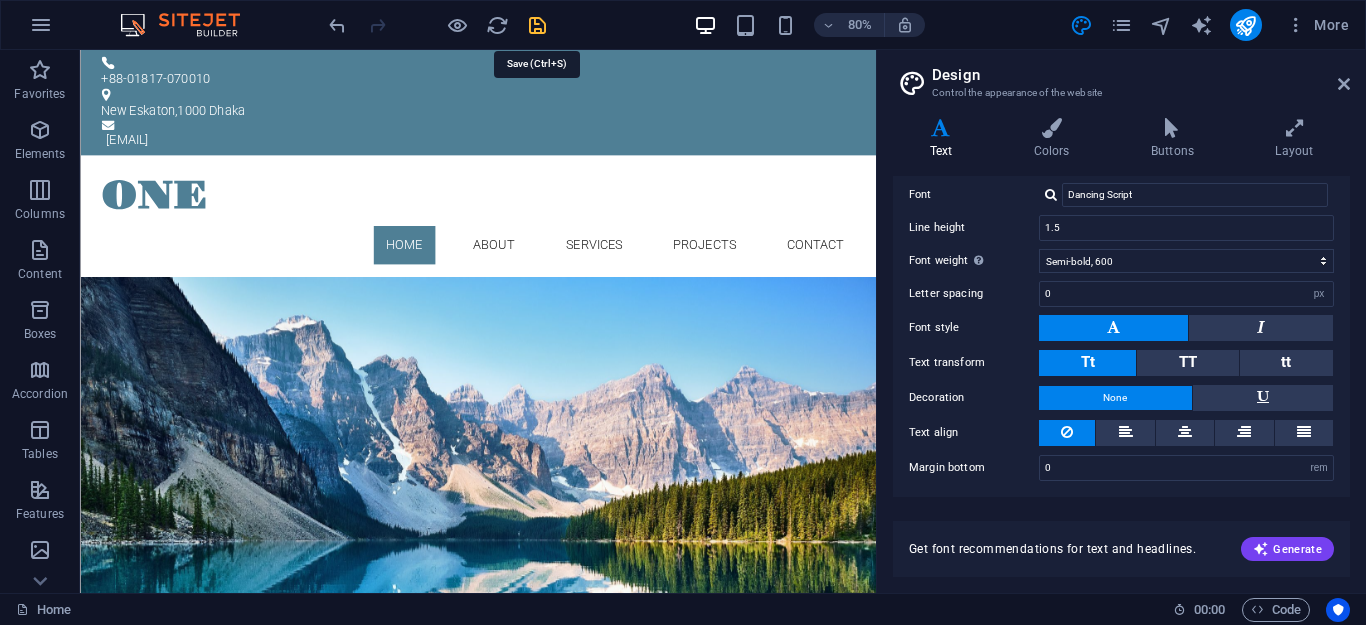 click at bounding box center (537, 25) 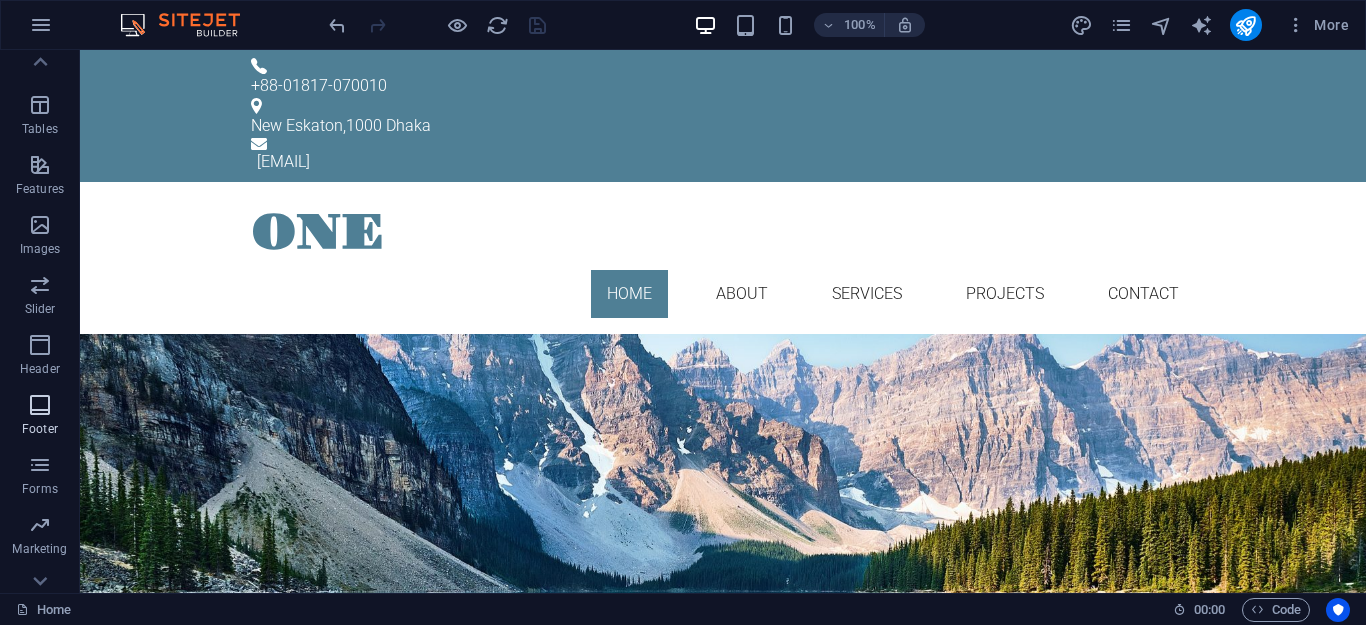 scroll, scrollTop: 357, scrollLeft: 0, axis: vertical 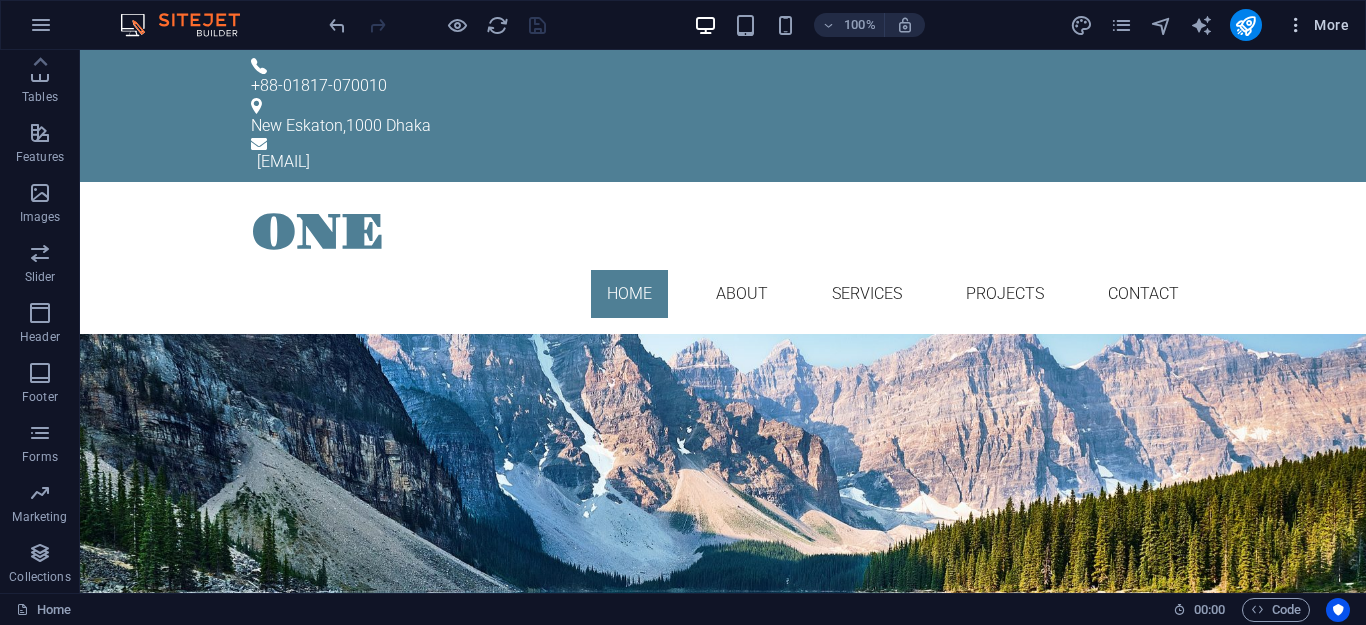 click on "More" at bounding box center [1317, 25] 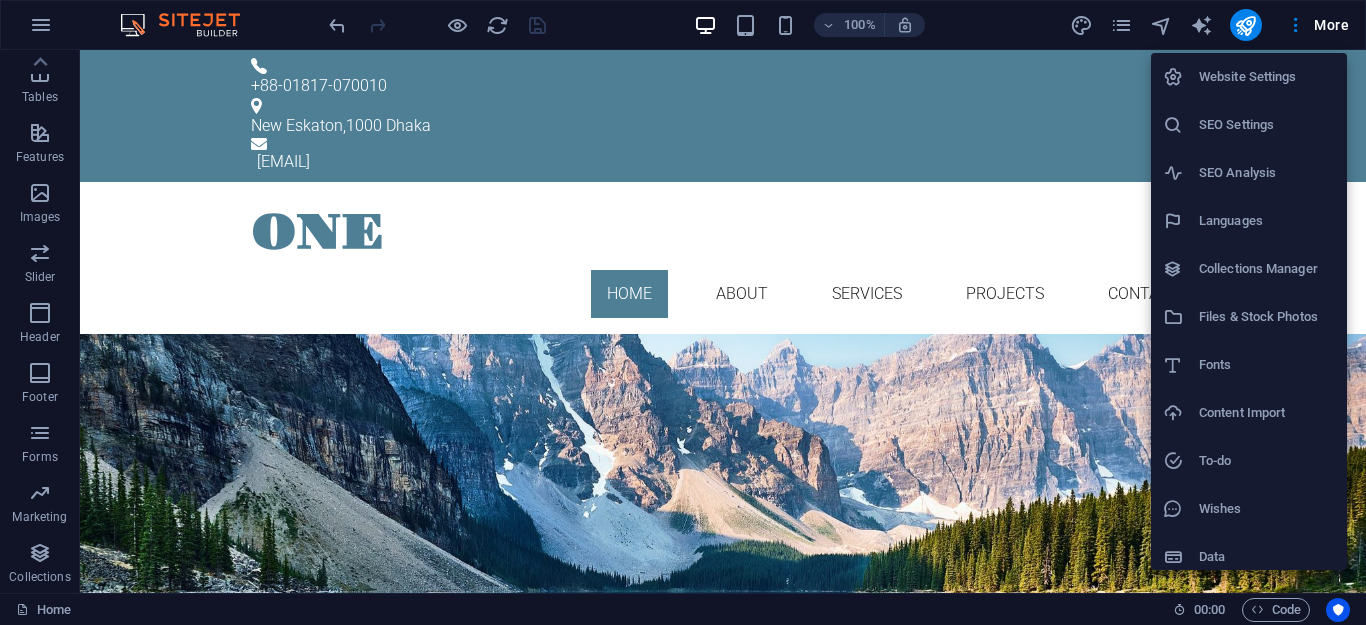 scroll, scrollTop: 11, scrollLeft: 0, axis: vertical 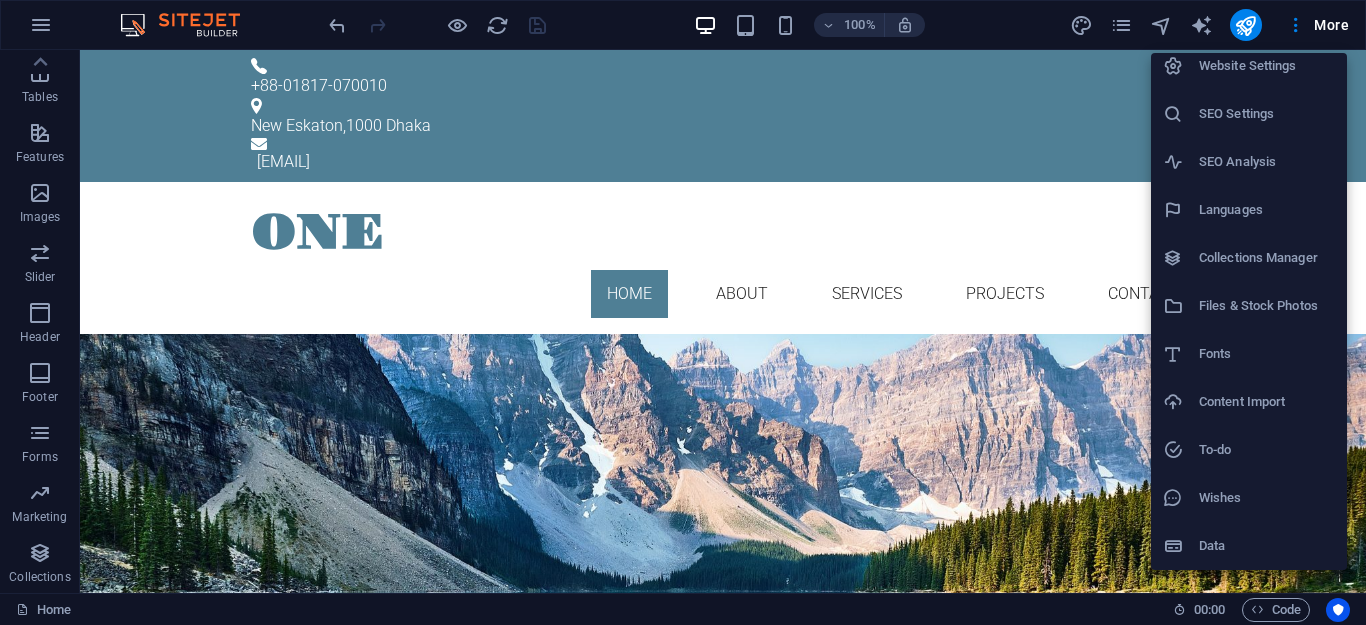 drag, startPoint x: 31, startPoint y: 14, endPoint x: 42, endPoint y: 22, distance: 13.601471 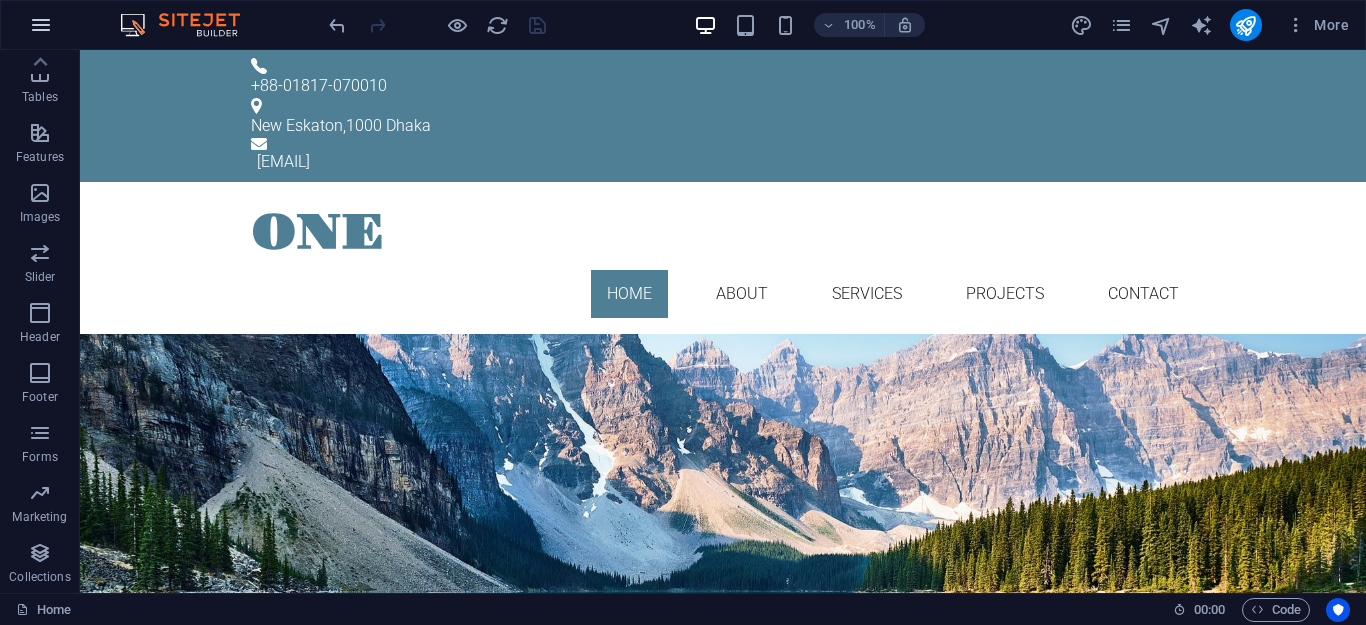 click at bounding box center [41, 25] 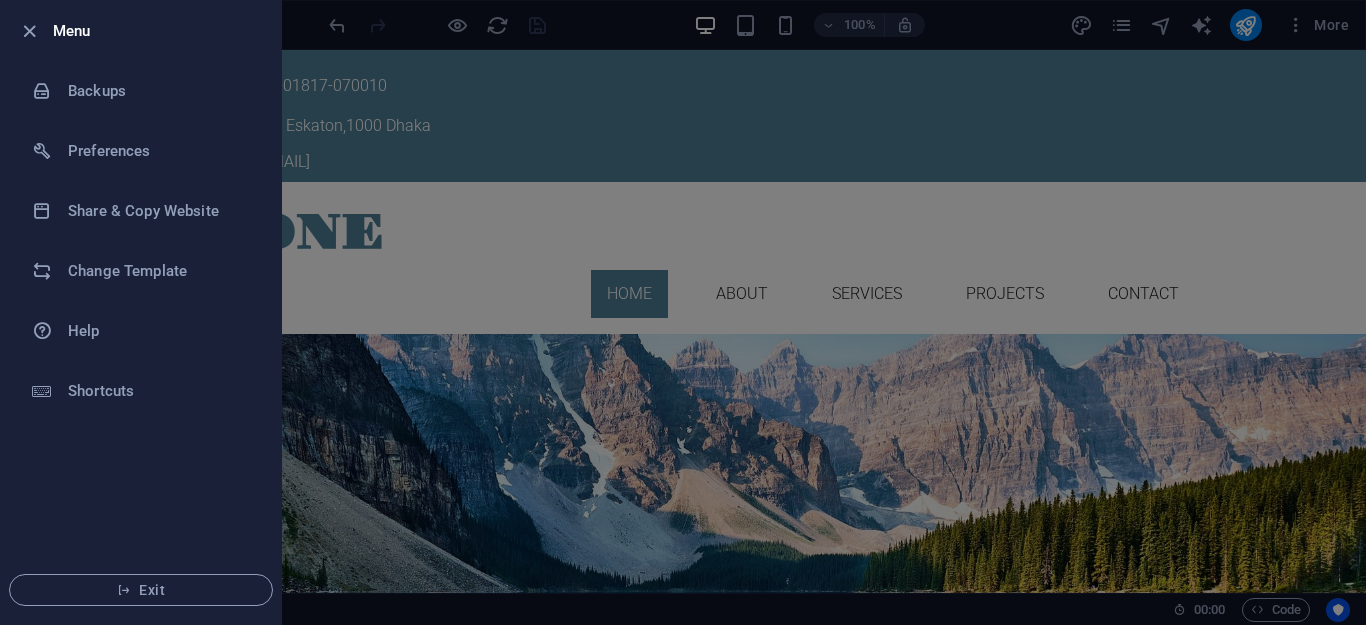 click at bounding box center [683, 312] 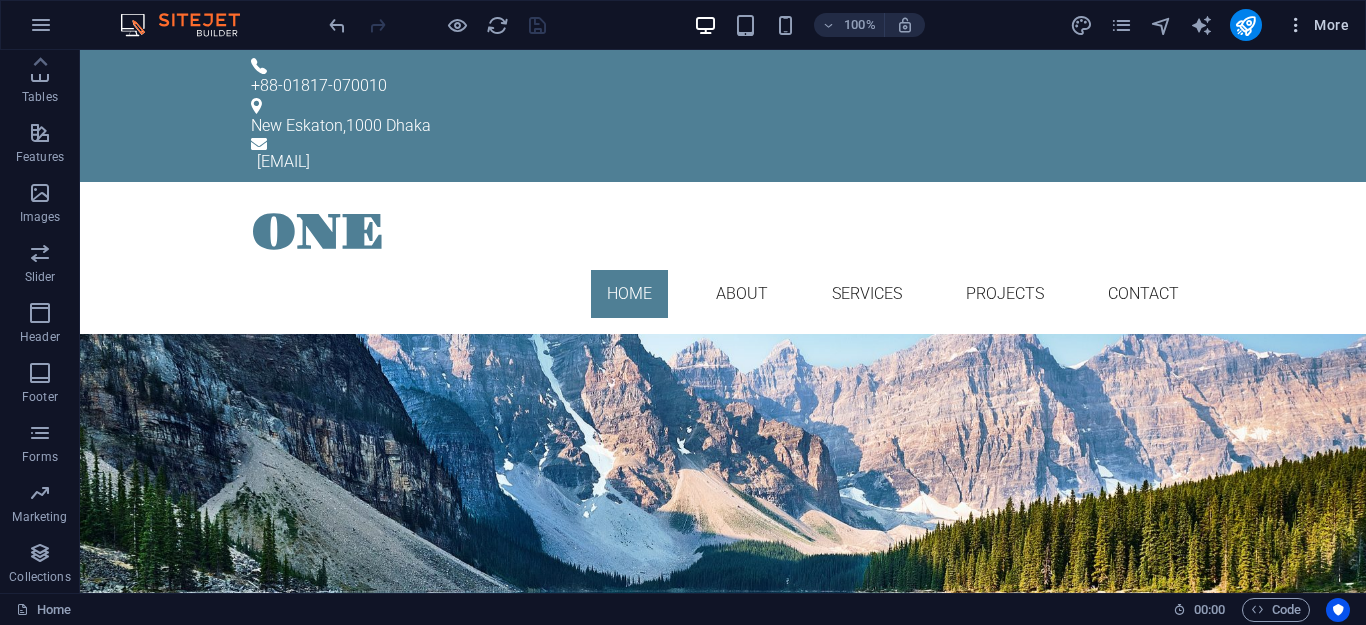 click at bounding box center (1296, 25) 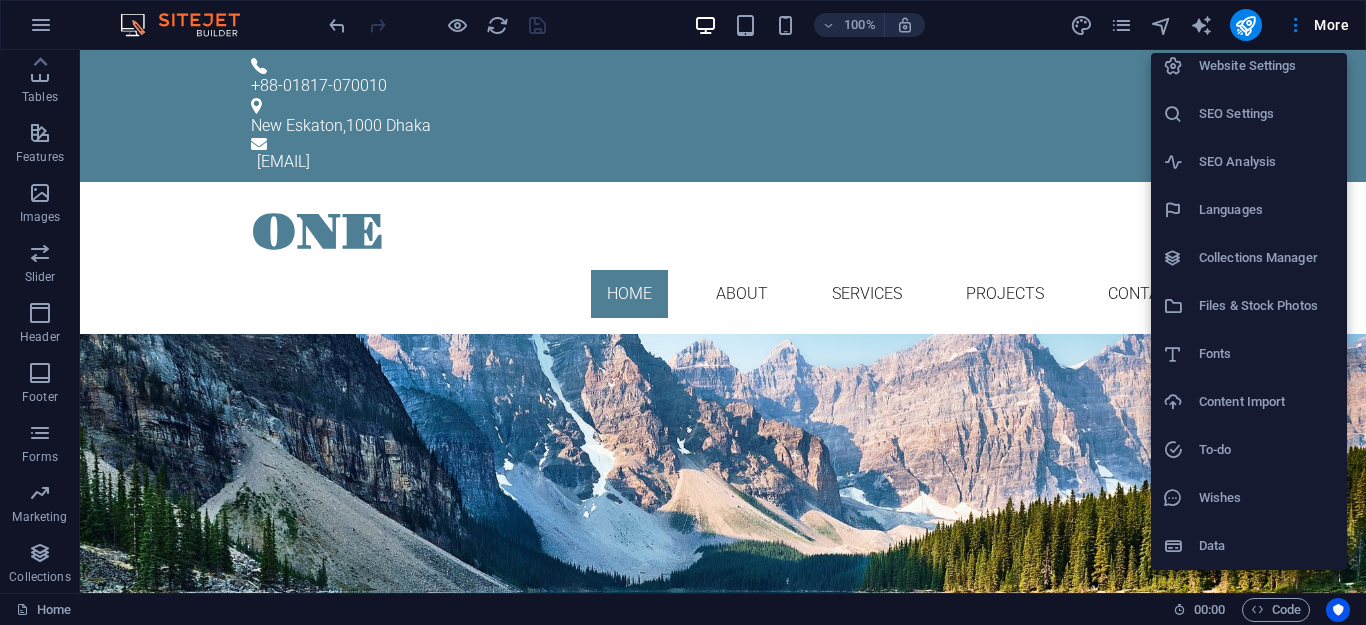 scroll, scrollTop: 0, scrollLeft: 0, axis: both 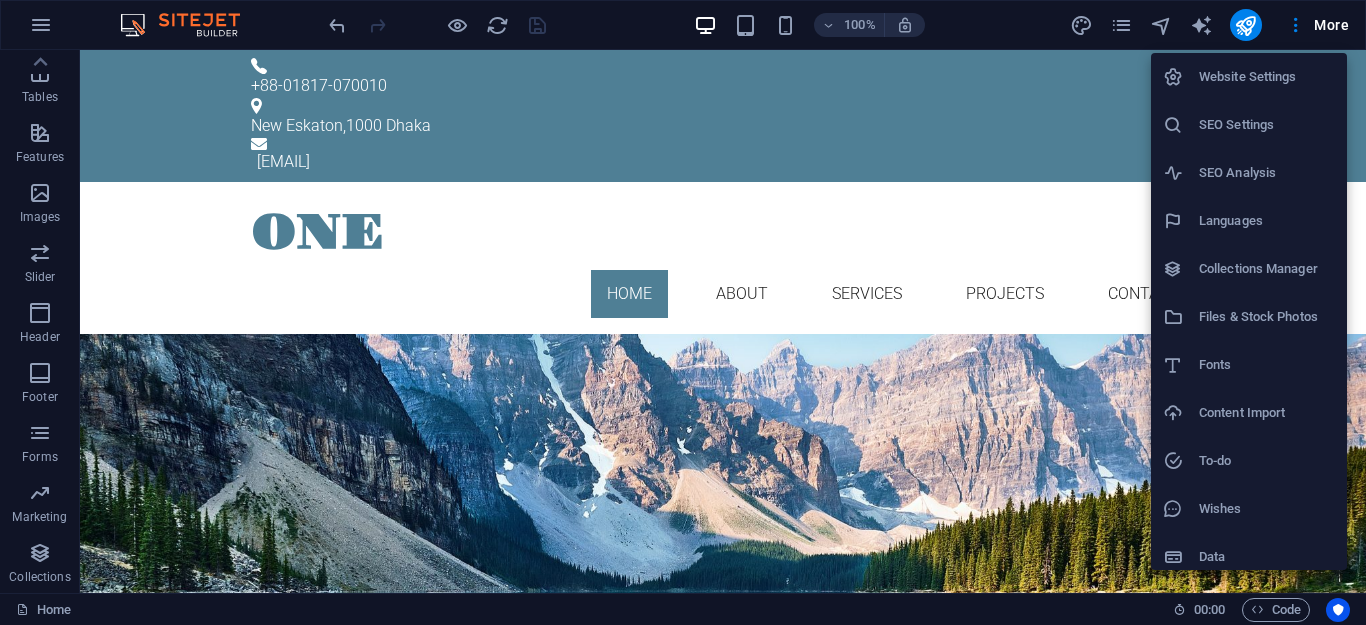 click at bounding box center [683, 312] 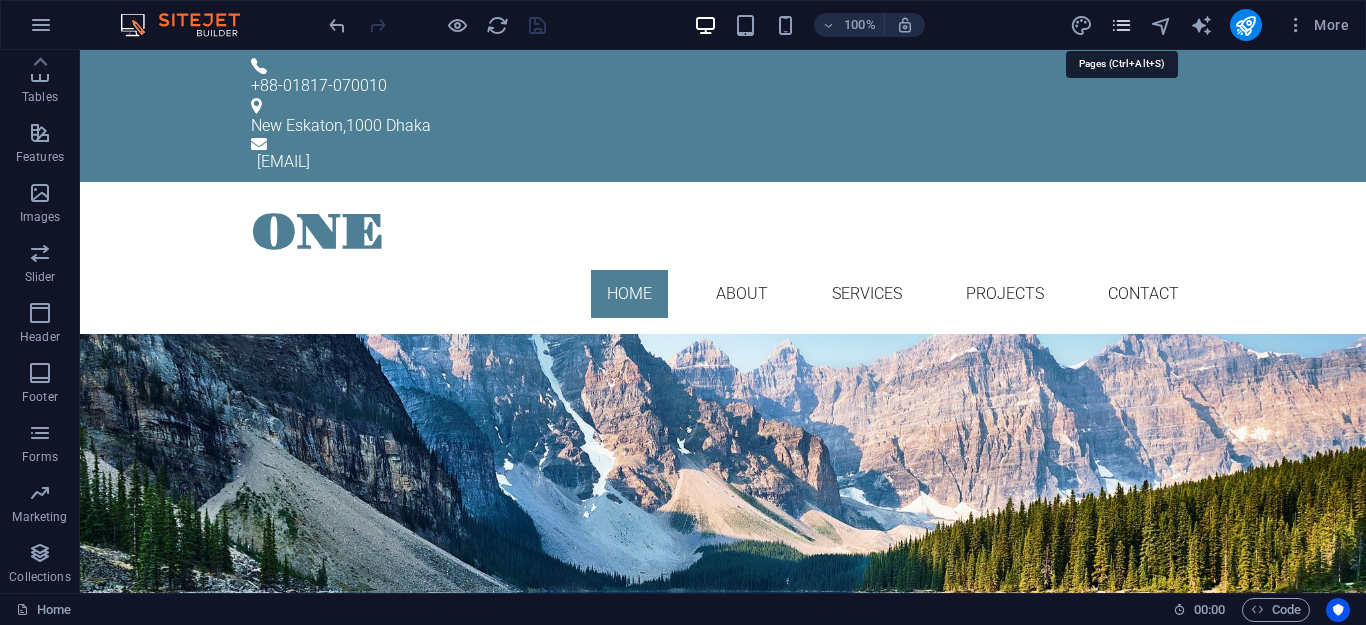 click at bounding box center (1121, 25) 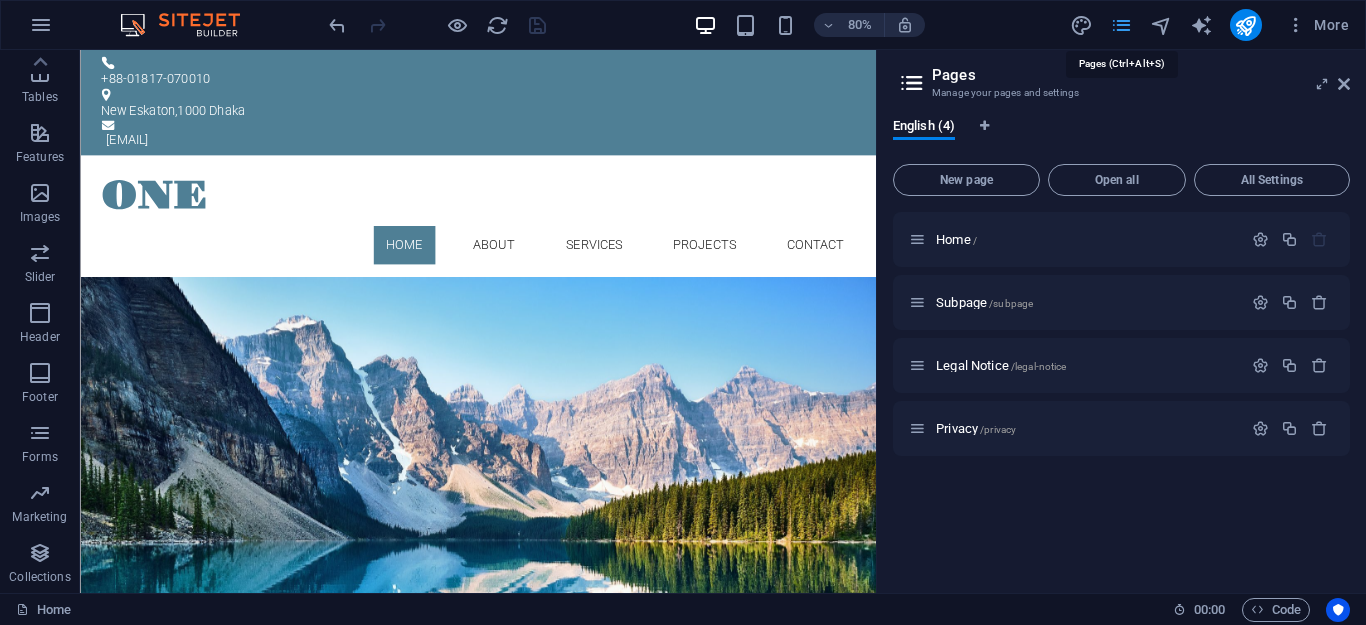 click at bounding box center [1121, 25] 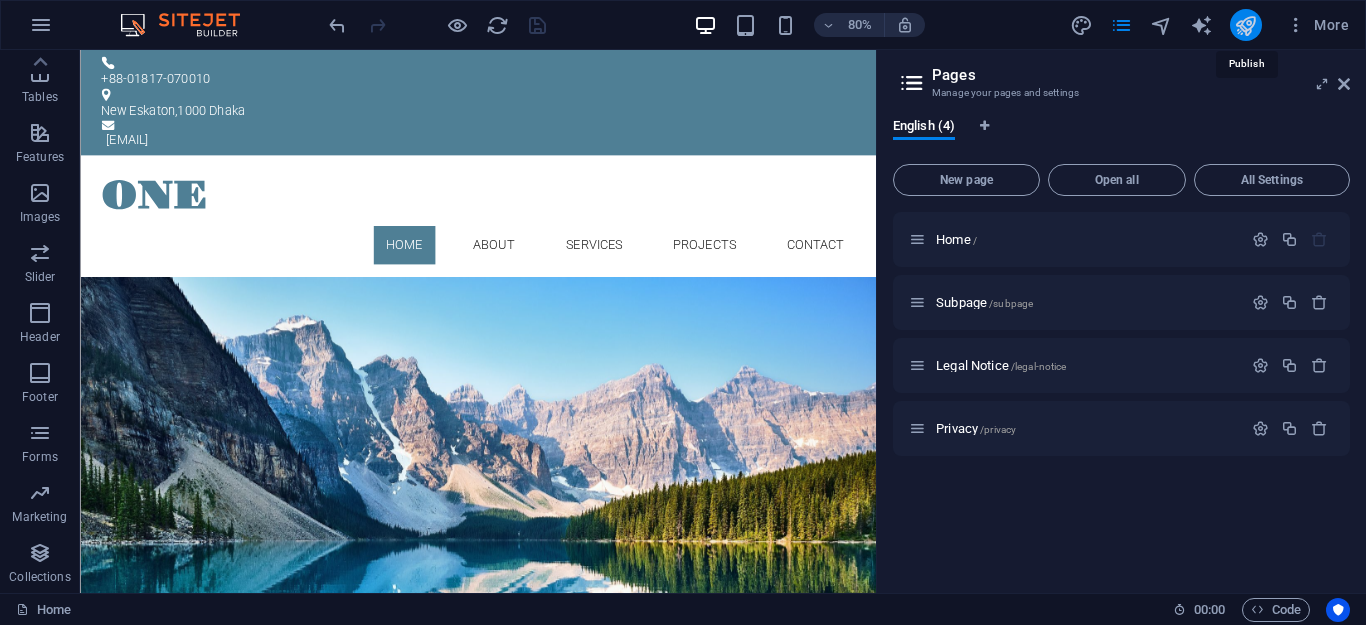 click at bounding box center (1245, 25) 